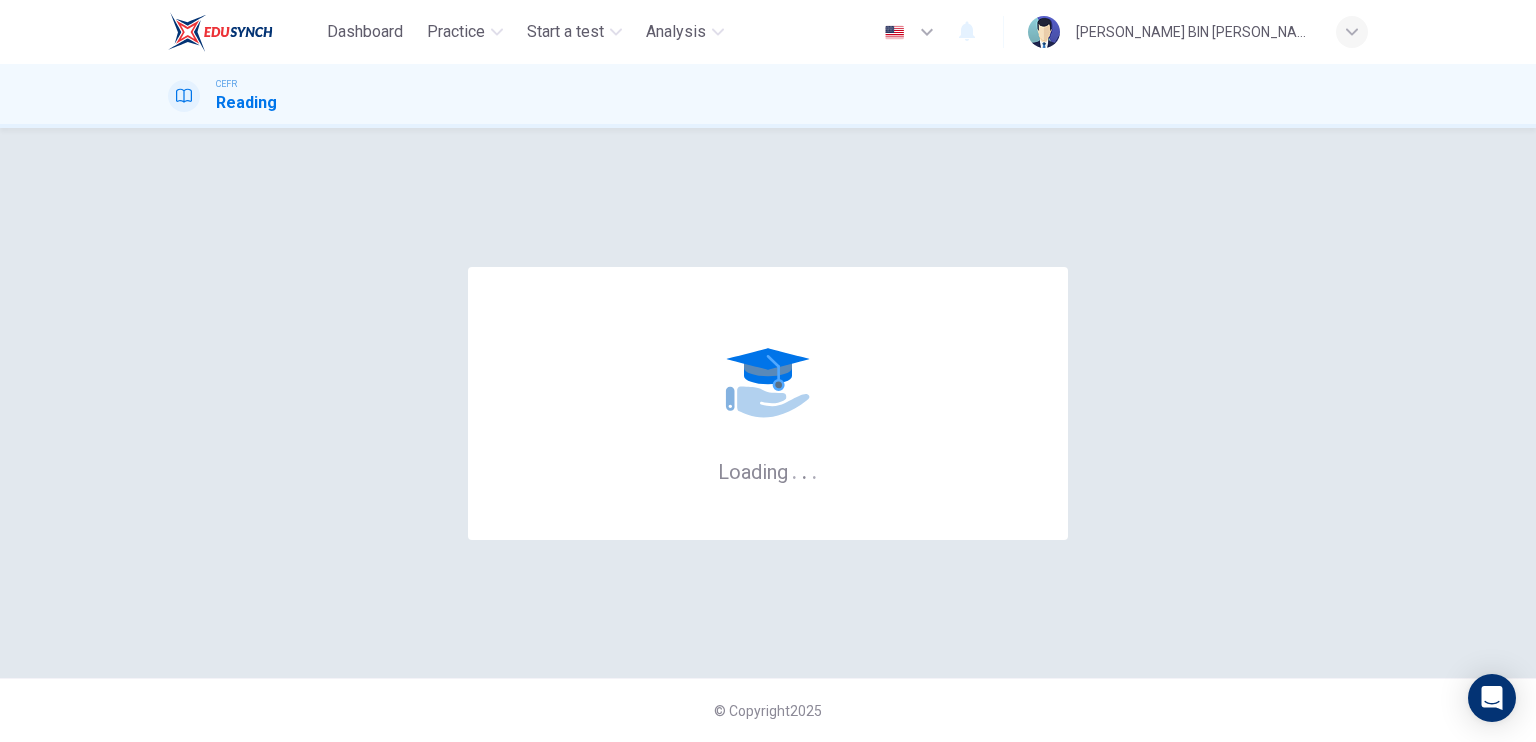 scroll, scrollTop: 0, scrollLeft: 0, axis: both 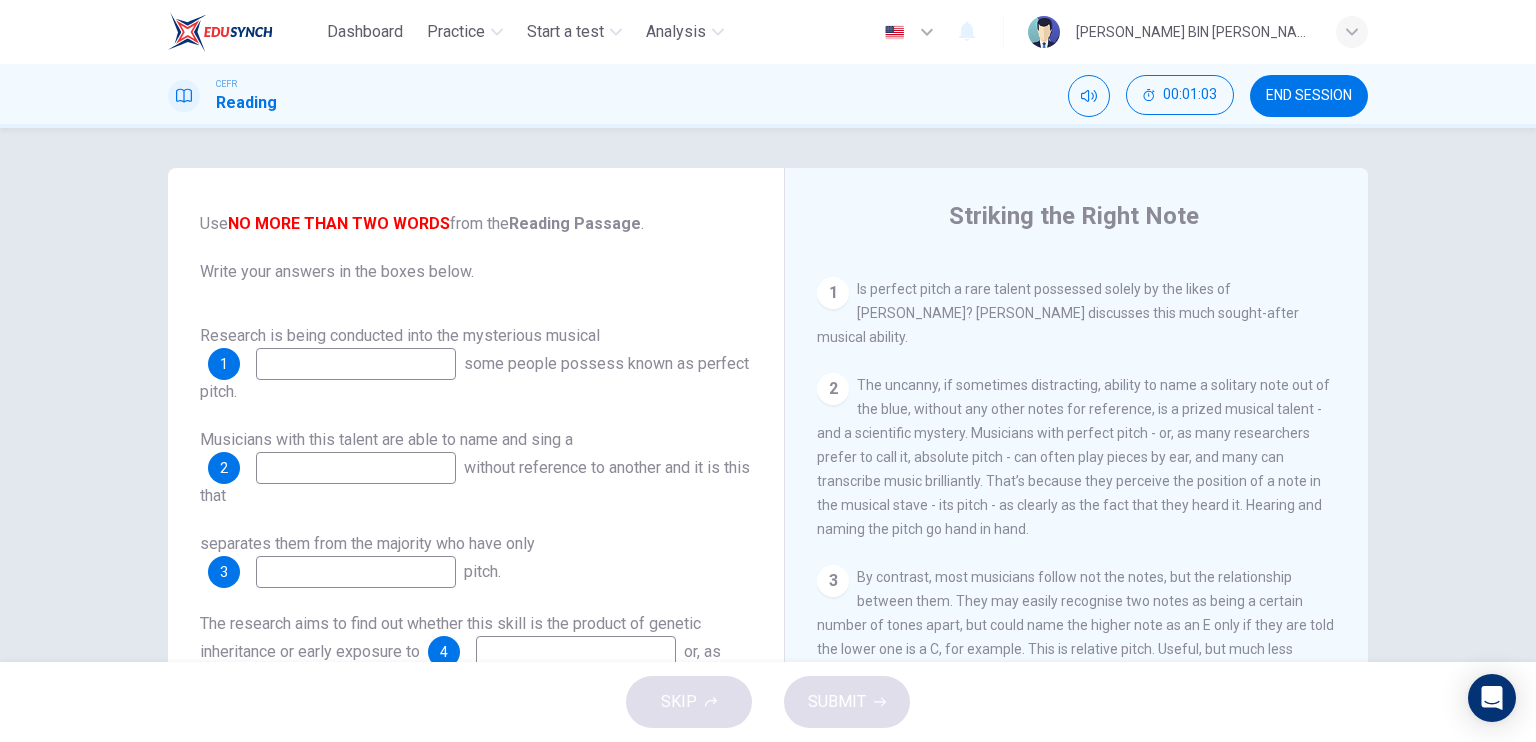 drag, startPoint x: 340, startPoint y: 390, endPoint x: 337, endPoint y: 379, distance: 11.401754 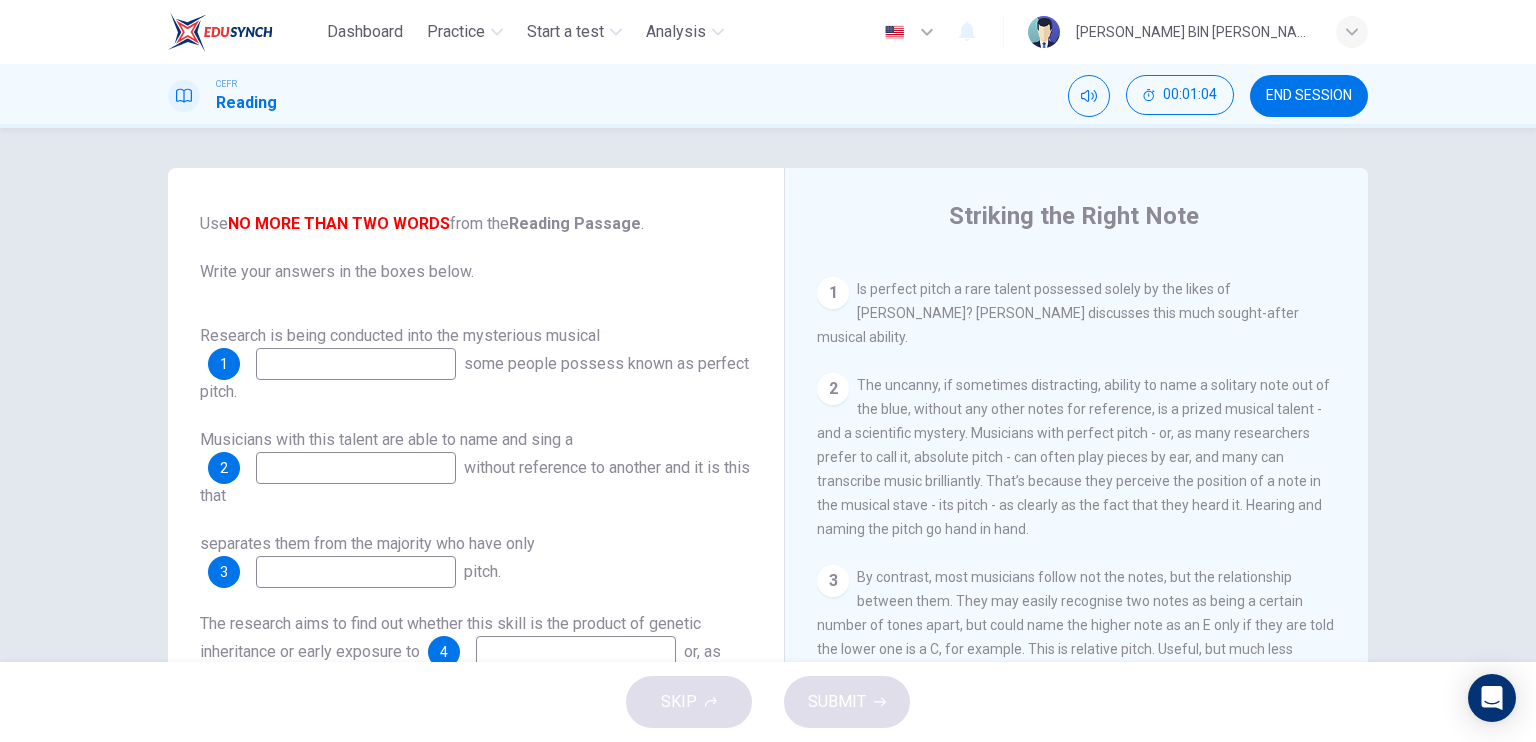 click at bounding box center (356, 364) 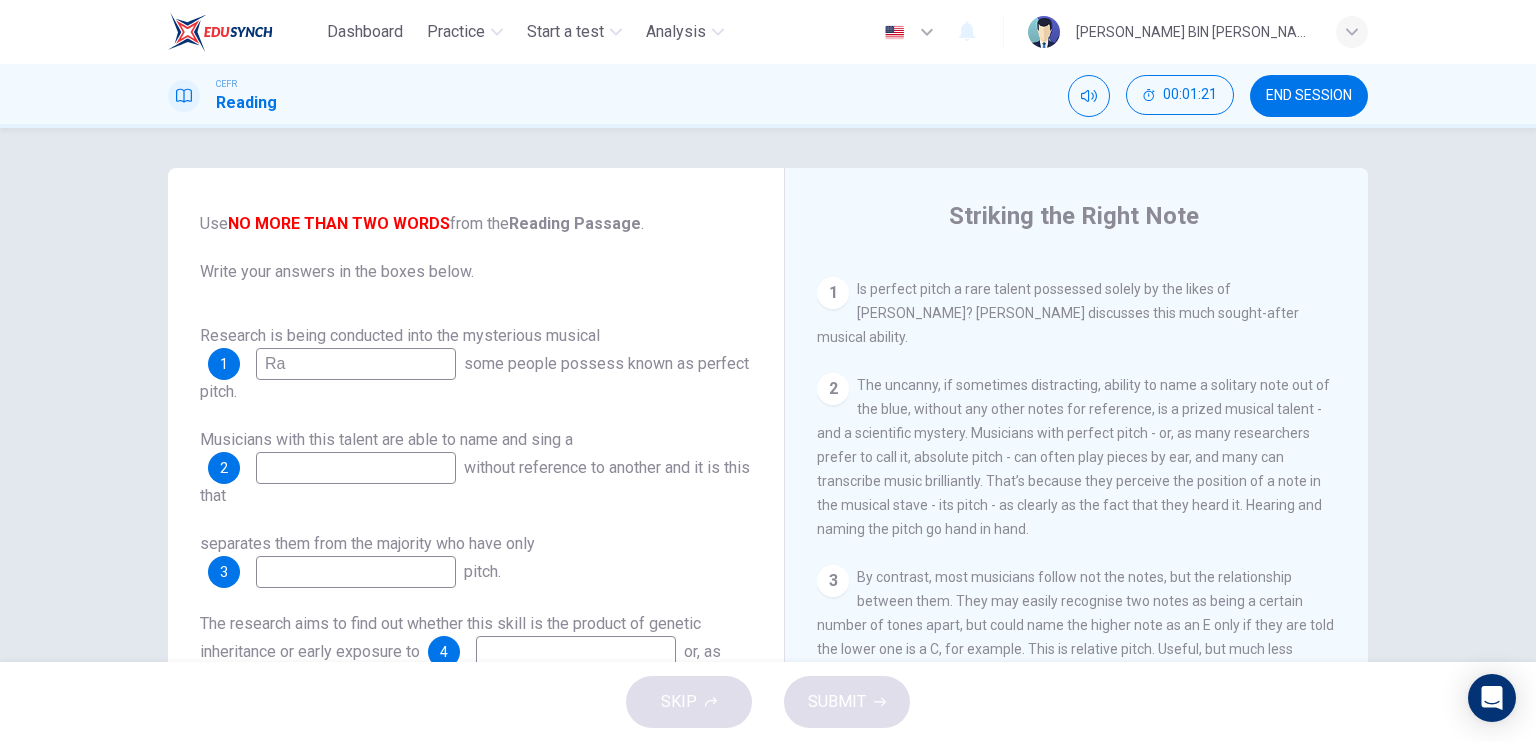 type on "R" 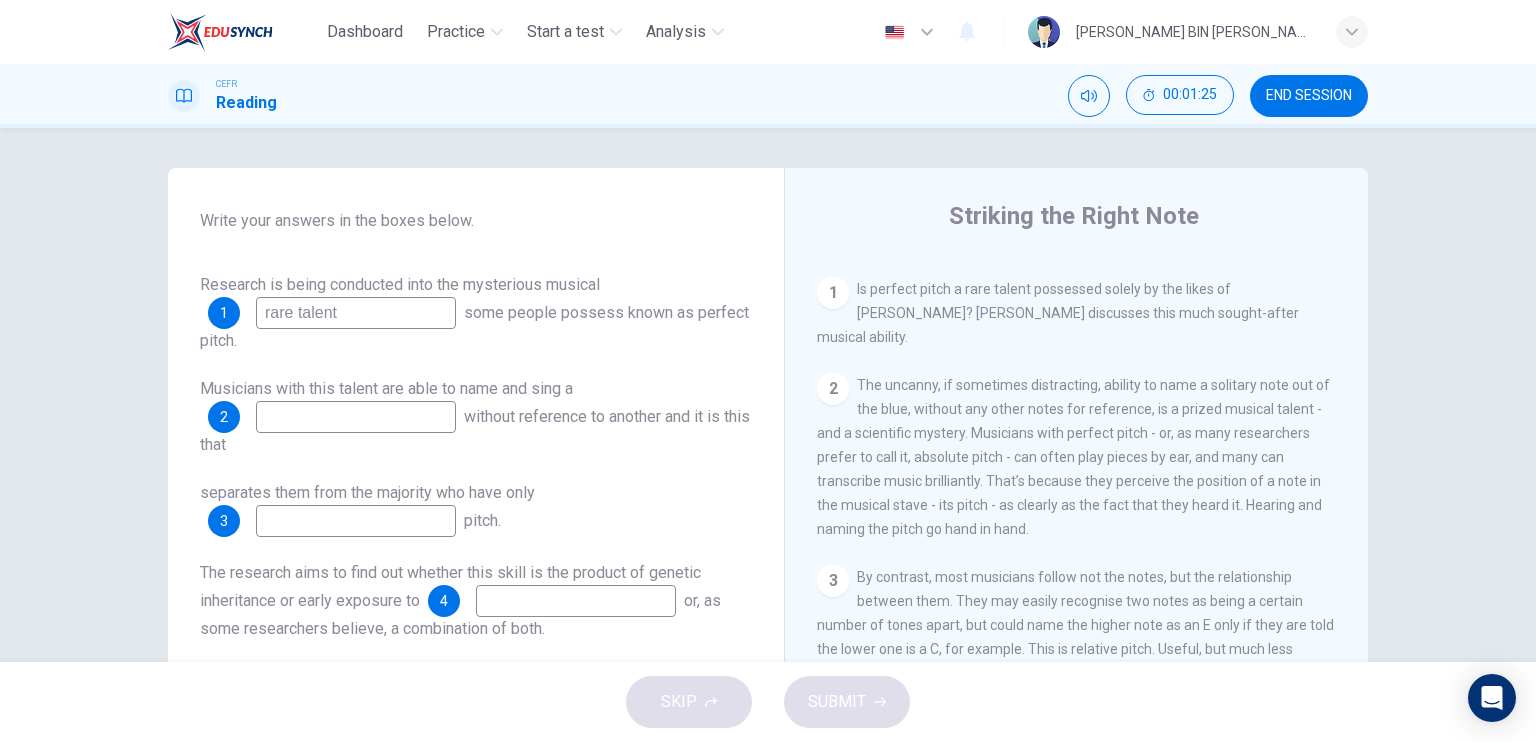 scroll, scrollTop: 200, scrollLeft: 0, axis: vertical 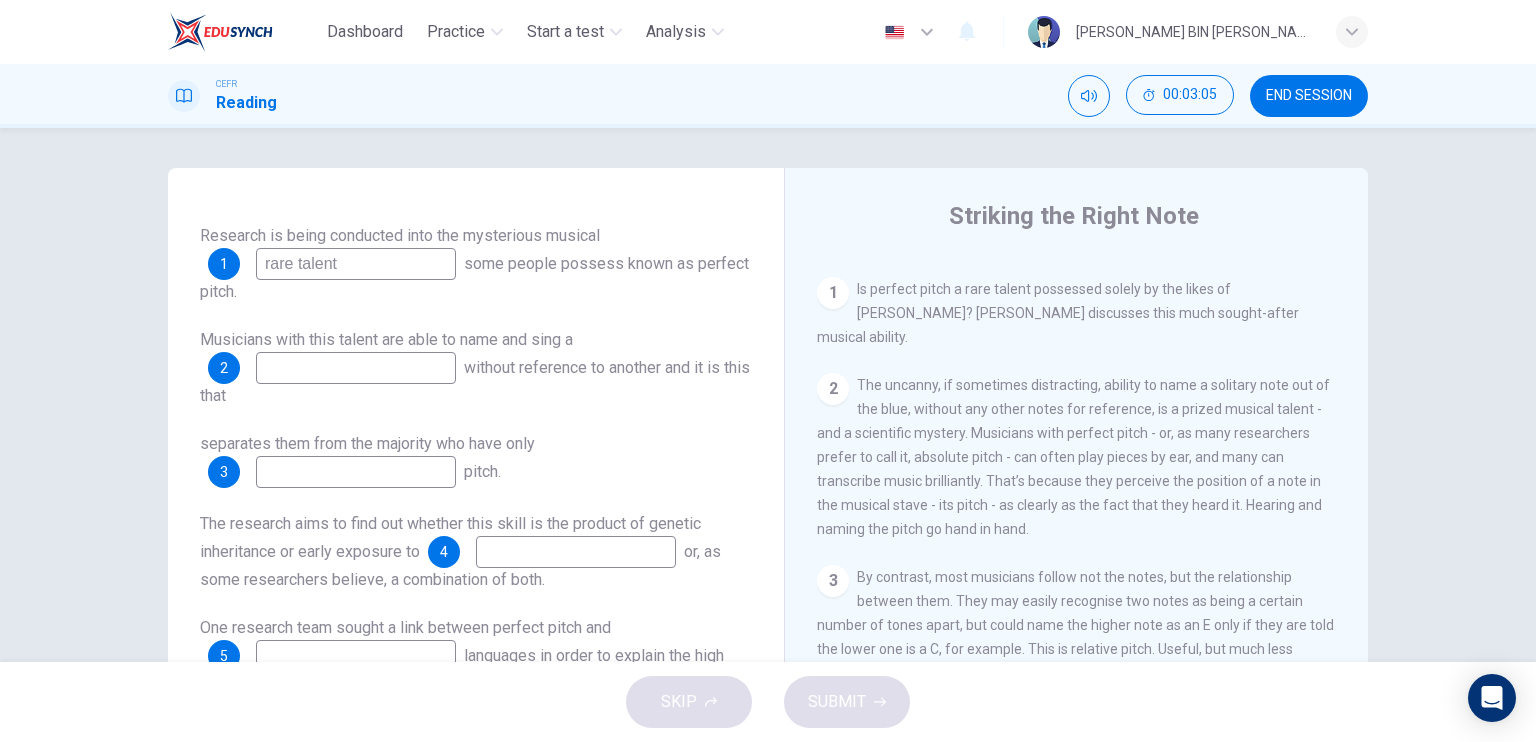 type on "rare talent" 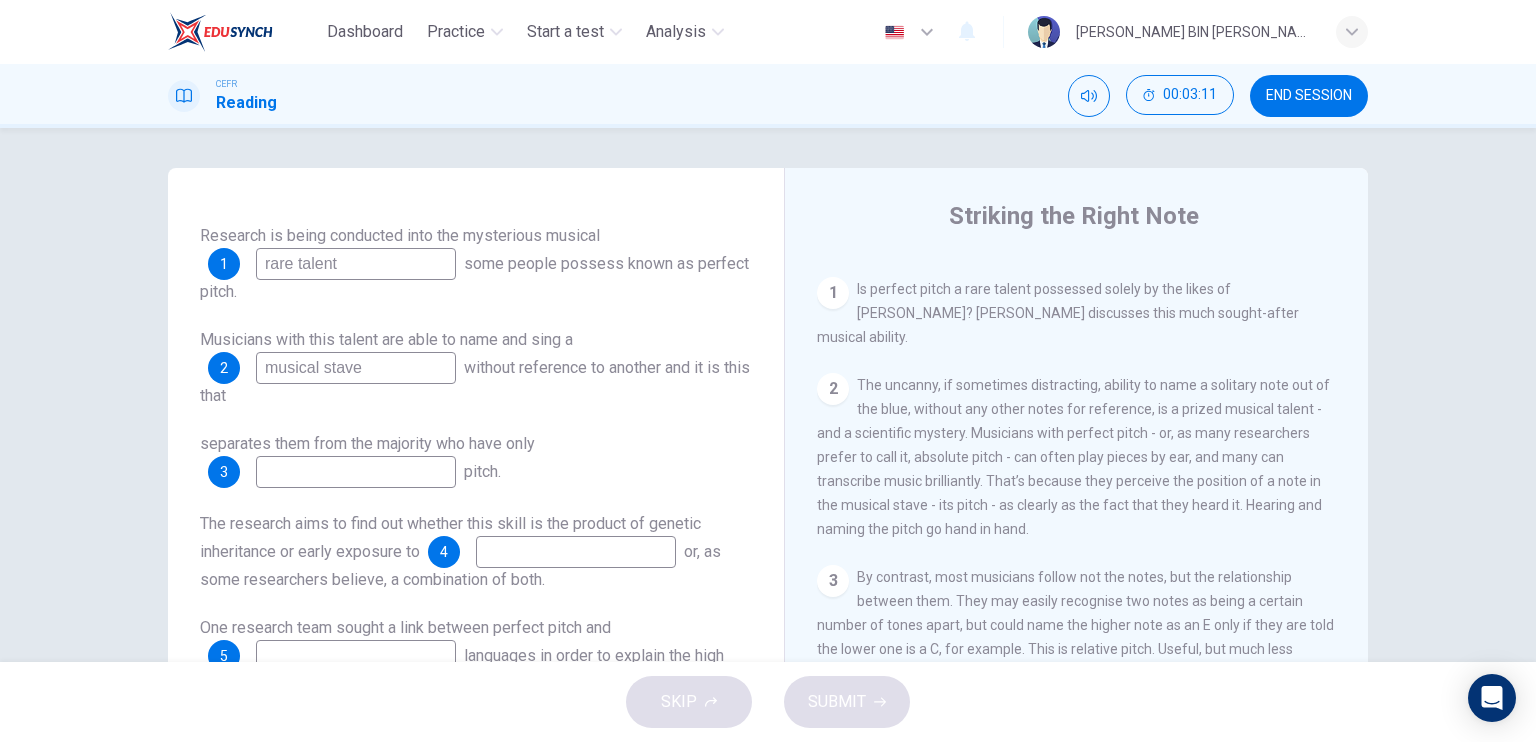 scroll, scrollTop: 300, scrollLeft: 0, axis: vertical 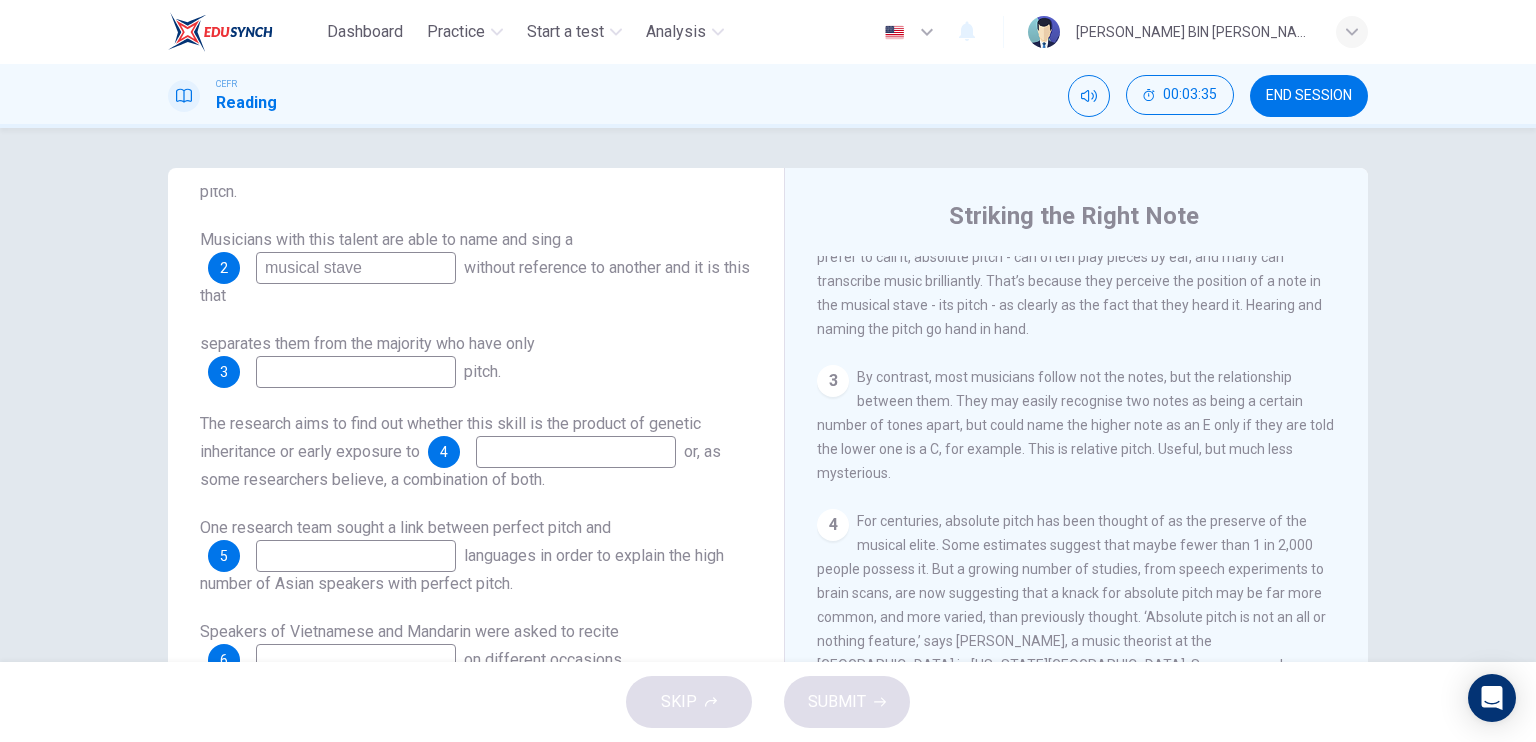 type on "musical stave" 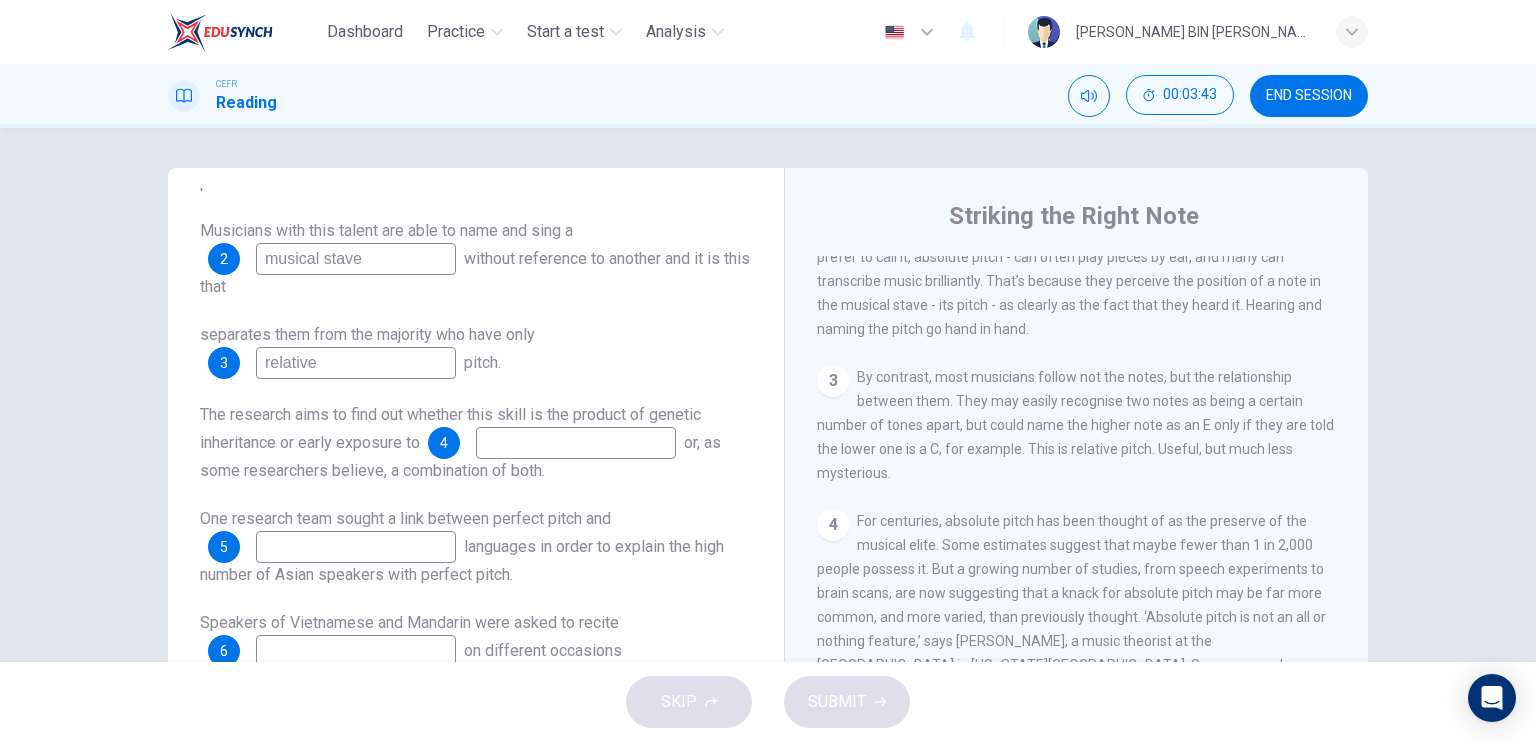 scroll, scrollTop: 336, scrollLeft: 0, axis: vertical 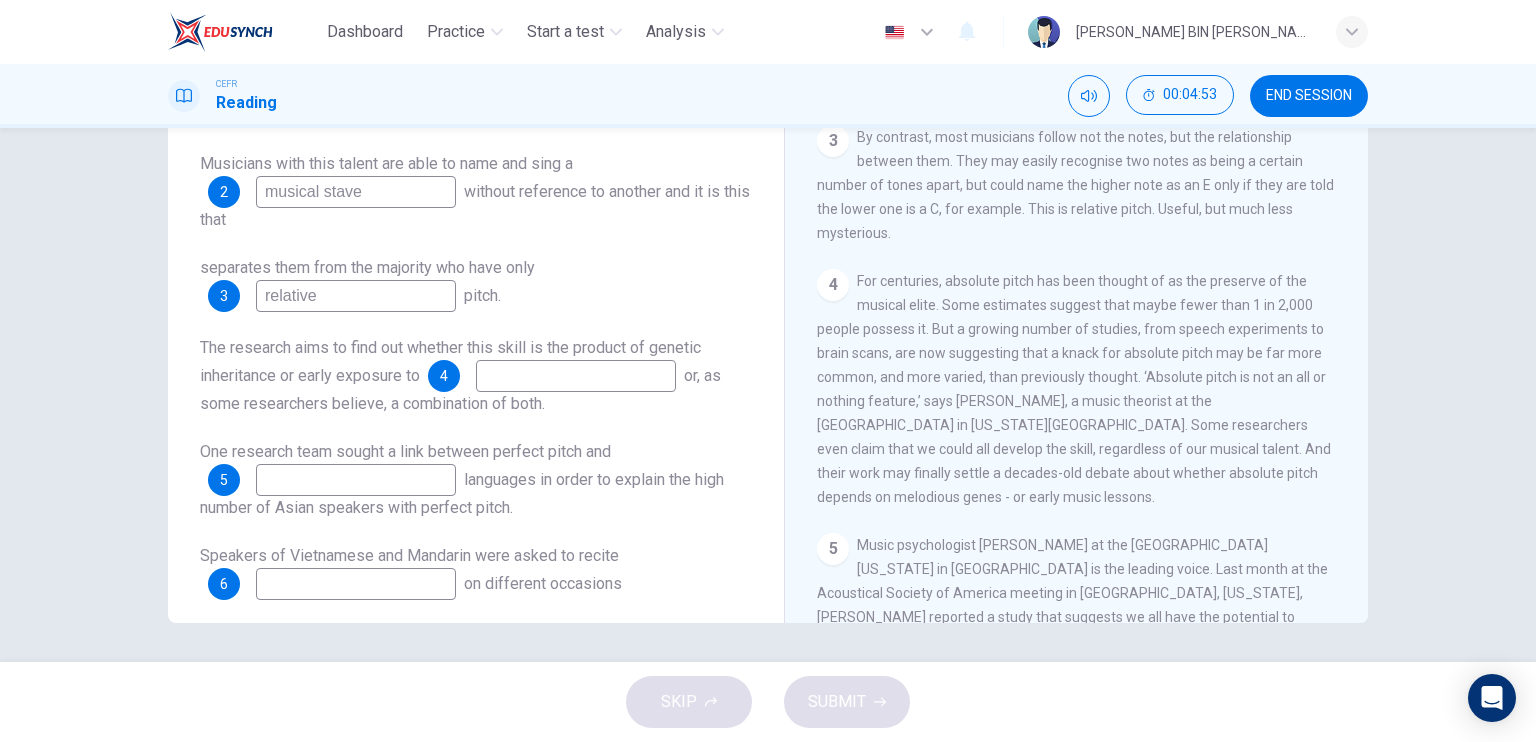 type on "relative" 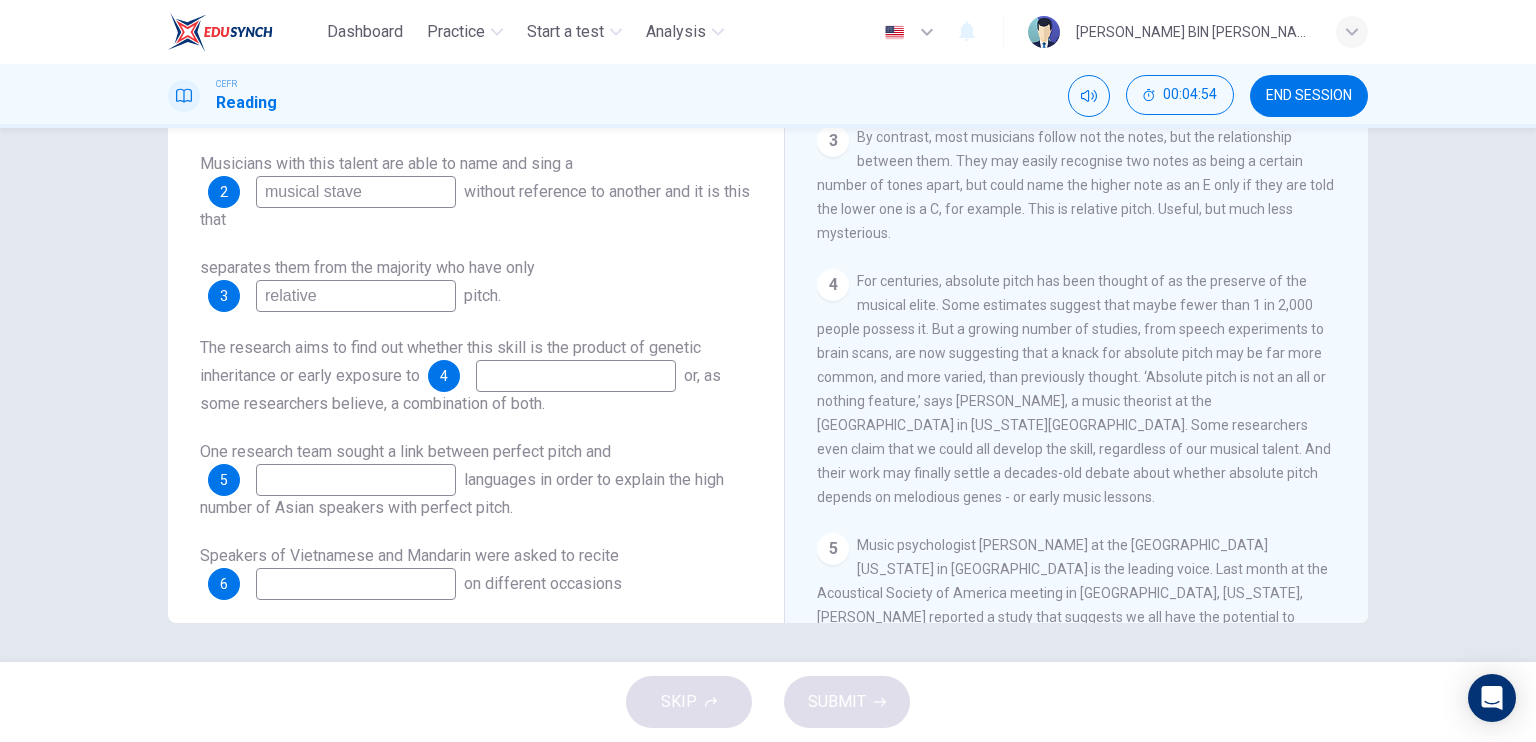 click at bounding box center (576, 376) 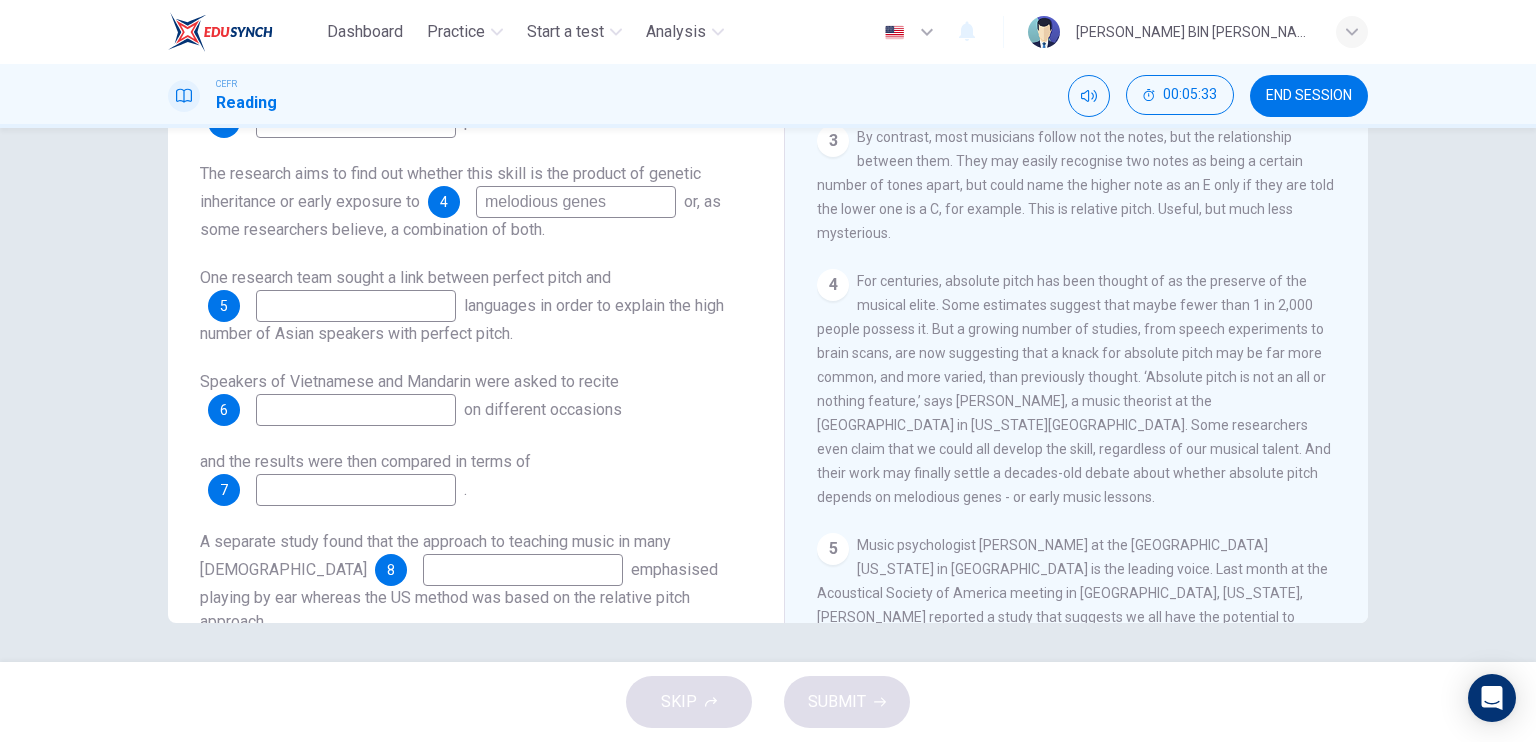 scroll, scrollTop: 236, scrollLeft: 0, axis: vertical 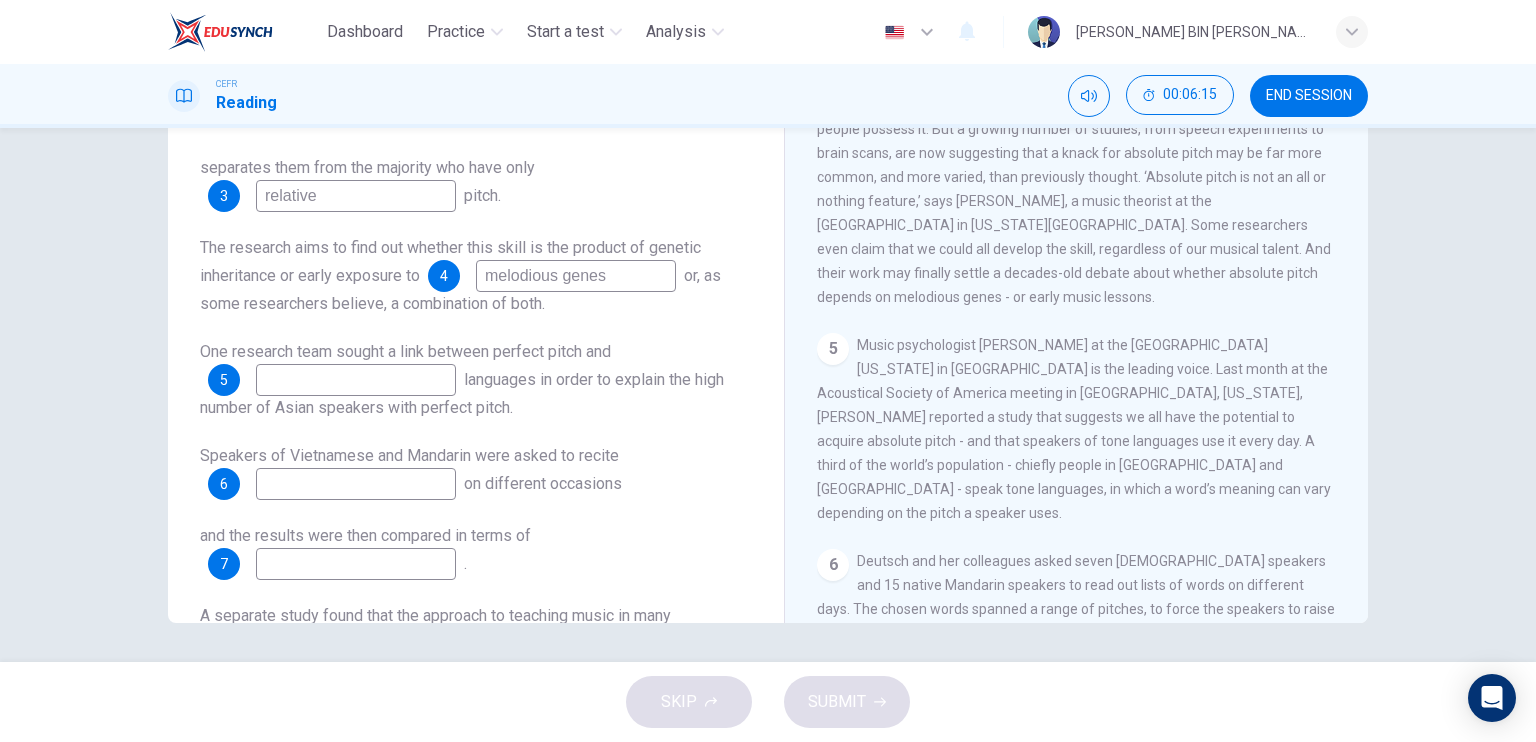 type on "melodious genes" 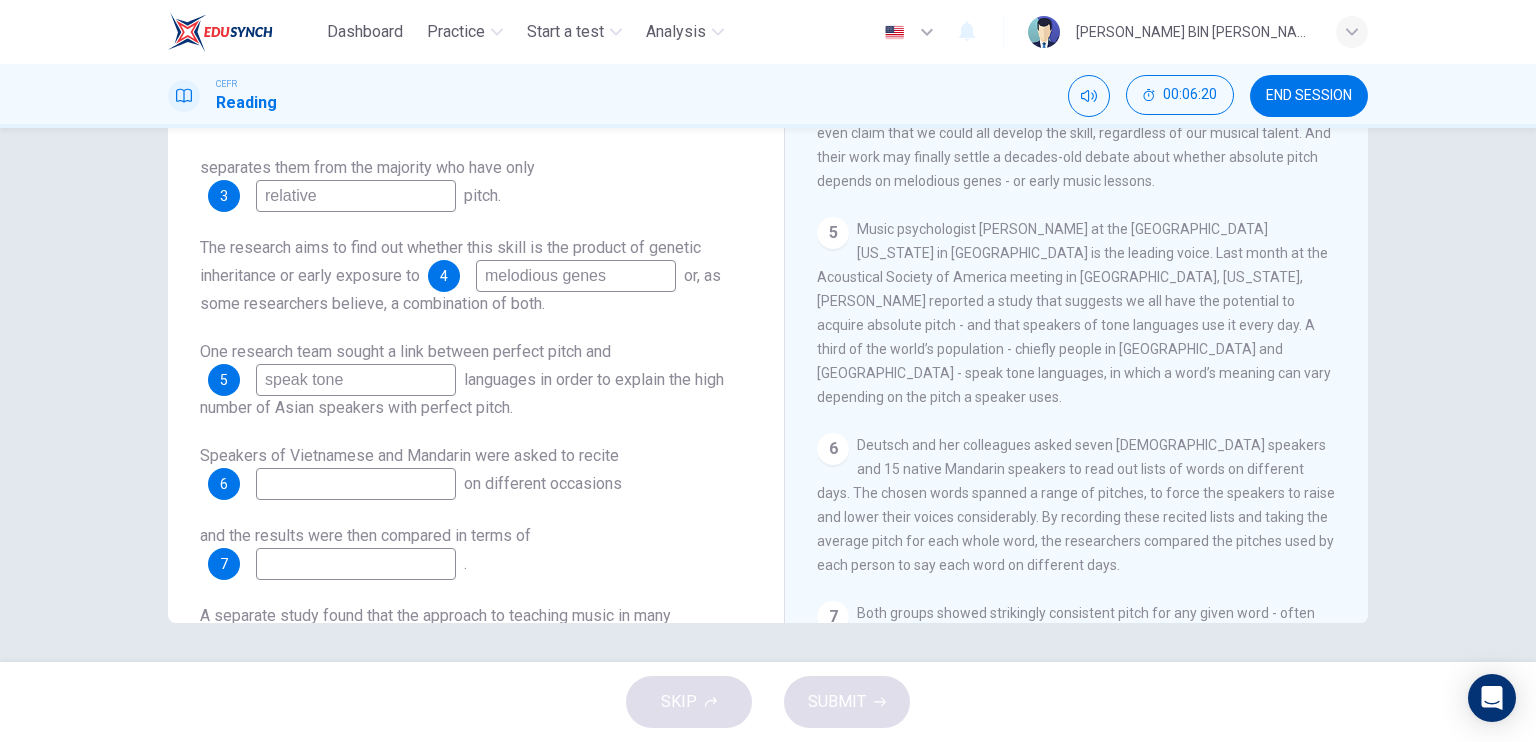 scroll, scrollTop: 1000, scrollLeft: 0, axis: vertical 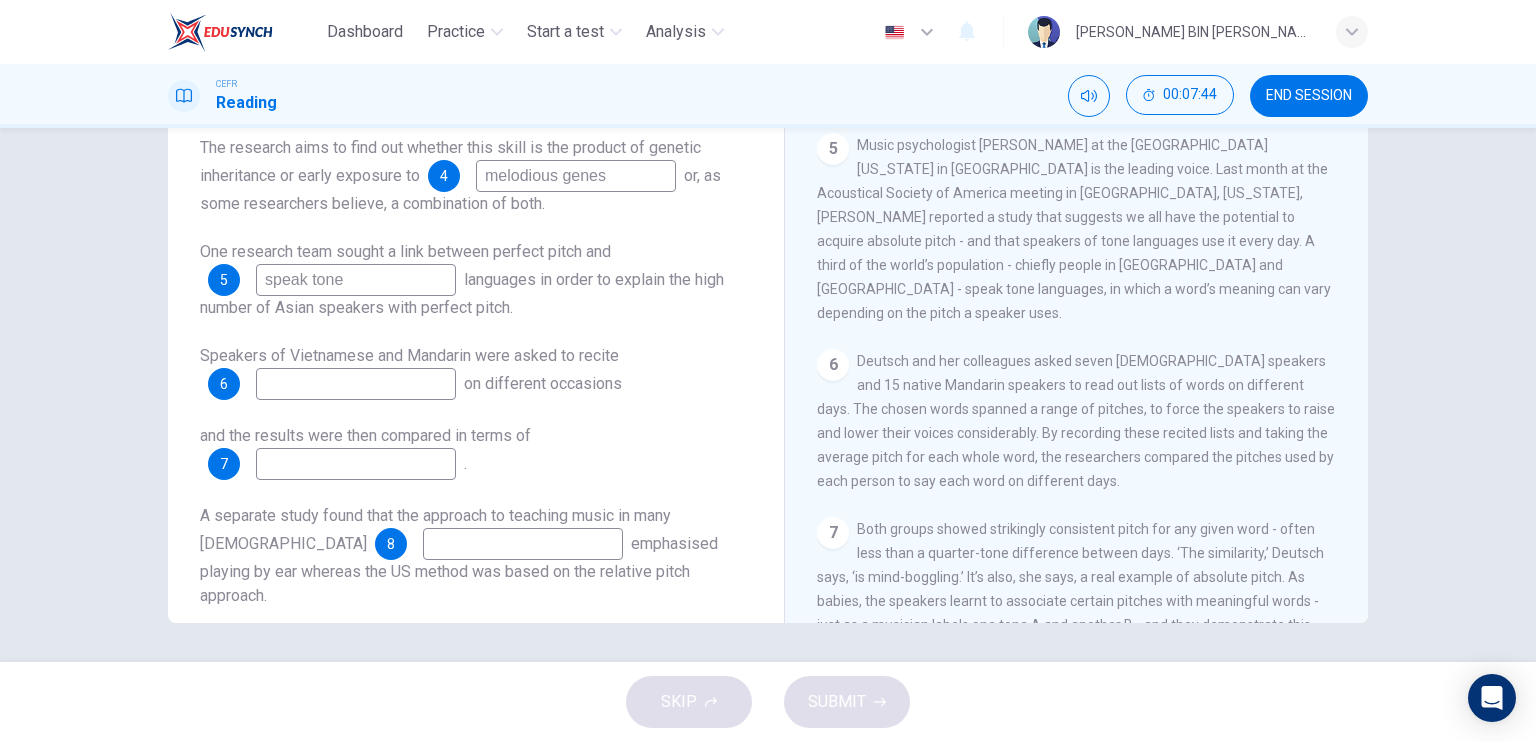 type on "speak tone" 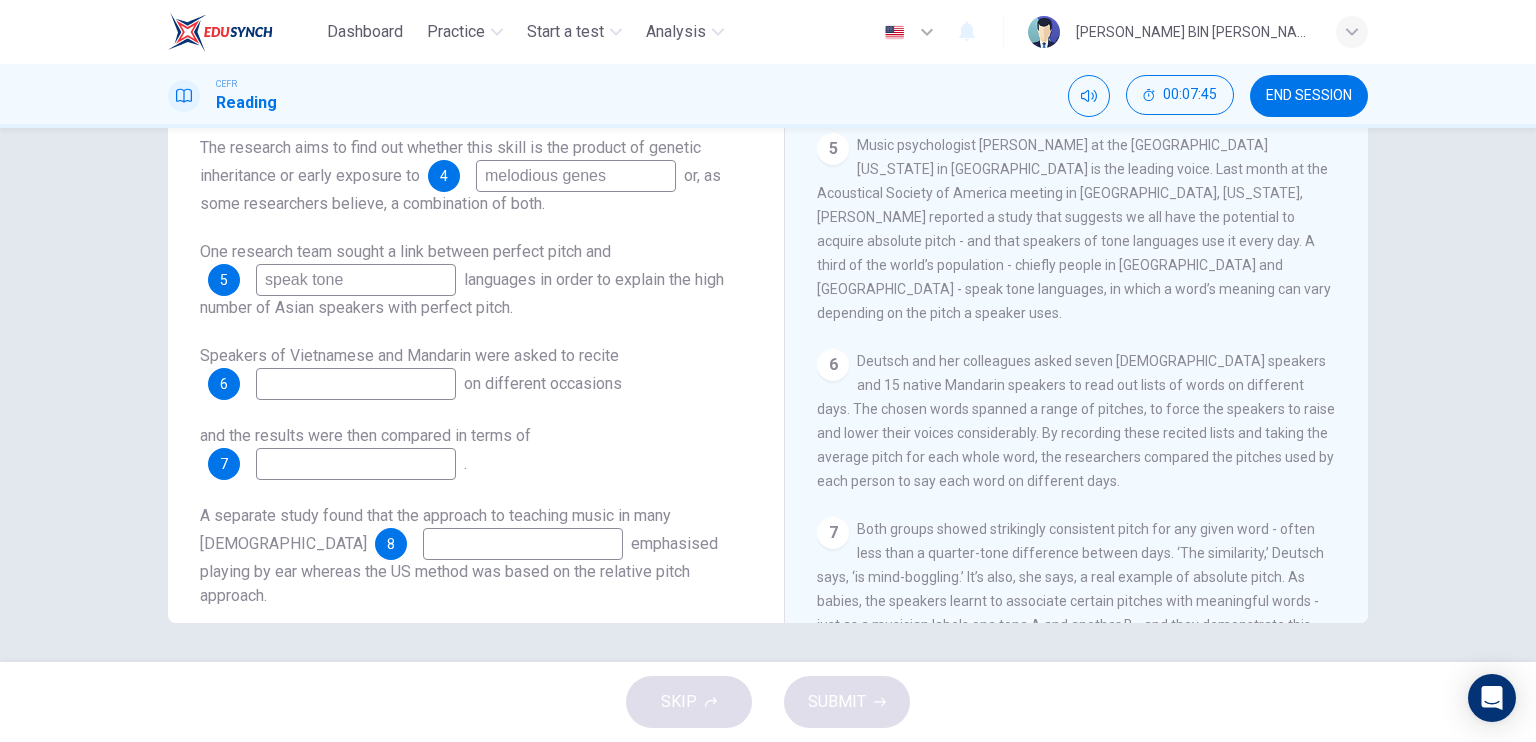 click at bounding box center [356, 384] 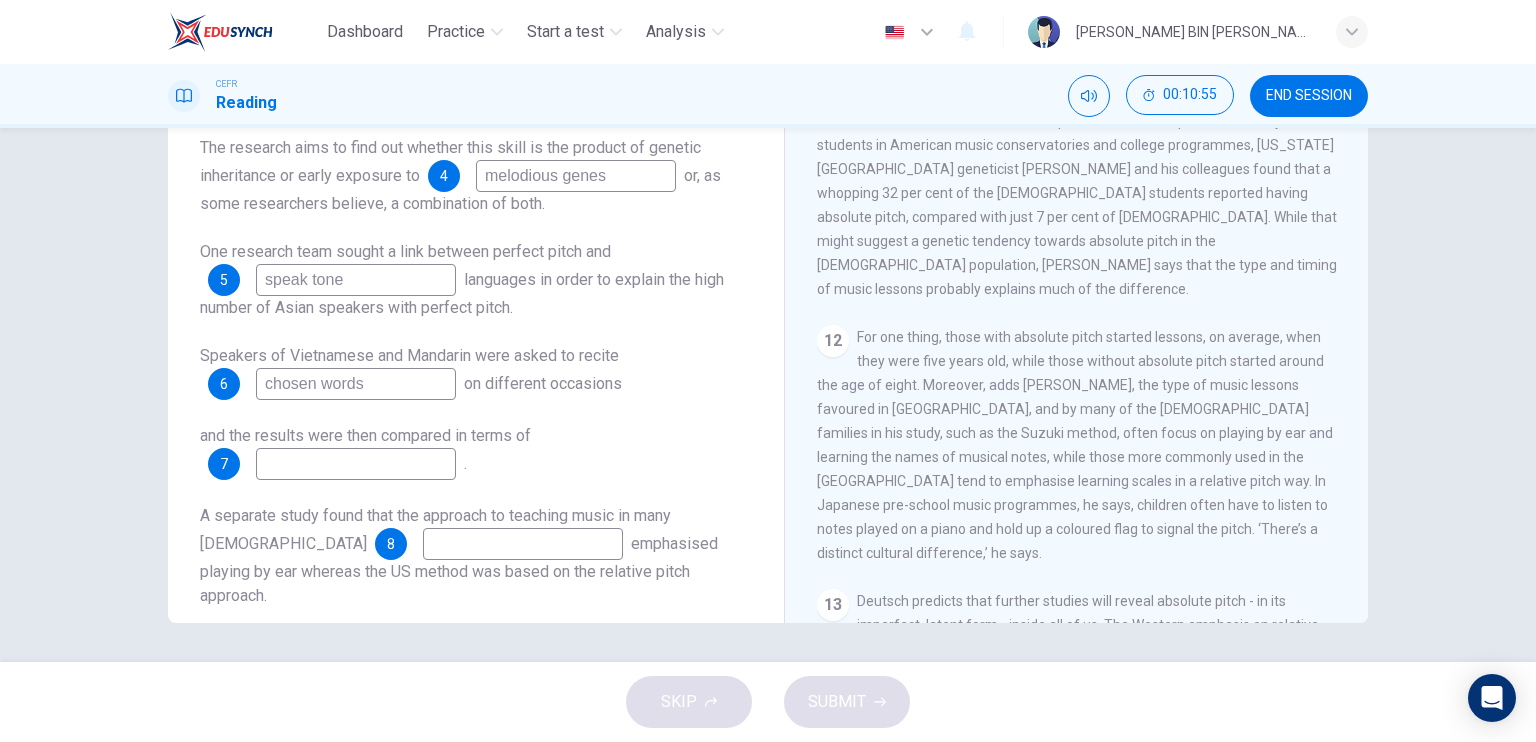scroll, scrollTop: 2283, scrollLeft: 0, axis: vertical 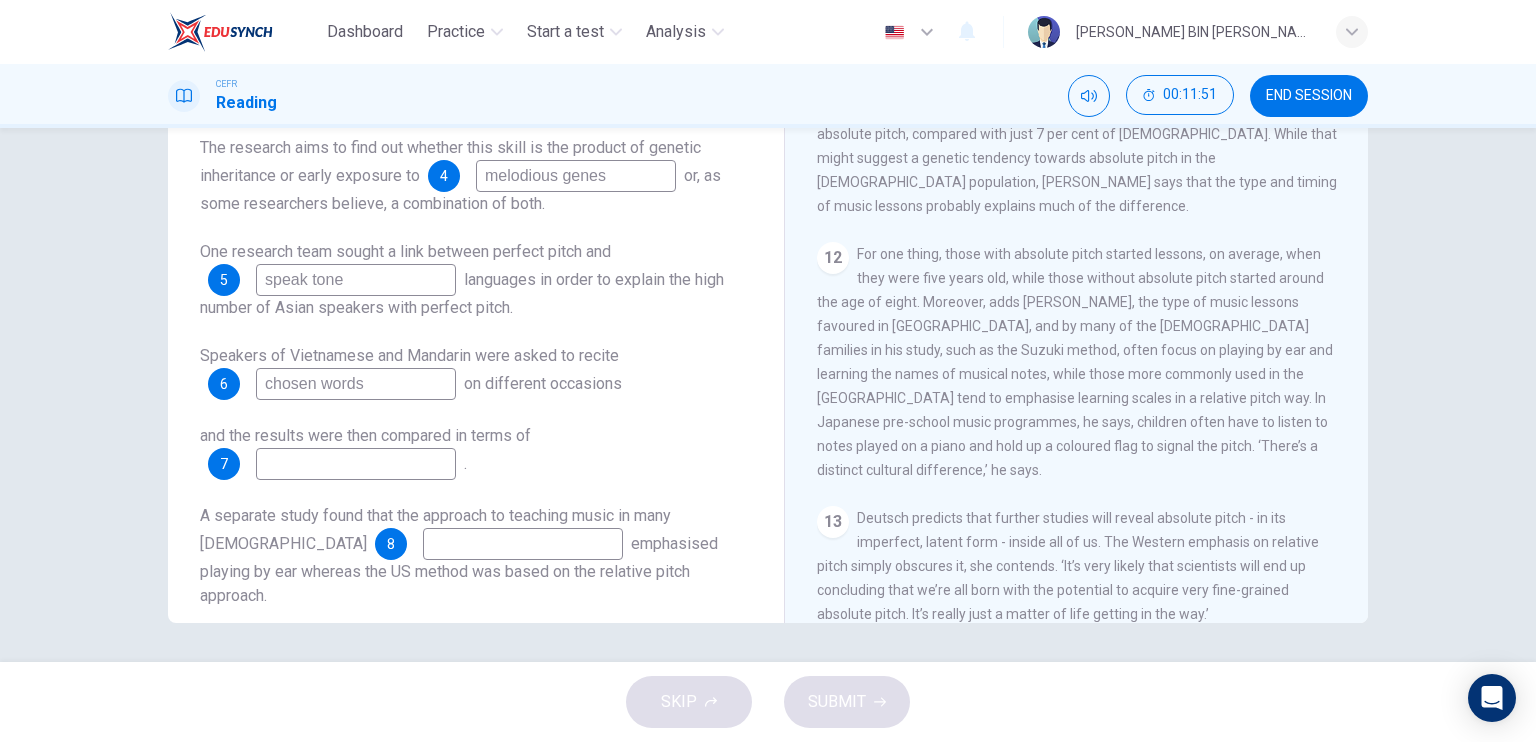 type on "chosen words" 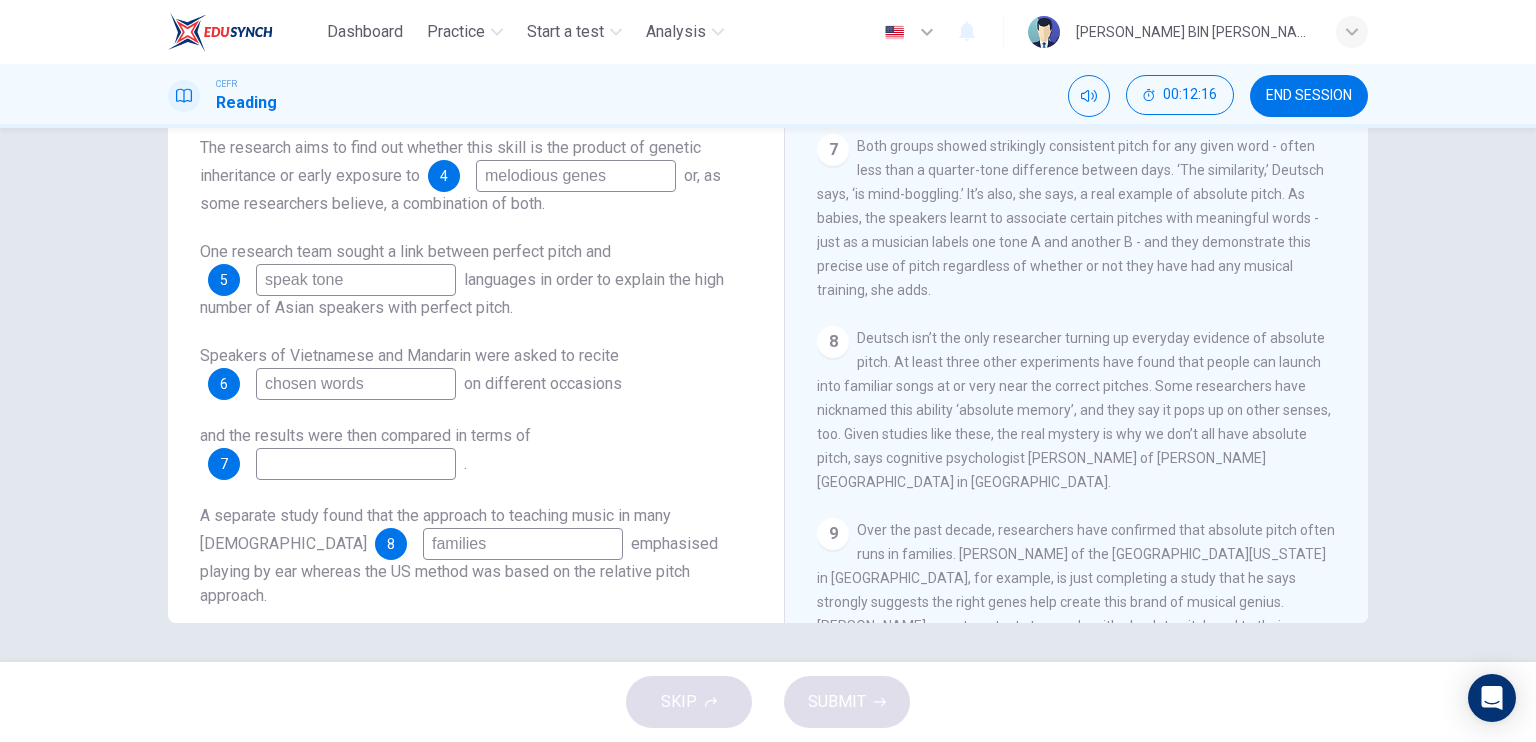 scroll, scrollTop: 1283, scrollLeft: 0, axis: vertical 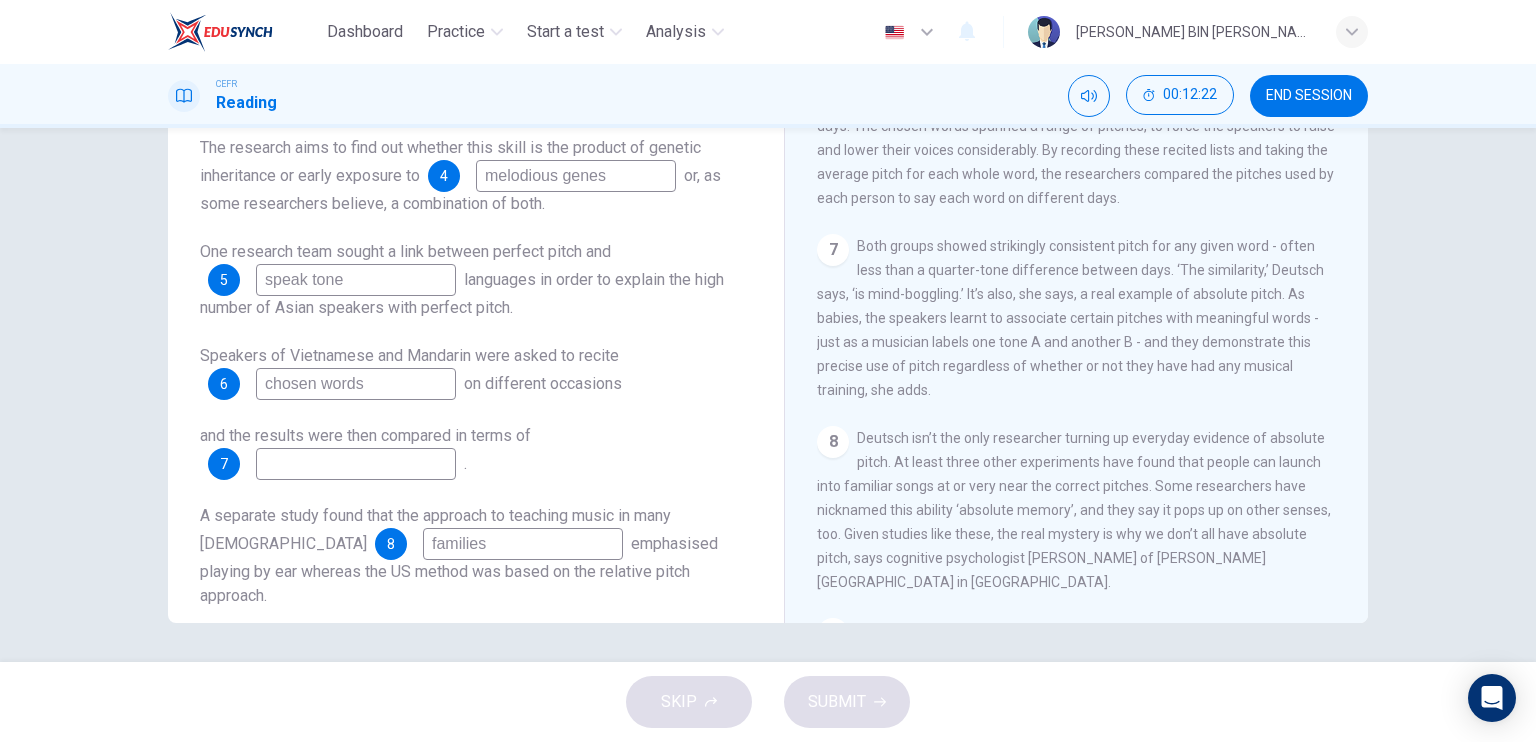 type on "families" 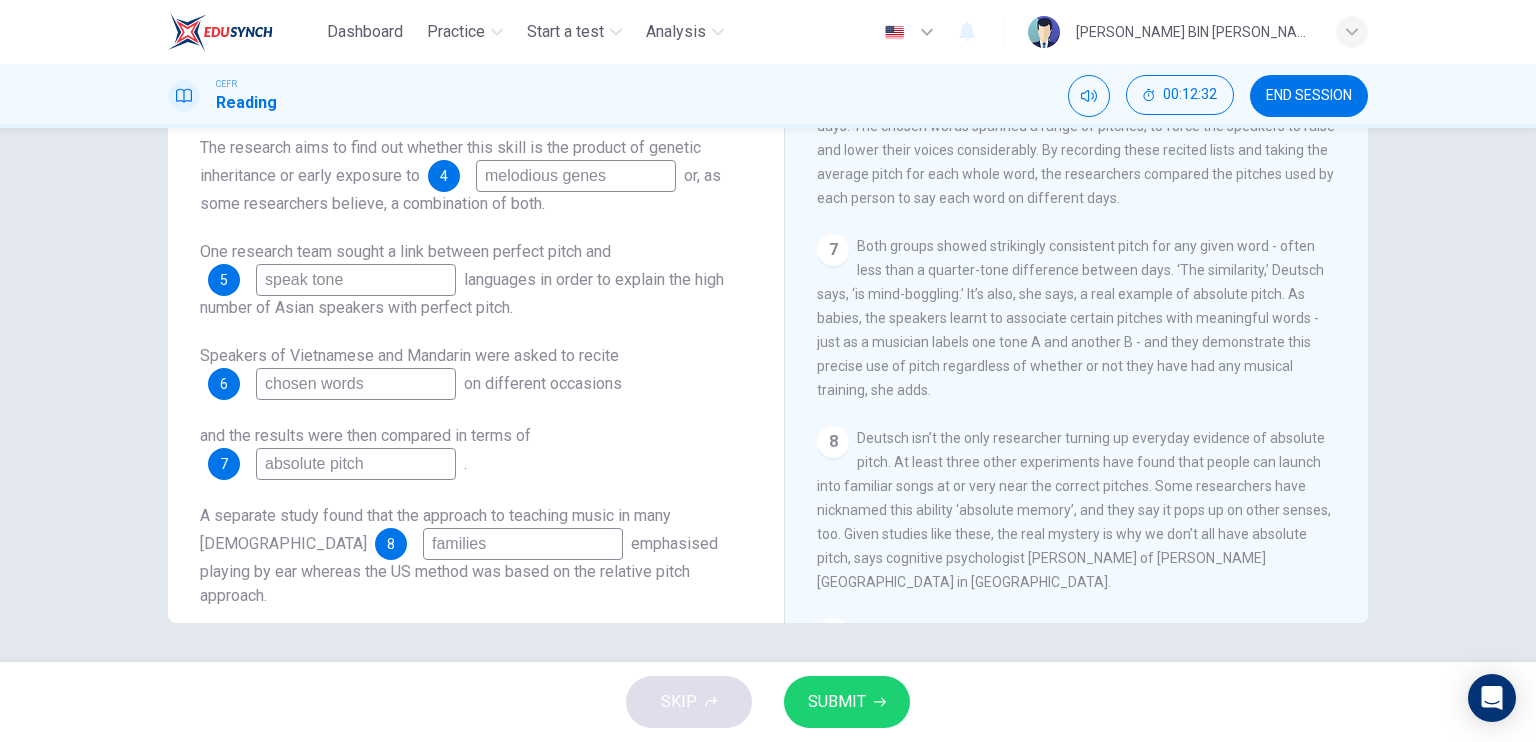 type on "absolute pitch" 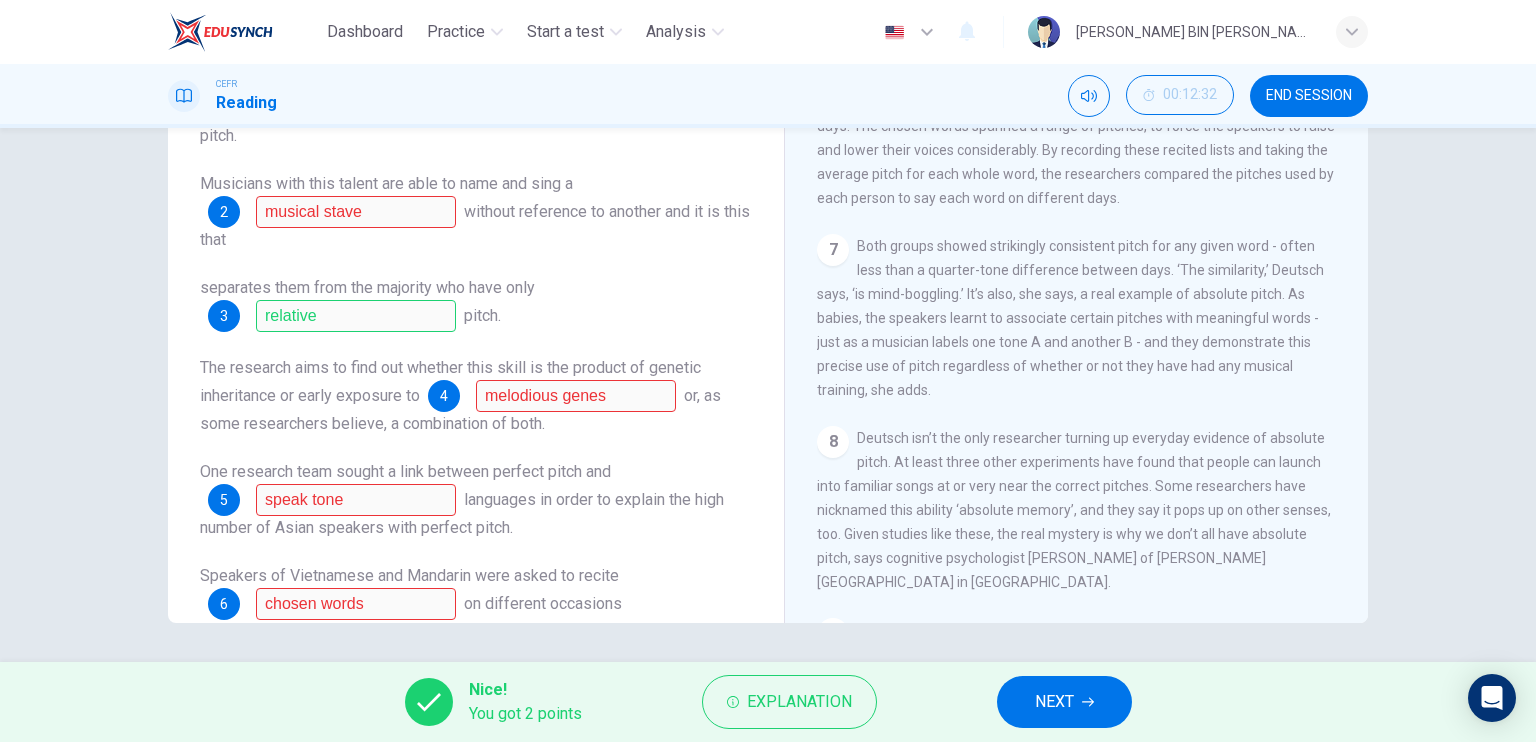 scroll, scrollTop: 0, scrollLeft: 0, axis: both 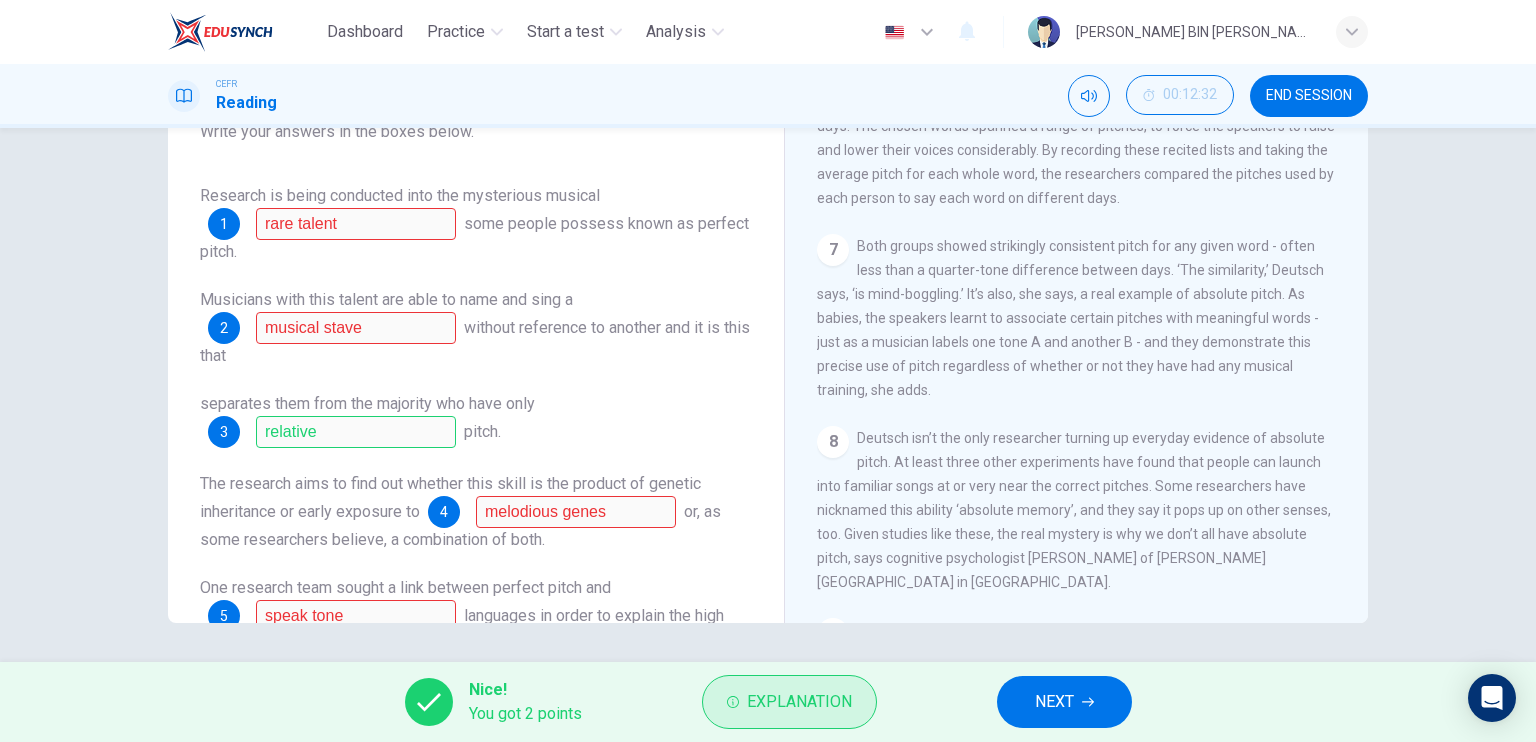 click on "Explanation" at bounding box center (799, 702) 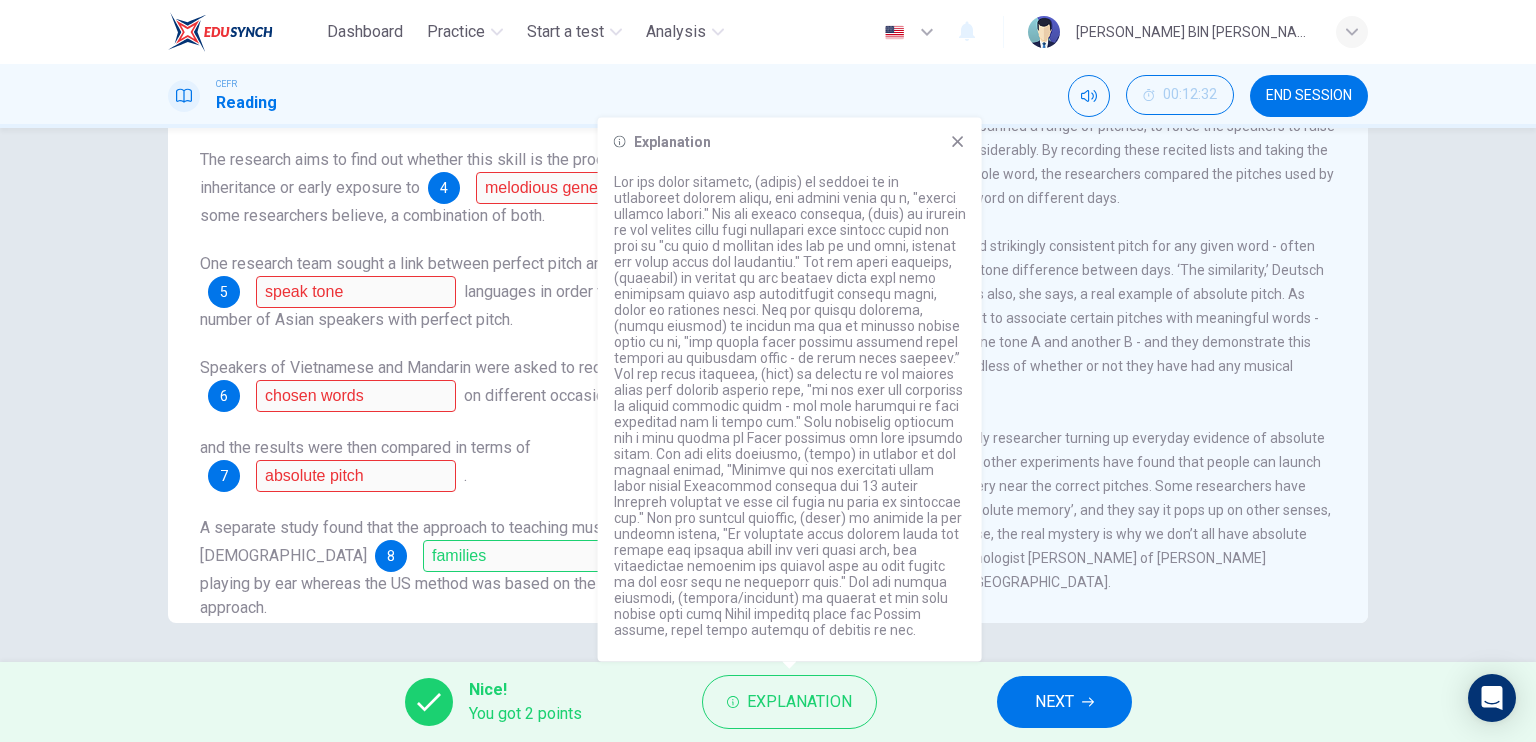 scroll, scrollTop: 336, scrollLeft: 0, axis: vertical 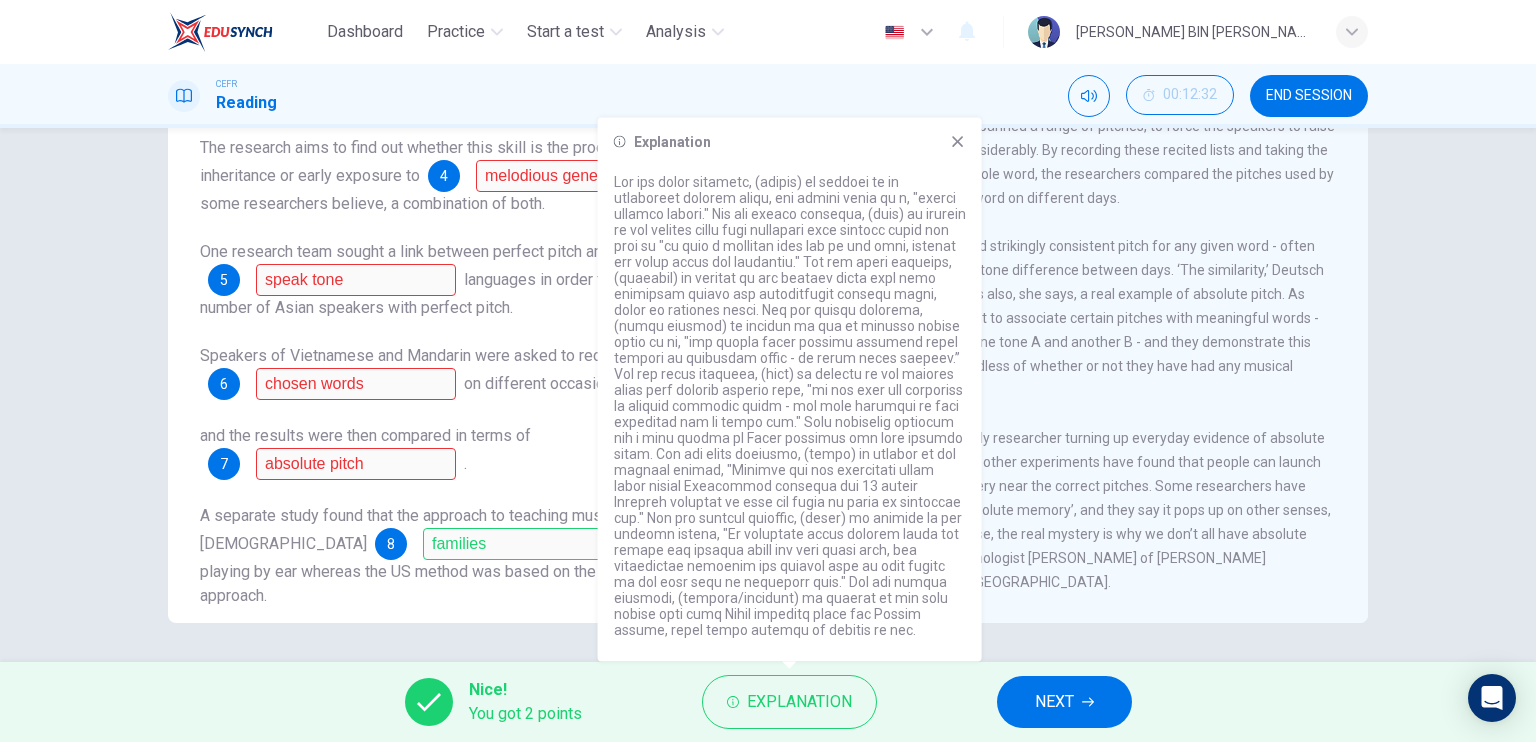 click 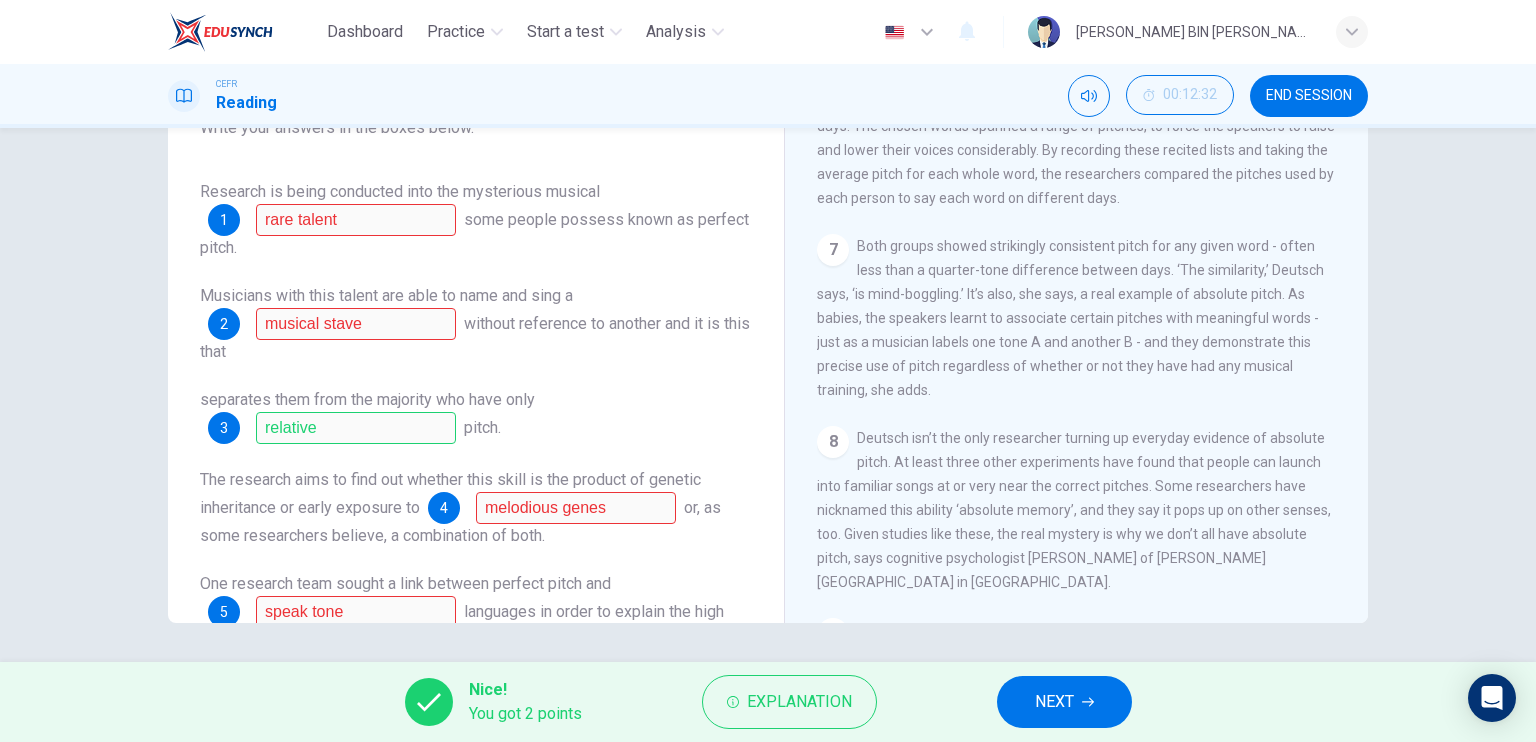 scroll, scrollTop: 0, scrollLeft: 0, axis: both 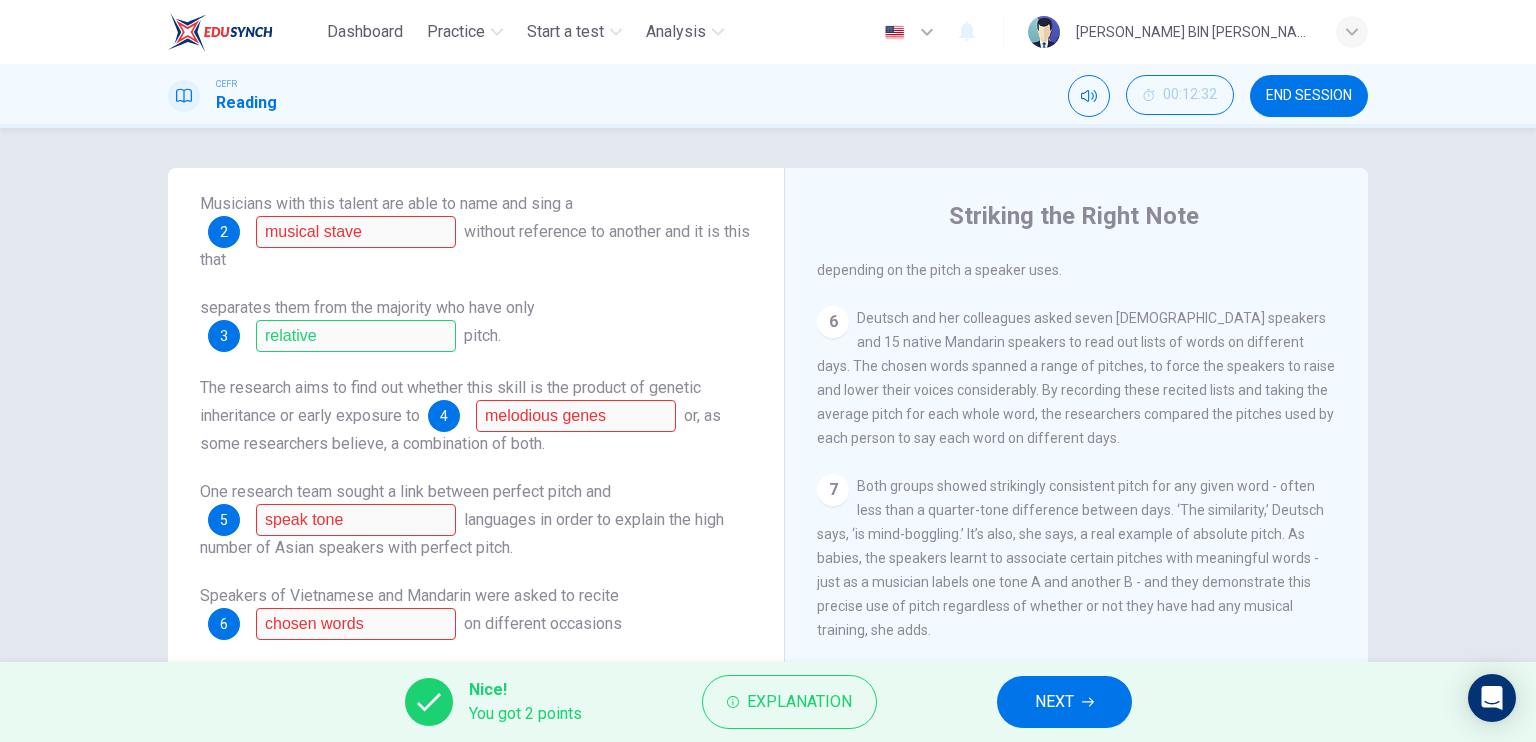 click on "NEXT" at bounding box center [1064, 702] 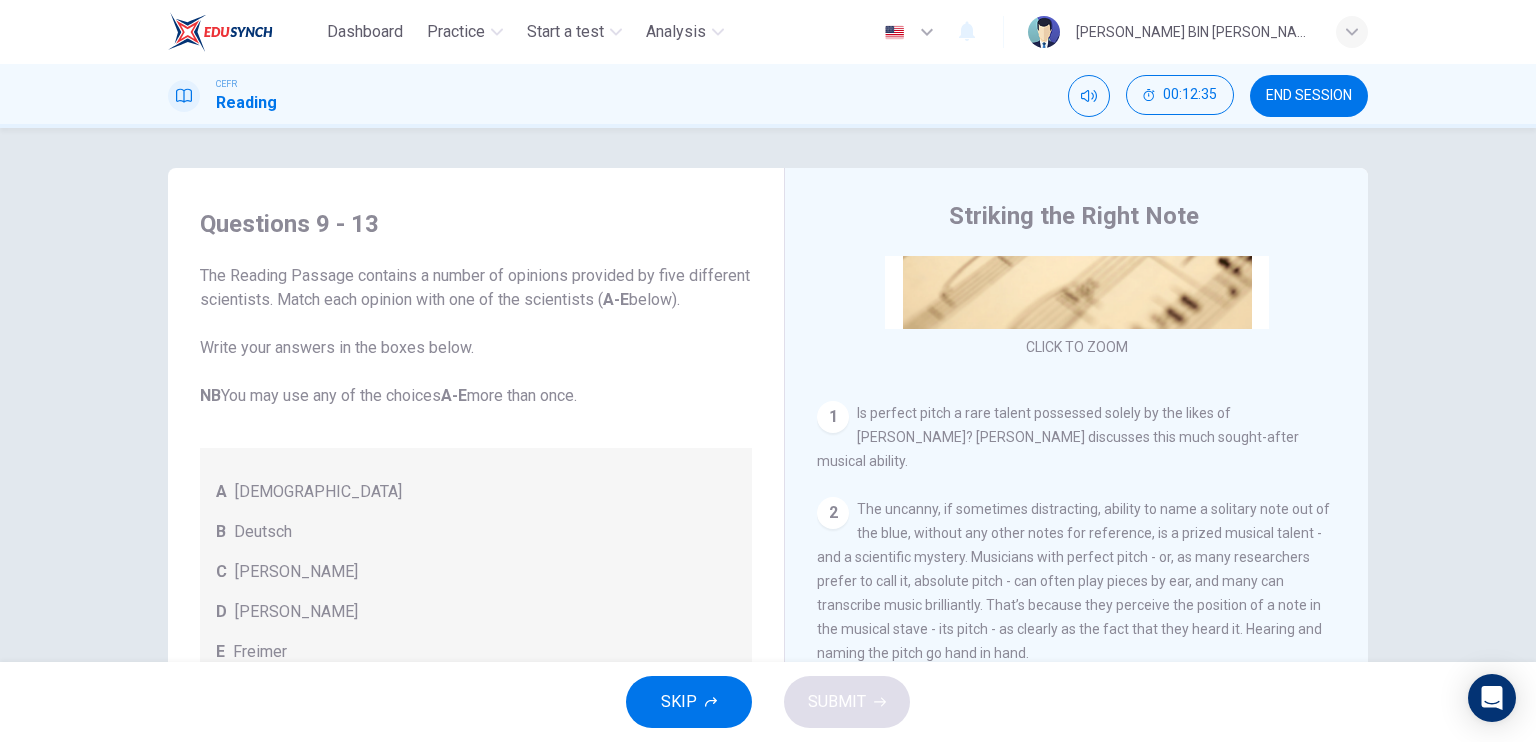 scroll, scrollTop: 400, scrollLeft: 0, axis: vertical 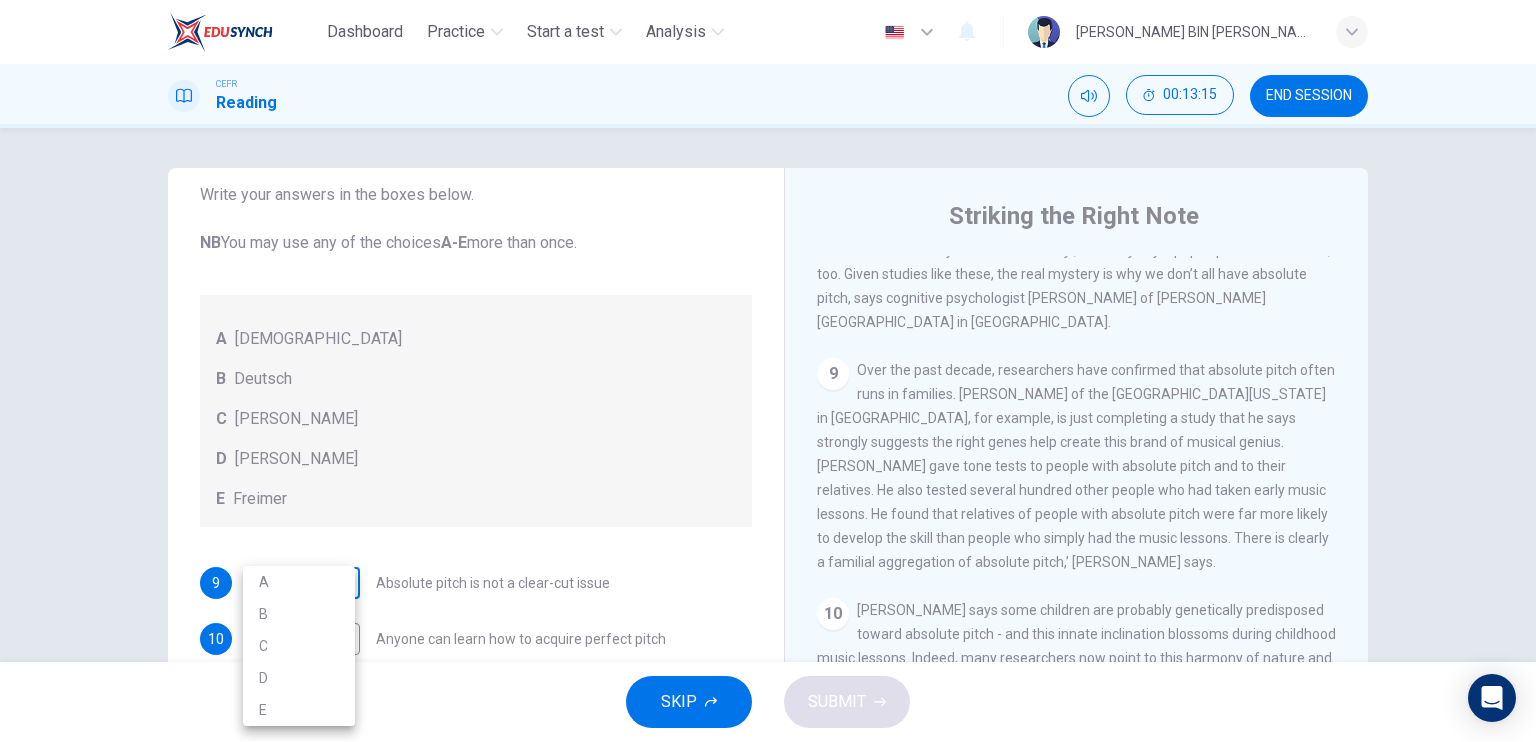 click on "Dashboard Practice Start a test Analysis English en ​ [PERSON_NAME] BIN [PERSON_NAME] RIDZUAN CEFR Reading 00:13:15 END SESSION Questions 9 - 13 The Reading Passage contains a number of opinions provided by five different scientists. Match each opinion with one of the scientists ( A-E  below).
Write your answers in the boxes below.
NB  You may use any of the choices  A-E  more than once. A Levitin B Deutsch C [PERSON_NAME] D [PERSON_NAME] 9 ​ ​ Absolute pitch is not a clear-cut issue 10 ​ ​ Anyone can learn how to acquire perfect pitch 11 ​ ​ It's actually surprising that not everyone has absolute pitch 12 ​ ​ The perfect pitch ability is genetic 13 ​ ​ The important thing is the age at which music lessons are started Striking the Right Note CLICK TO ZOOM Click to Zoom 1 Is perfect pitch a rare talent possessed solely by the likes of
[PERSON_NAME]? [PERSON_NAME] discusses this much sought-after musical ability. 2 3 4 5 6 7 8 9 10 11 12 13 SKIP SUBMIT
Dashboard Practice Start a test 2025" at bounding box center (768, 371) 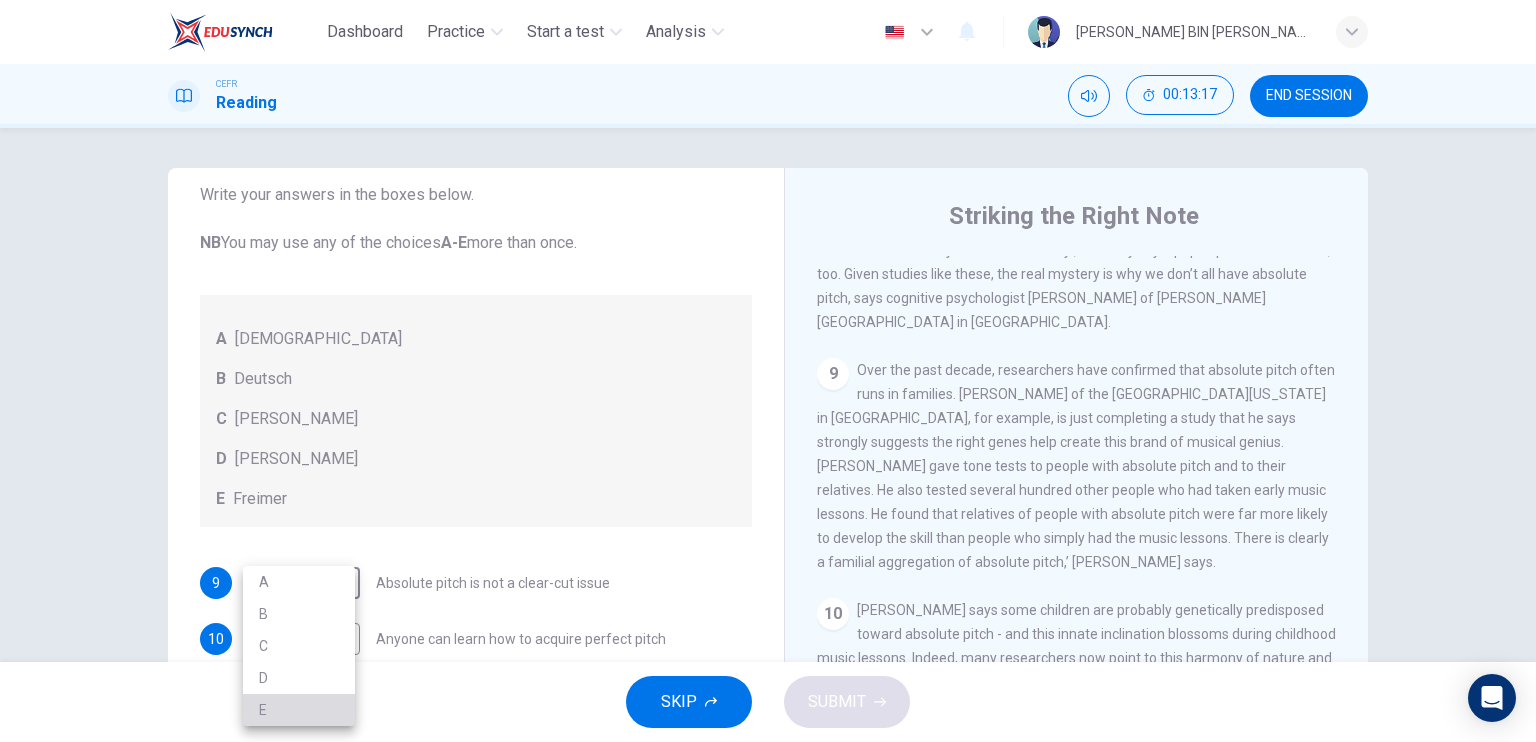 click on "E" at bounding box center (299, 710) 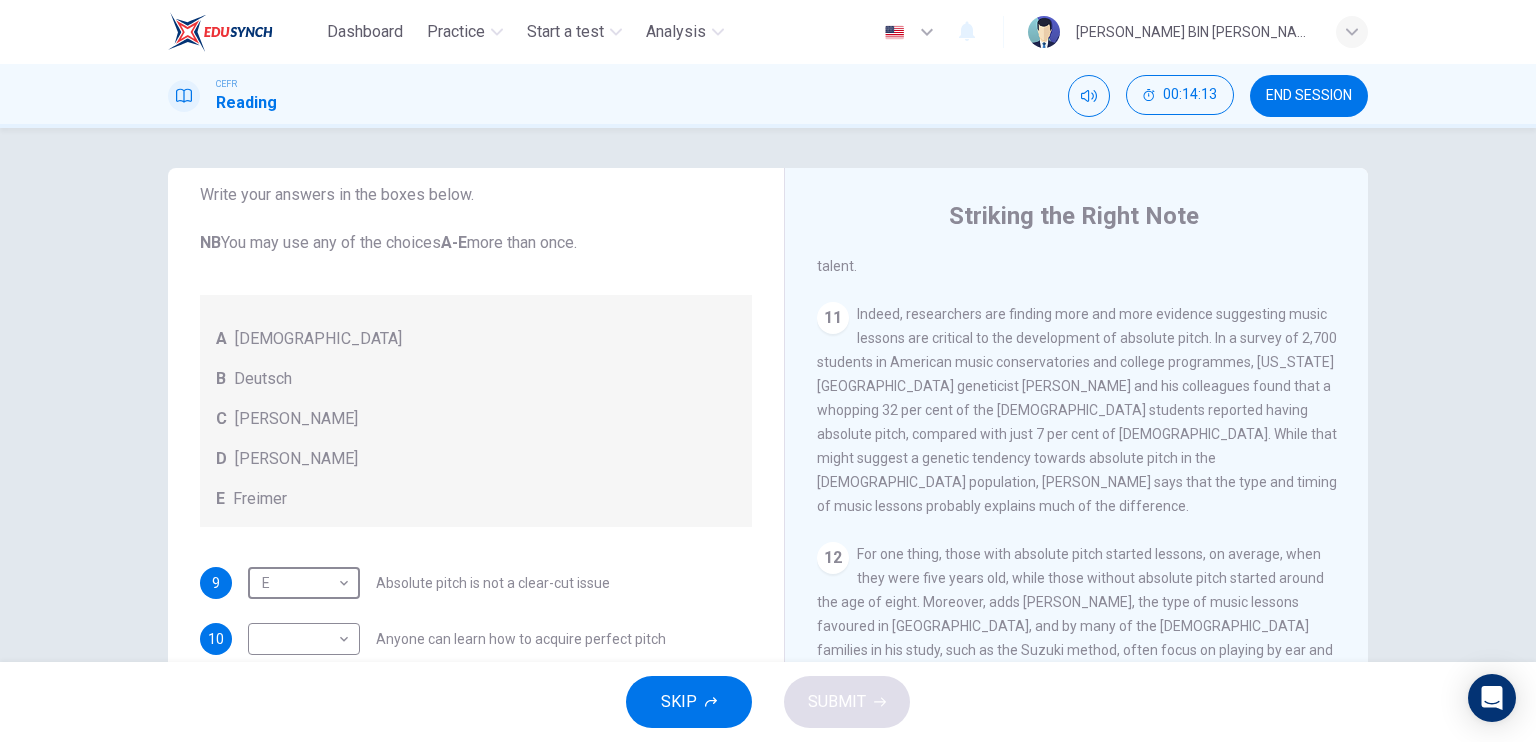 scroll, scrollTop: 2283, scrollLeft: 0, axis: vertical 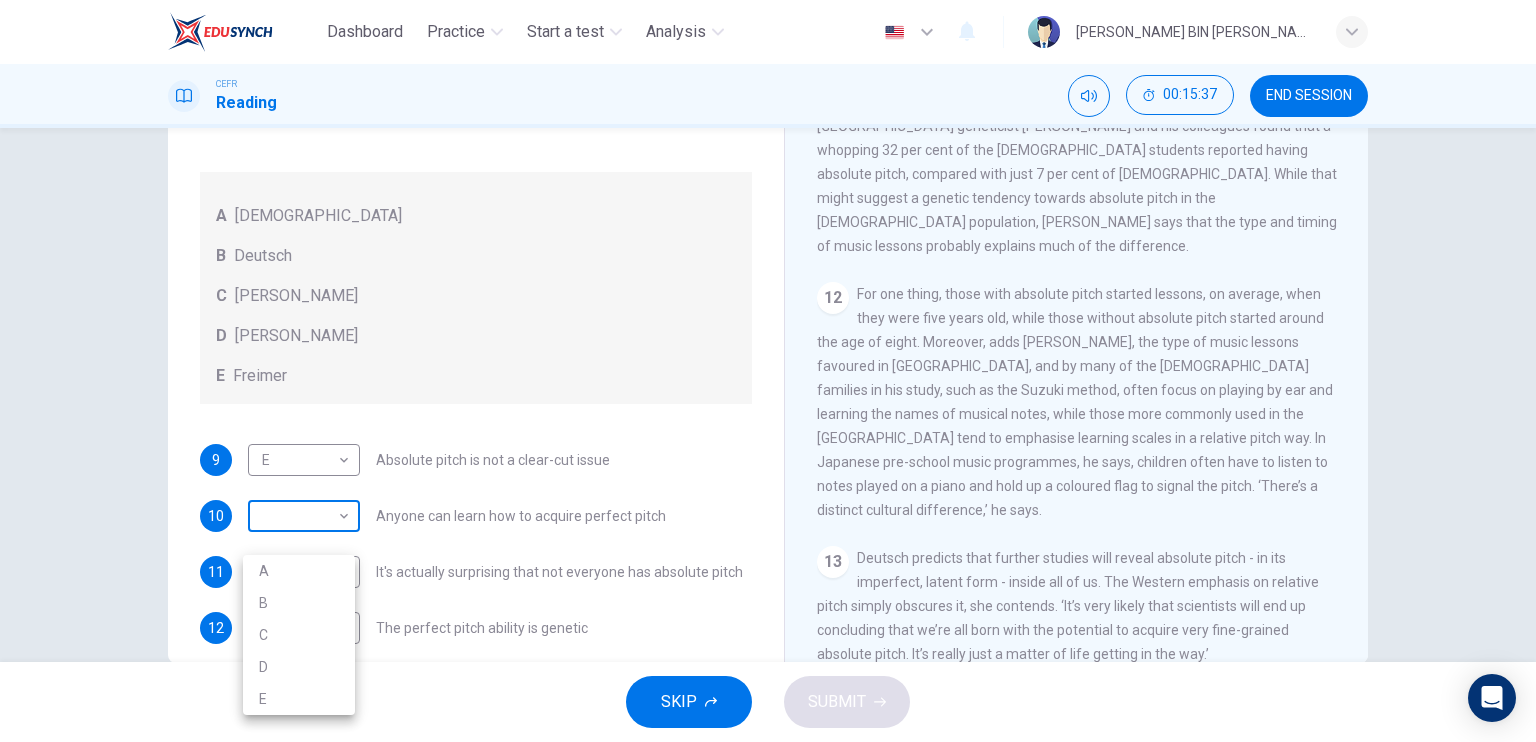 click on "Dashboard Practice Start a test Analysis English en ​ [PERSON_NAME] BIN [PERSON_NAME] RIDZUAN CEFR Reading 00:15:37 END SESSION Questions 9 - 13 The Reading Passage contains a number of opinions provided by five different scientists. Match each opinion with one of the scientists ( A-E  below).
Write your answers in the boxes below.
NB  You may use any of the choices  A-E  more than once. A Levitin B Deutsch C [PERSON_NAME] D [PERSON_NAME] 9 E E ​ Absolute pitch is not a clear-cut issue 10 ​ ​ Anyone can learn how to acquire perfect pitch 11 ​ ​ It's actually surprising that not everyone has absolute pitch 12 ​ ​ The perfect pitch ability is genetic 13 ​ ​ The important thing is the age at which music lessons are started Striking the Right Note CLICK TO ZOOM Click to Zoom 1 Is perfect pitch a rare talent possessed solely by the likes of
[PERSON_NAME]? [PERSON_NAME] discusses this much sought-after musical ability. 2 3 4 5 6 7 8 9 10 11 12 13 SKIP SUBMIT
Dashboard Practice Start a test 2025" at bounding box center (768, 371) 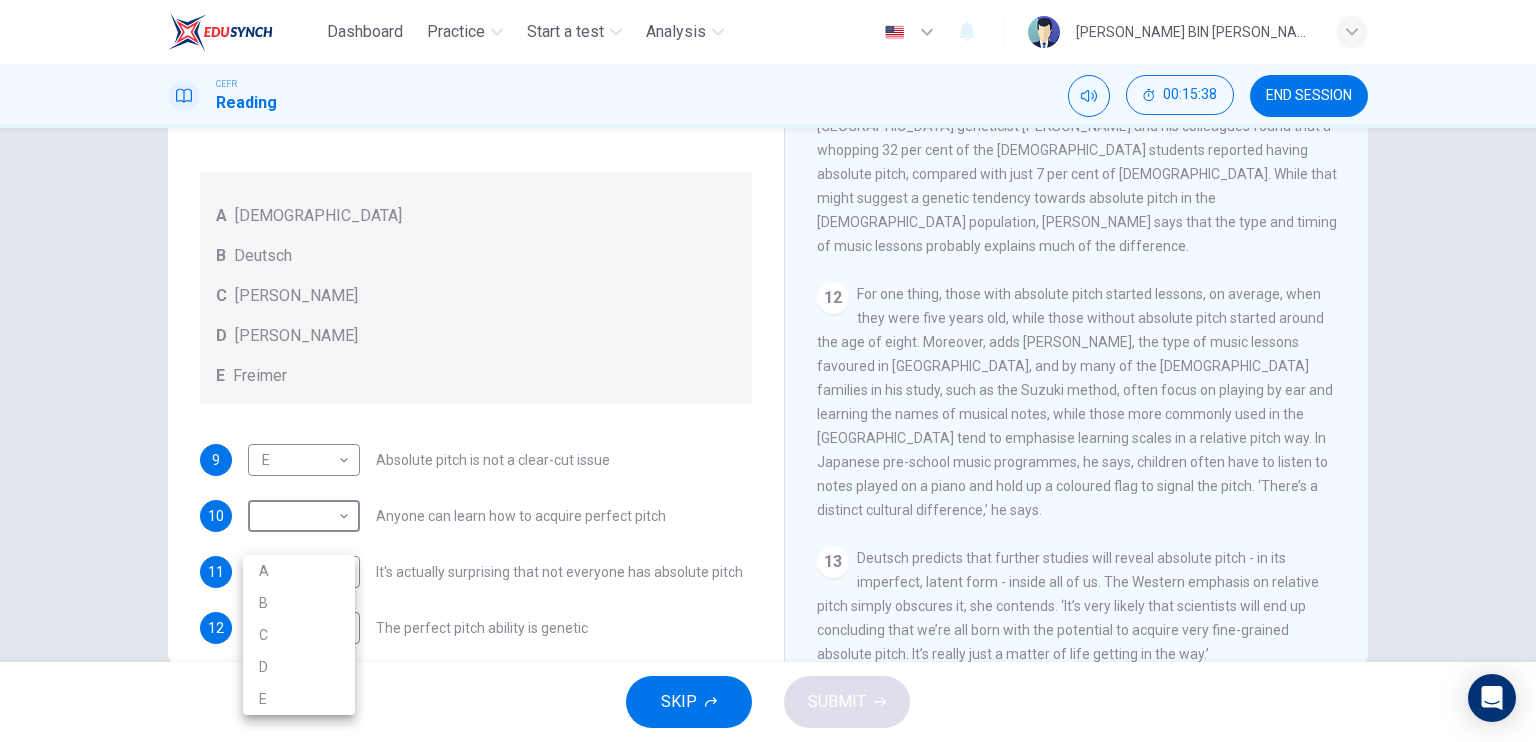 click on "B" at bounding box center (299, 603) 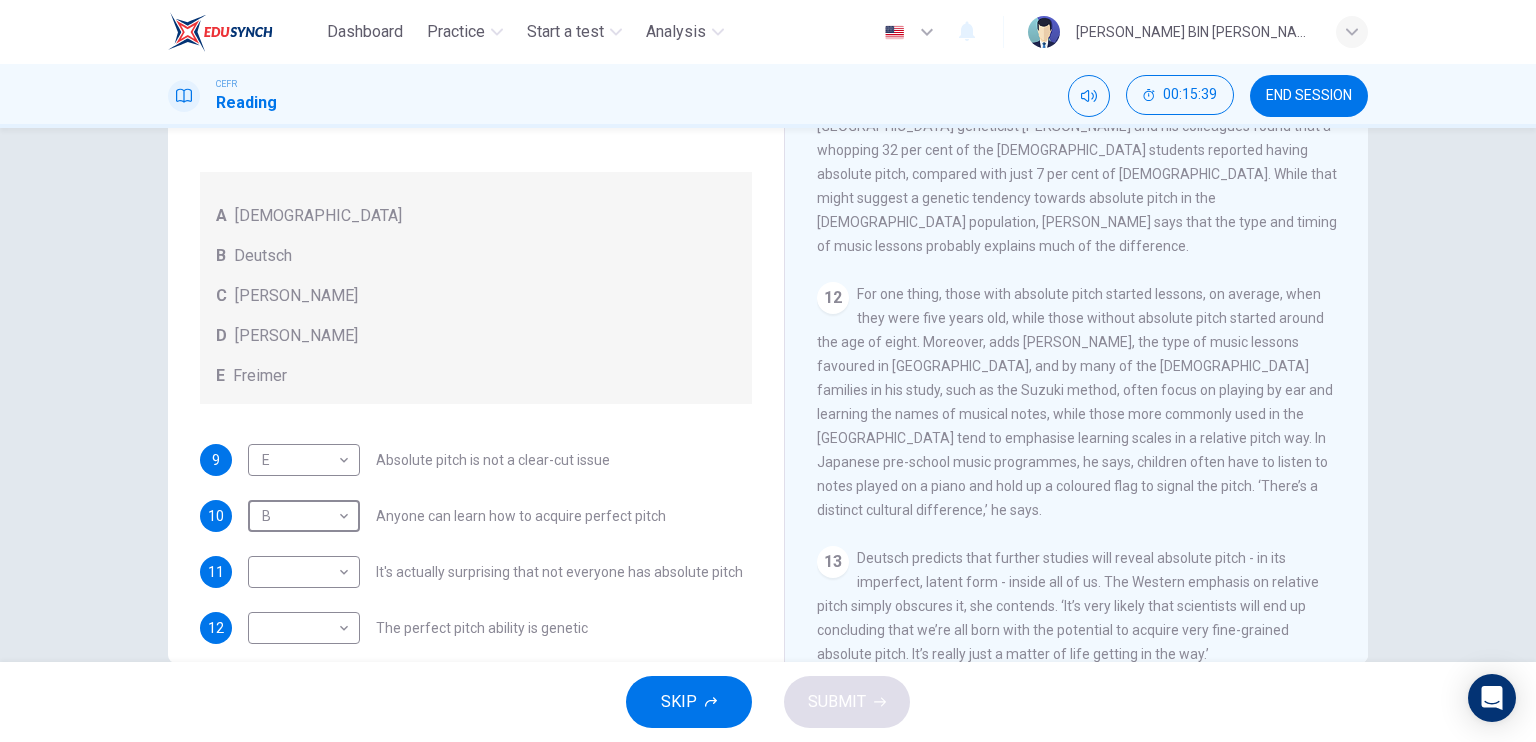 scroll, scrollTop: 176, scrollLeft: 0, axis: vertical 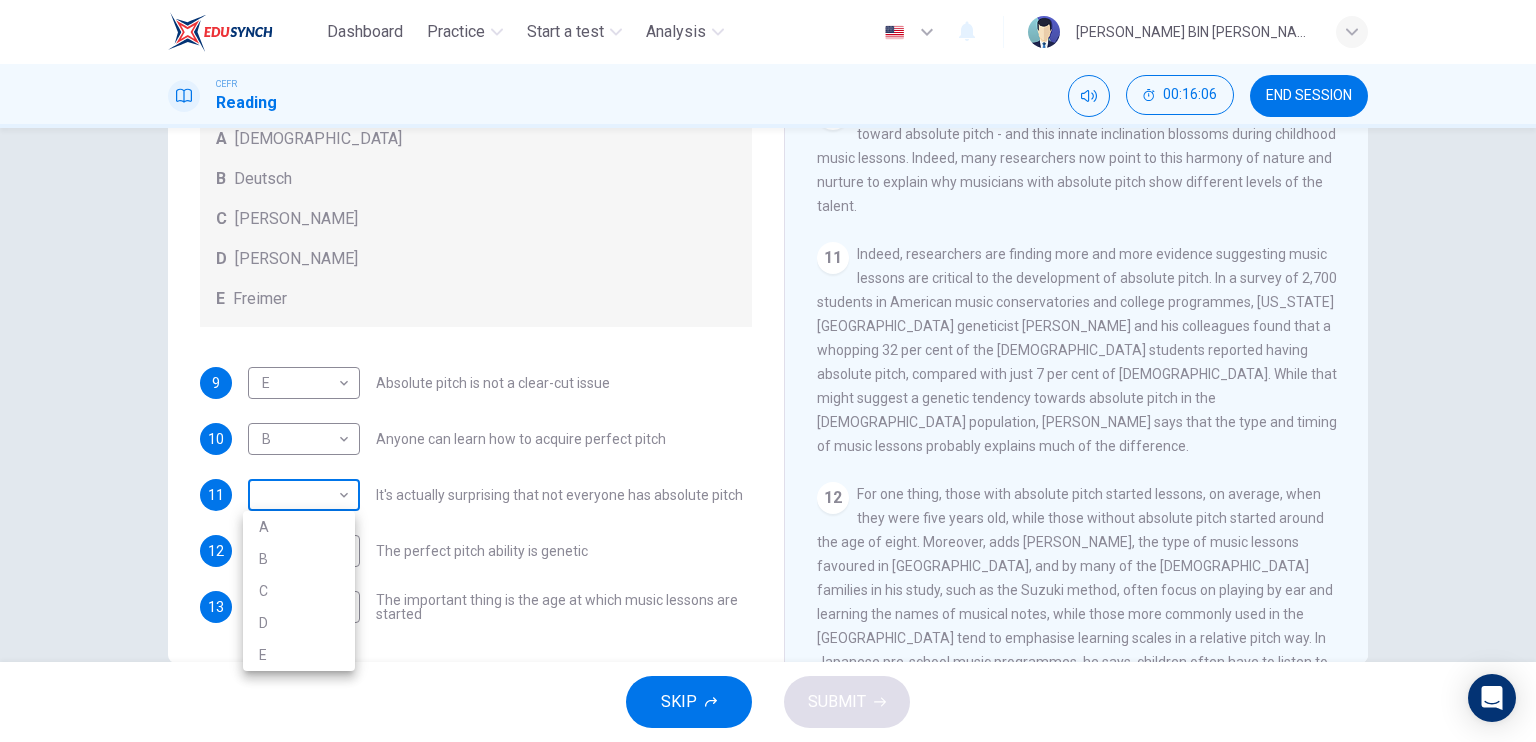 click on "Dashboard Practice Start a test Analysis English en ​ [PERSON_NAME] BIN [PERSON_NAME] RIDZUAN CEFR Reading 00:16:06 END SESSION Questions 9 - 13 The Reading Passage contains a number of opinions provided by five different scientists. Match each opinion with one of the scientists ( A-E  below).
Write your answers in the boxes below.
NB  You may use any of the choices  A-E  more than once. A Levitin B Deutsch C [PERSON_NAME] D [PERSON_NAME] 9 E E ​ Absolute pitch is not a clear-cut issue 10 B B ​ Anyone can learn how to acquire perfect pitch 11 ​ ​ It's actually surprising that not everyone has absolute pitch 12 ​ ​ The perfect pitch ability is genetic 13 ​ ​ The important thing is the age at which music lessons are started Striking the Right Note CLICK TO ZOOM Click to Zoom 1 Is perfect pitch a rare talent possessed solely by the likes of
[PERSON_NAME]? [PERSON_NAME] discusses this much sought-after musical ability. 2 3 4 5 6 7 8 9 10 11 12 13 SKIP SUBMIT
Dashboard Practice Start a test 2025" at bounding box center (768, 371) 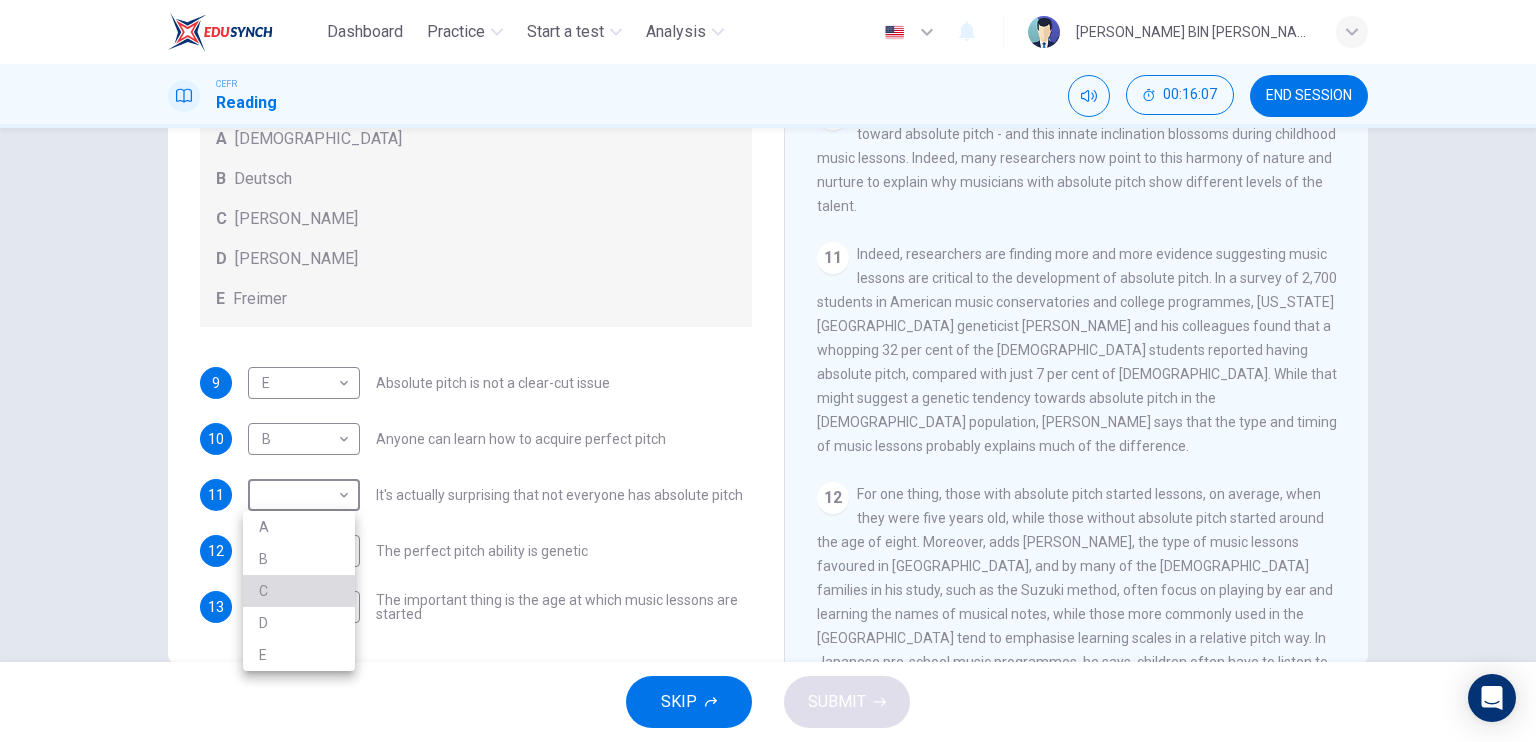 click on "C" at bounding box center (299, 591) 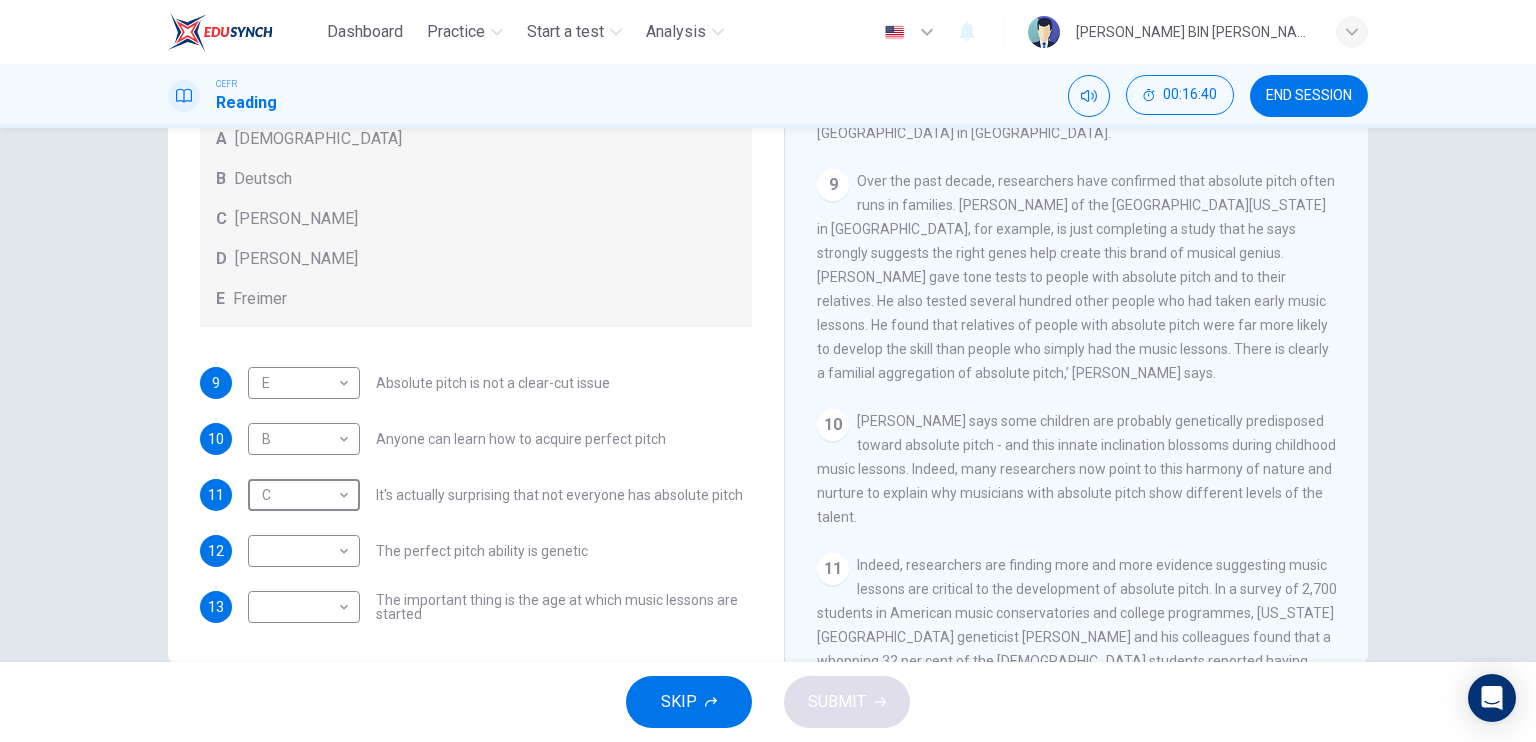 scroll, scrollTop: 1783, scrollLeft: 0, axis: vertical 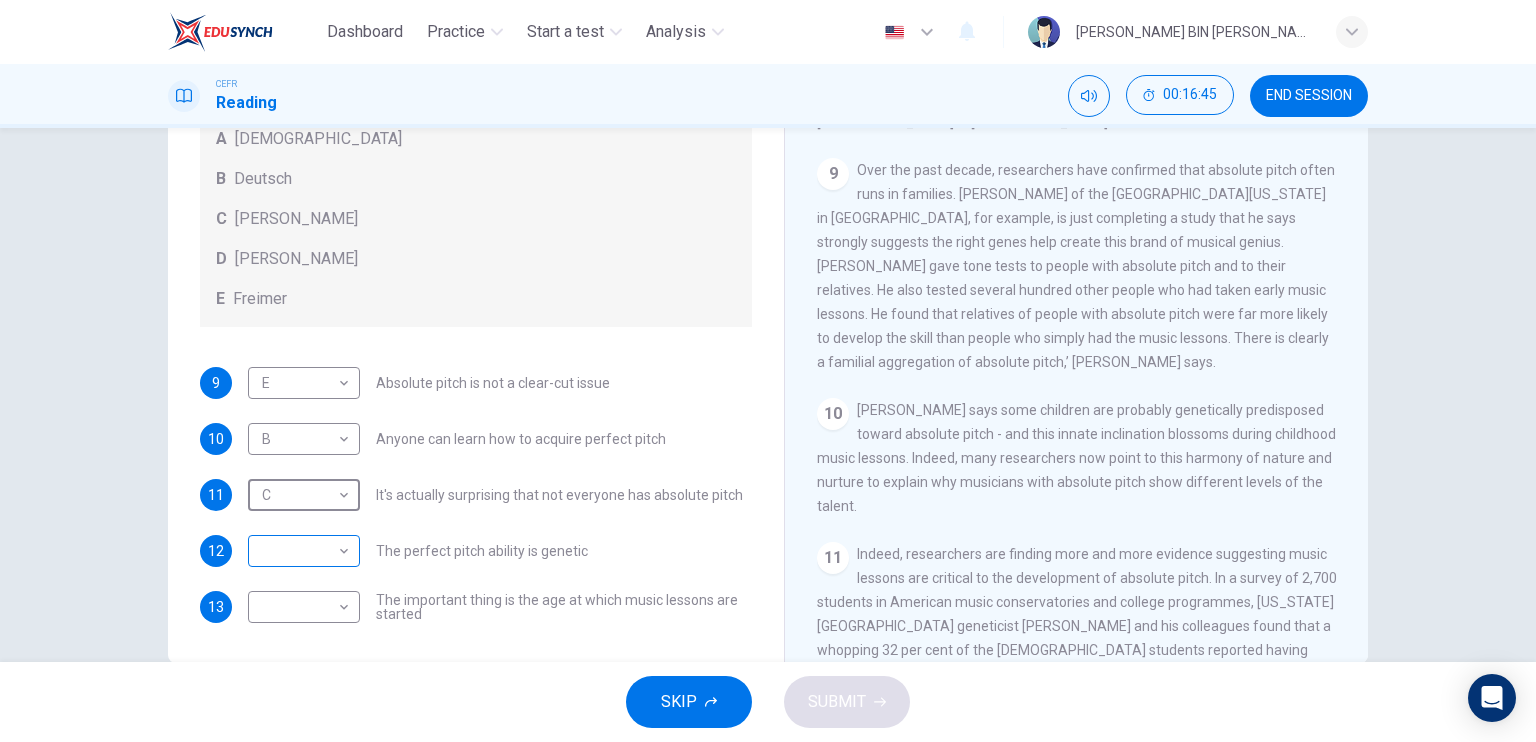 click on "Dashboard Practice Start a test Analysis English en ​ [PERSON_NAME] BIN [PERSON_NAME] RIDZUAN CEFR Reading 00:16:45 END SESSION Questions 9 - 13 The Reading Passage contains a number of opinions provided by five different scientists. Match each opinion with one of the scientists ( A-E  below).
Write your answers in the boxes below.
NB  You may use any of the choices  A-E  more than once. A Levitin B Deutsch C [PERSON_NAME] D [PERSON_NAME] 9 E E ​ Absolute pitch is not a clear-cut issue 10 B B ​ Anyone can learn how to acquire perfect pitch 11 C C ​ It's actually surprising that not everyone has absolute pitch 12 ​ ​ The perfect pitch ability is genetic 13 ​ ​ The important thing is the age at which music lessons are started Striking the Right Note CLICK TO ZOOM Click to Zoom 1 Is perfect pitch a rare talent possessed solely by the likes of
[PERSON_NAME]? [PERSON_NAME] discusses this much sought-after musical ability. 2 3 4 5 6 7 8 9 10 11 12 13 SKIP SUBMIT
Dashboard Practice Start a test 2025" at bounding box center [768, 371] 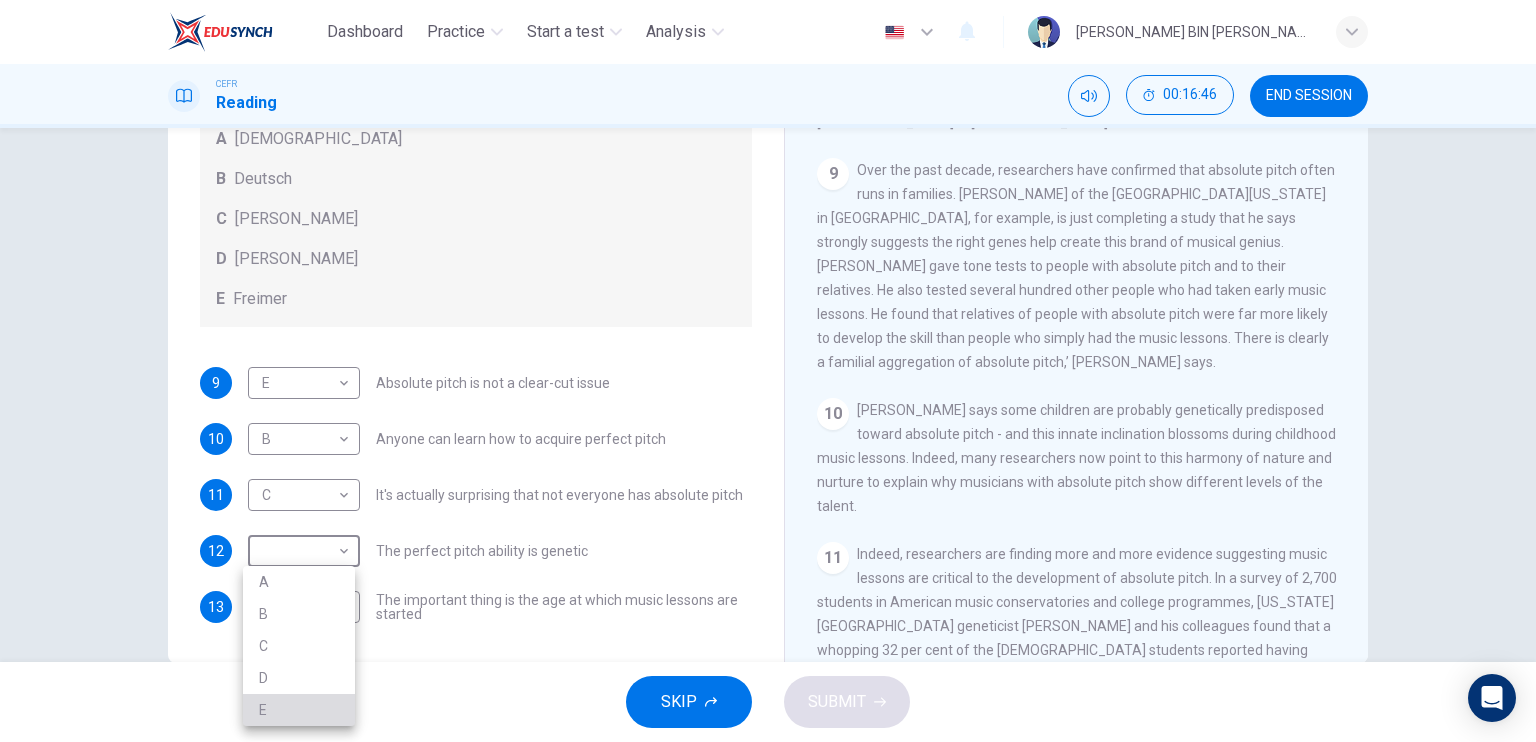 click on "E" at bounding box center (299, 710) 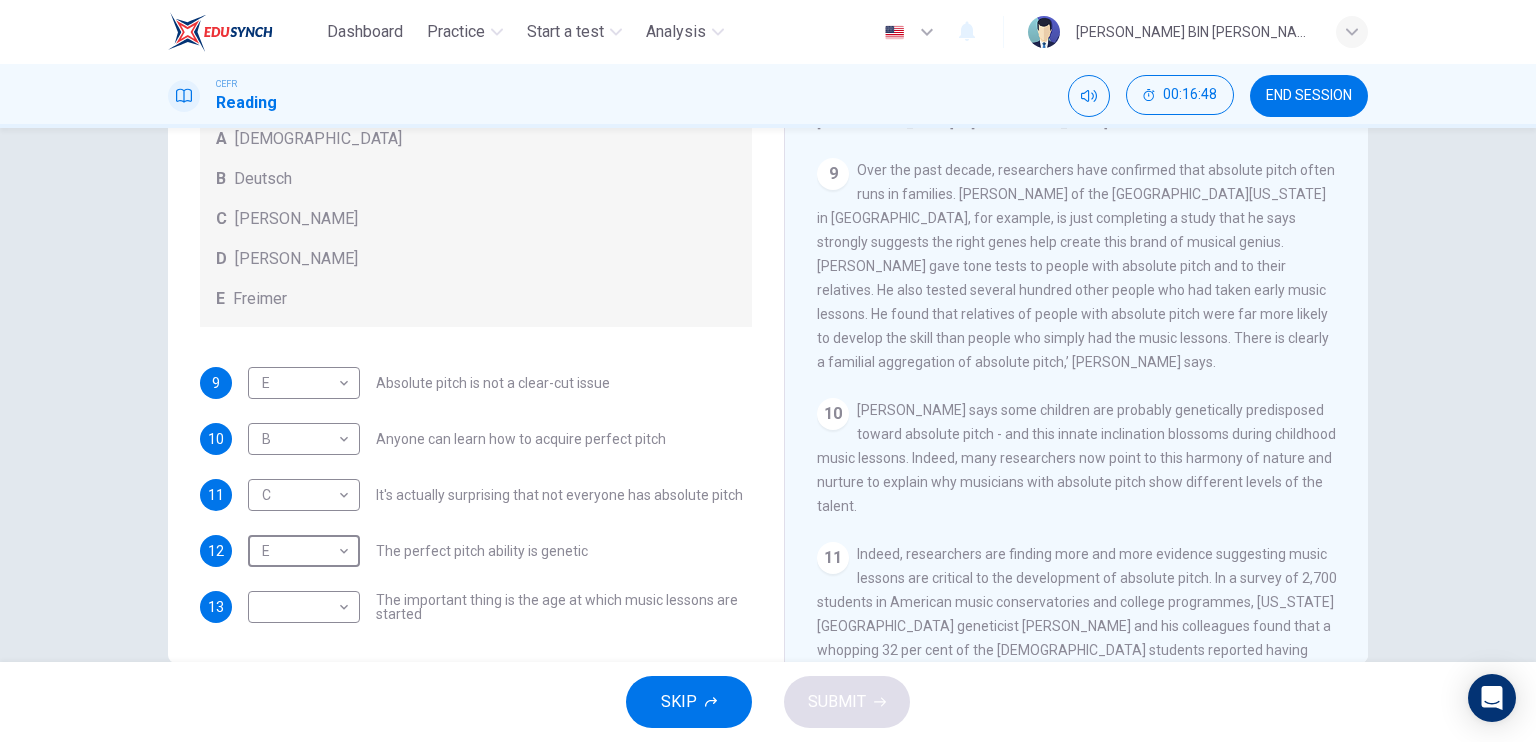 scroll, scrollTop: 240, scrollLeft: 0, axis: vertical 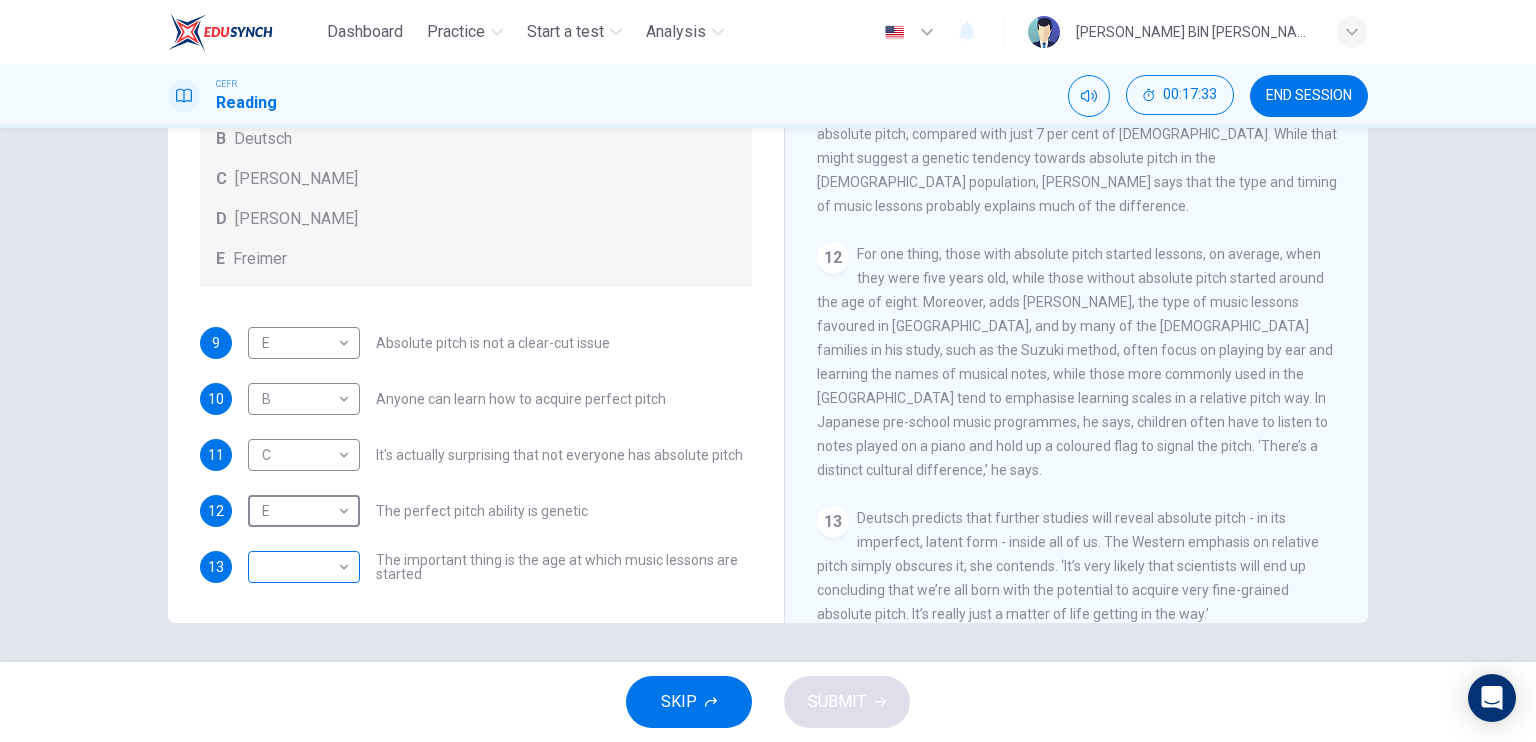 click on "Dashboard Practice Start a test Analysis English en ​ [PERSON_NAME] BIN [PERSON_NAME] RIDZUAN CEFR Reading 00:17:33 END SESSION Questions 9 - 13 The Reading Passage contains a number of opinions provided by five different scientists. Match each opinion with one of the scientists ( A-E  below).
Write your answers in the boxes below.
NB  You may use any of the choices  A-E  more than once. A Levitin B Deutsch C [PERSON_NAME] D [PERSON_NAME] 9 E E ​ Absolute pitch is not a clear-cut issue 10 B B ​ Anyone can learn how to acquire perfect pitch 11 C C ​ It's actually surprising that not everyone has absolute pitch 12 E E ​ The perfect pitch ability is genetic 13 ​ ​ The important thing is the age at which music lessons are started Striking the Right Note CLICK TO ZOOM Click to Zoom 1 Is perfect pitch a rare talent possessed solely by the likes of
[PERSON_NAME]? [PERSON_NAME] discusses this much sought-after musical ability. 2 3 4 5 6 7 8 9 10 11 12 13 SKIP SUBMIT
Dashboard Practice Start a test 2025" at bounding box center (768, 371) 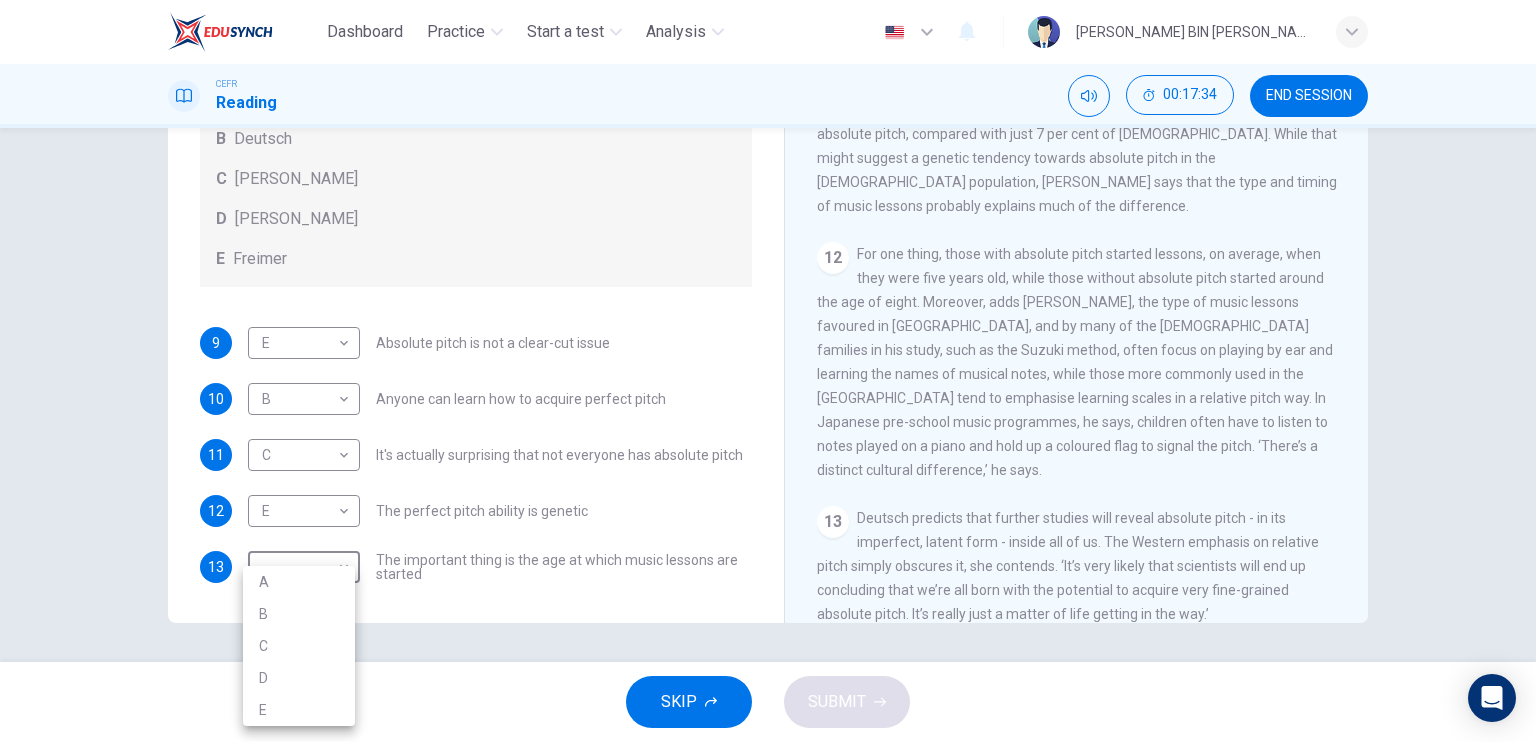drag, startPoint x: 274, startPoint y: 649, endPoint x: 320, endPoint y: 648, distance: 46.010868 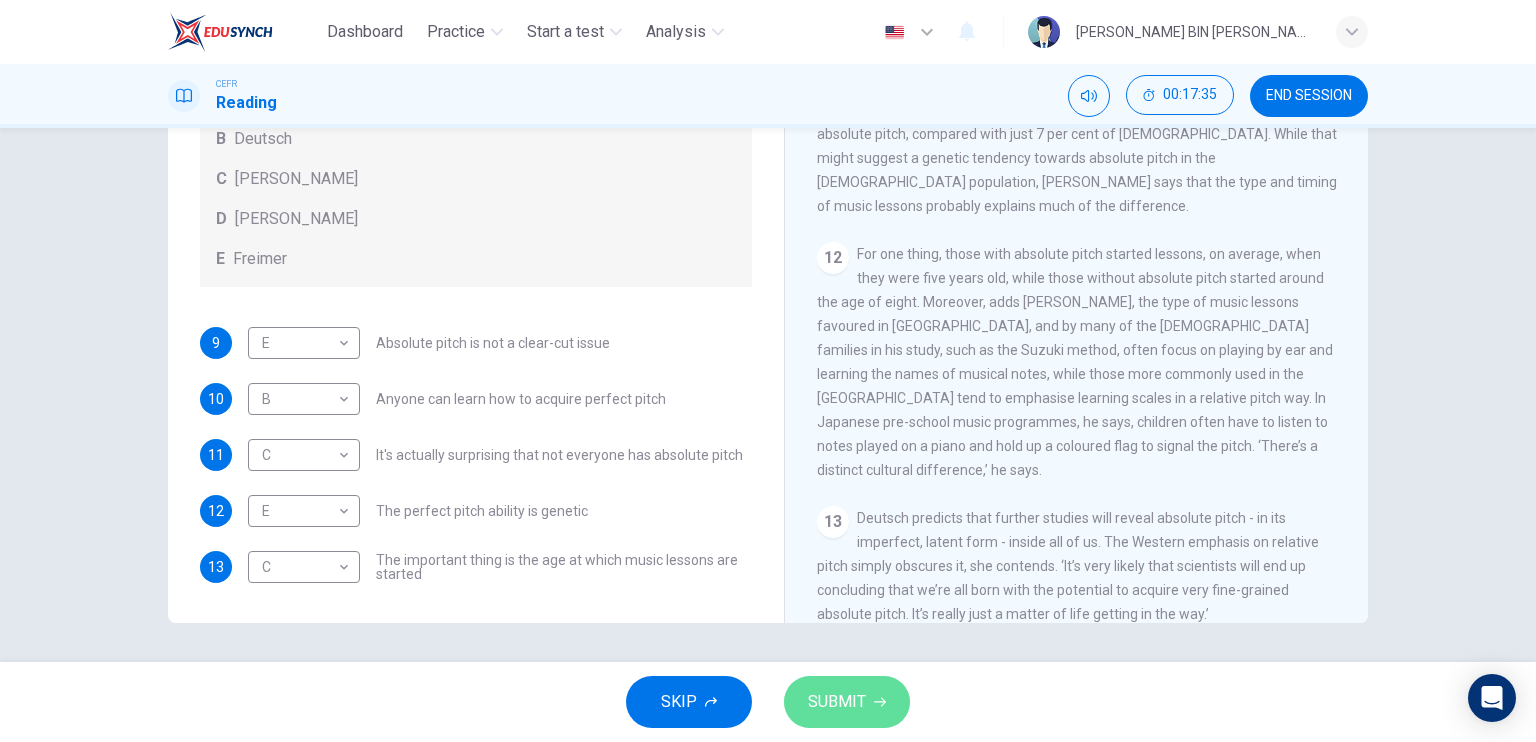 click on "SUBMIT" at bounding box center (837, 702) 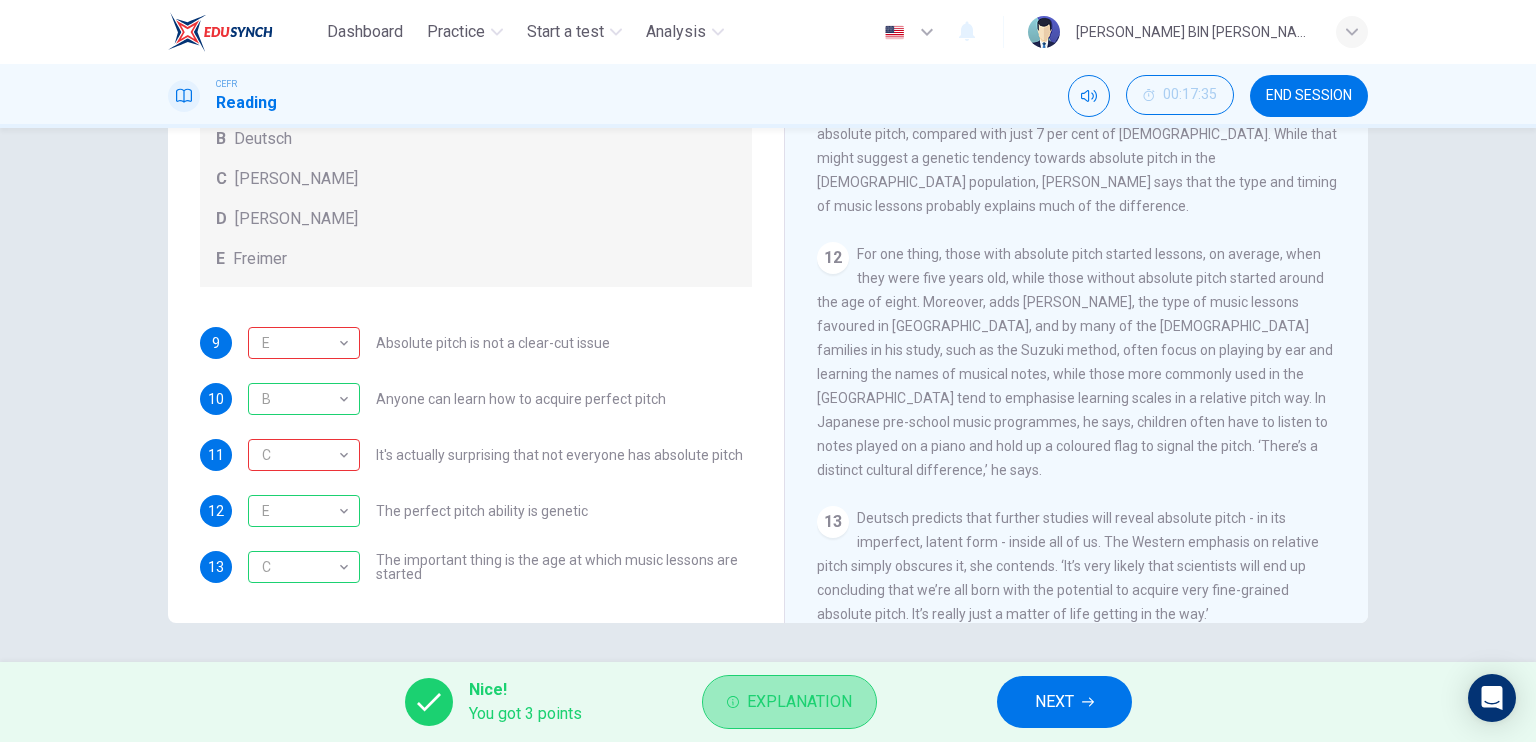 click on "Explanation" at bounding box center (799, 702) 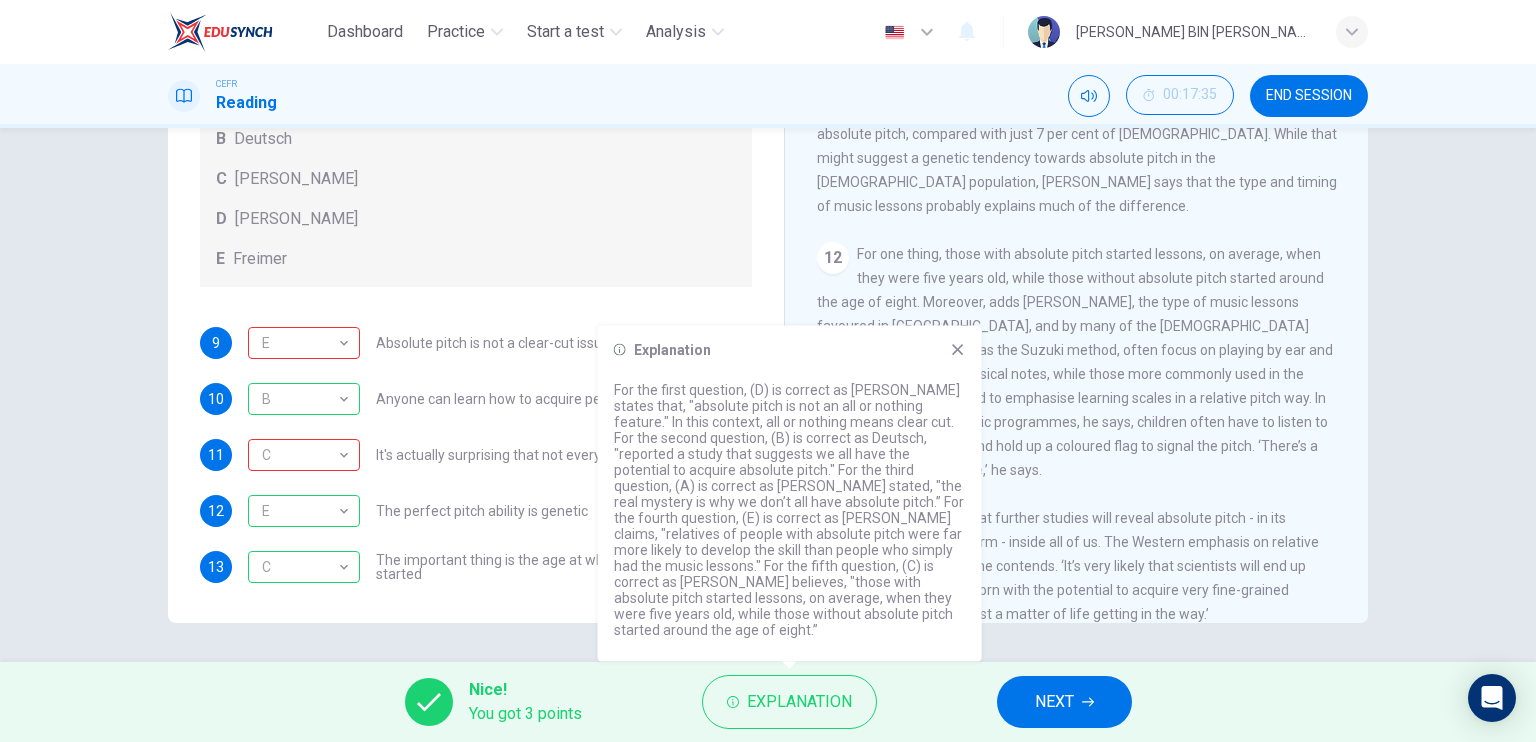click 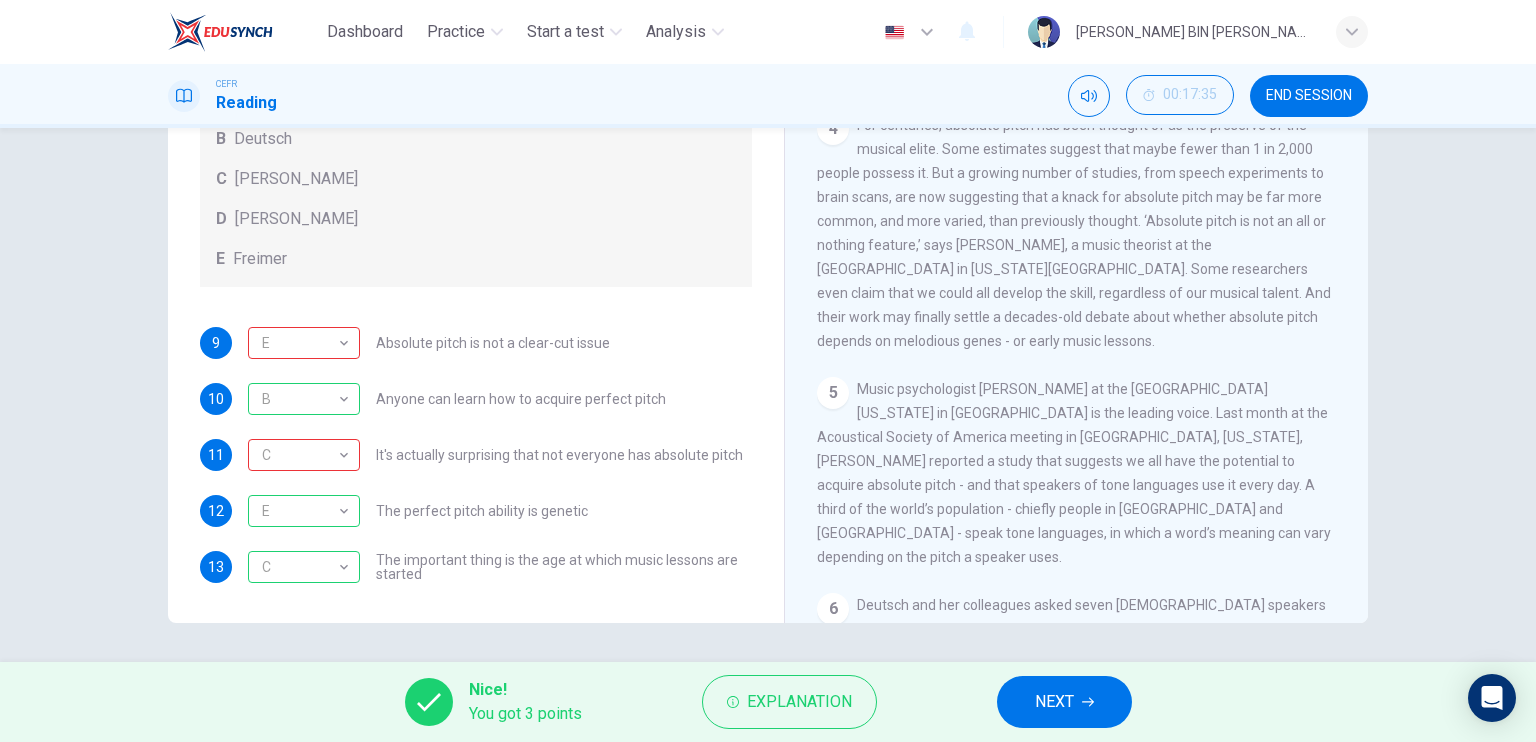 scroll, scrollTop: 883, scrollLeft: 0, axis: vertical 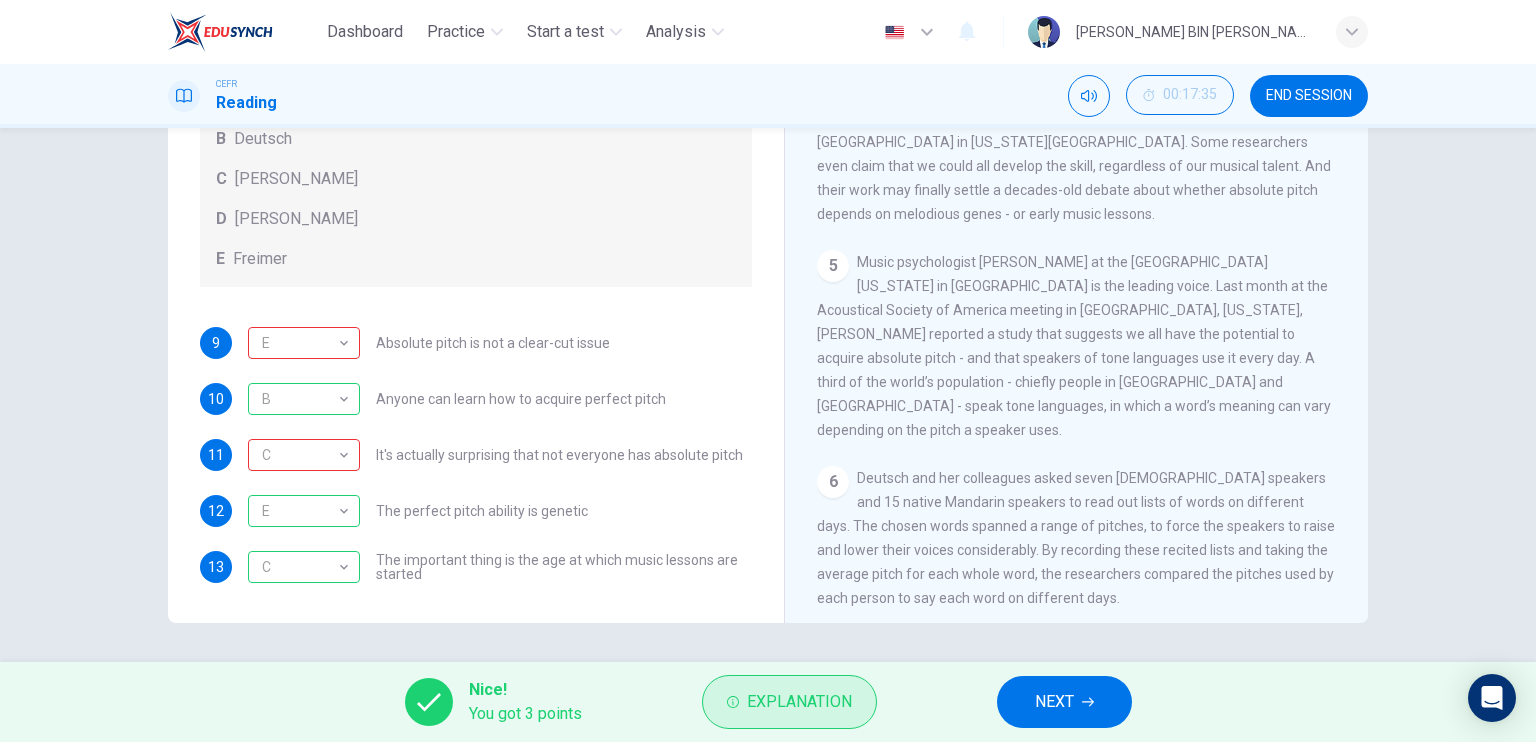 click on "Explanation" at bounding box center [799, 702] 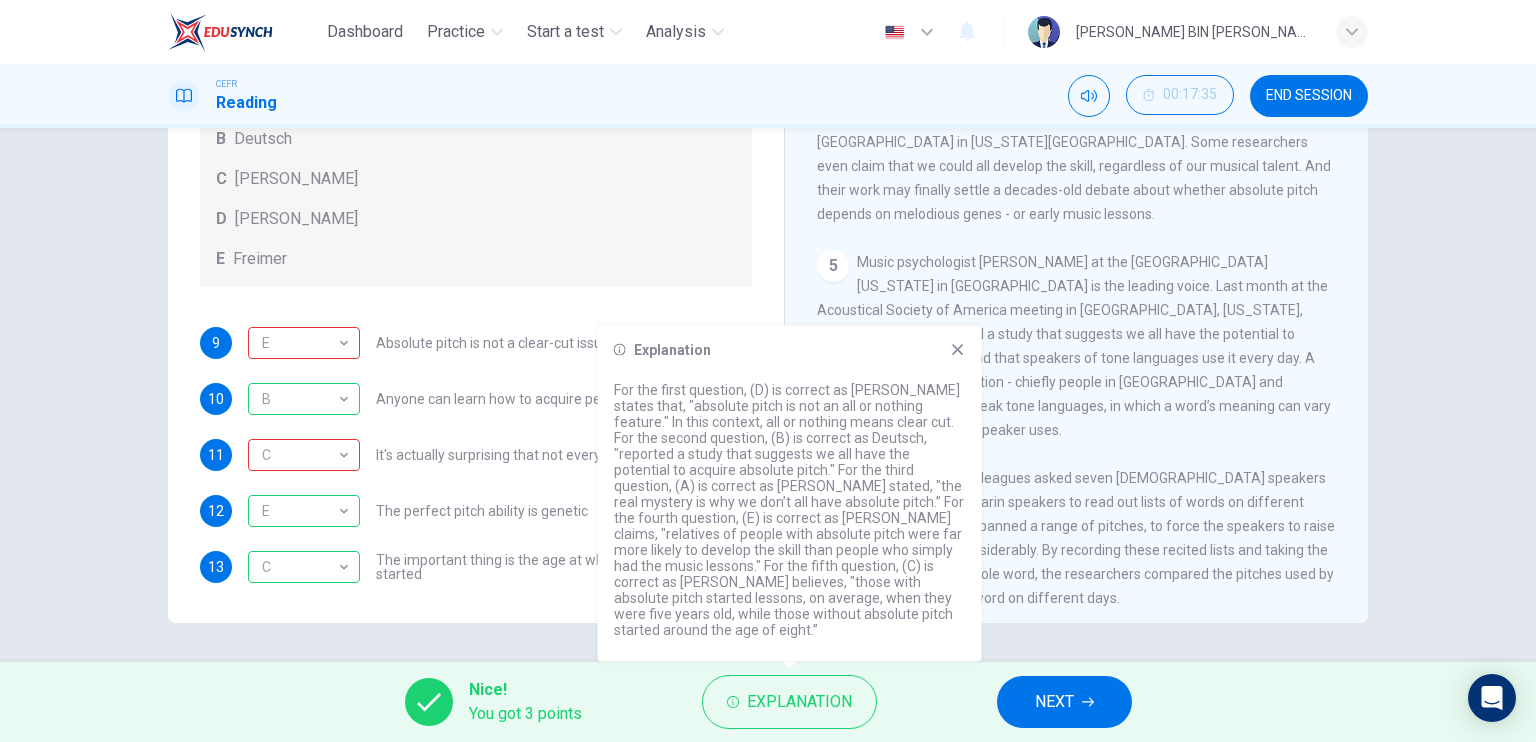 click 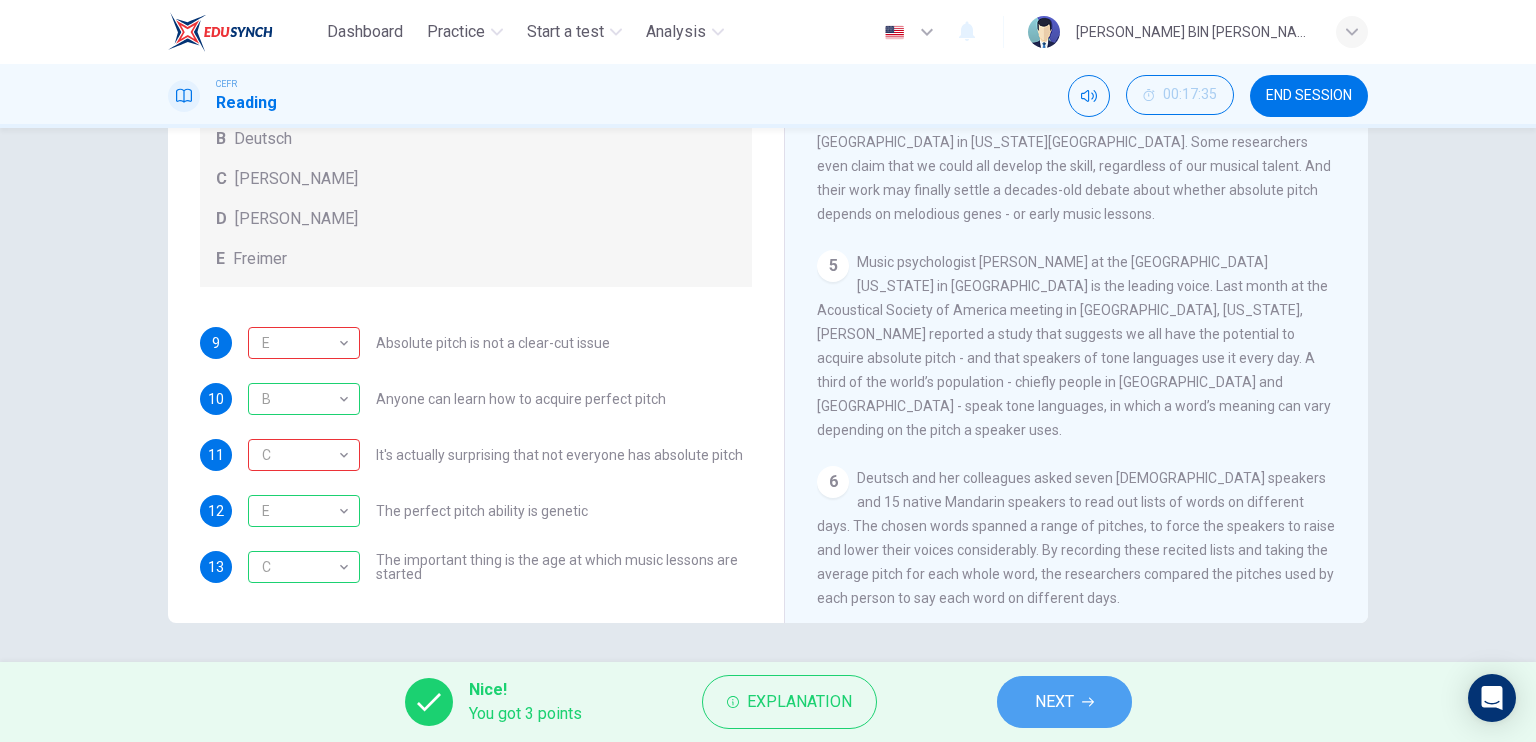 drag, startPoint x: 1071, startPoint y: 691, endPoint x: 1077, endPoint y: 667, distance: 24.738634 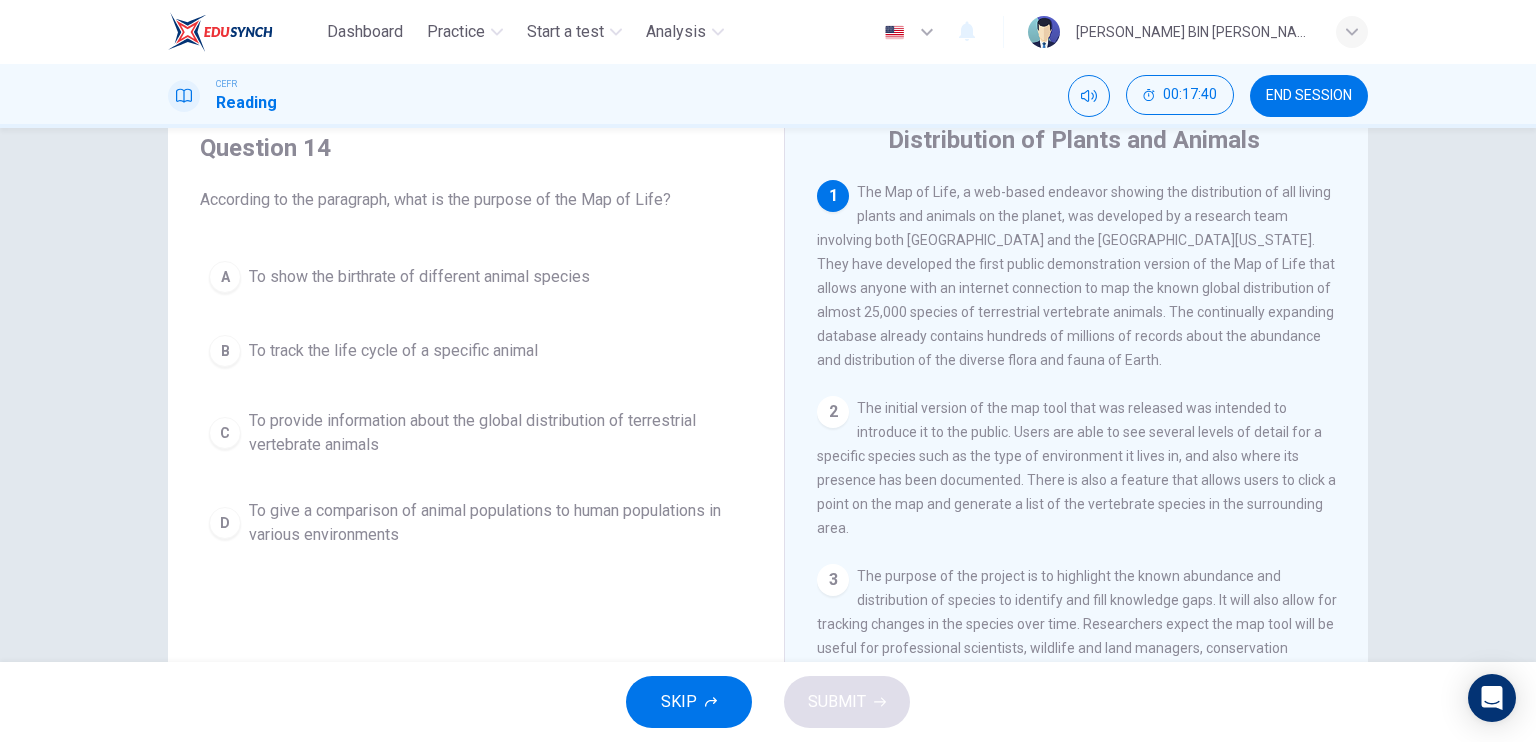 scroll, scrollTop: 0, scrollLeft: 0, axis: both 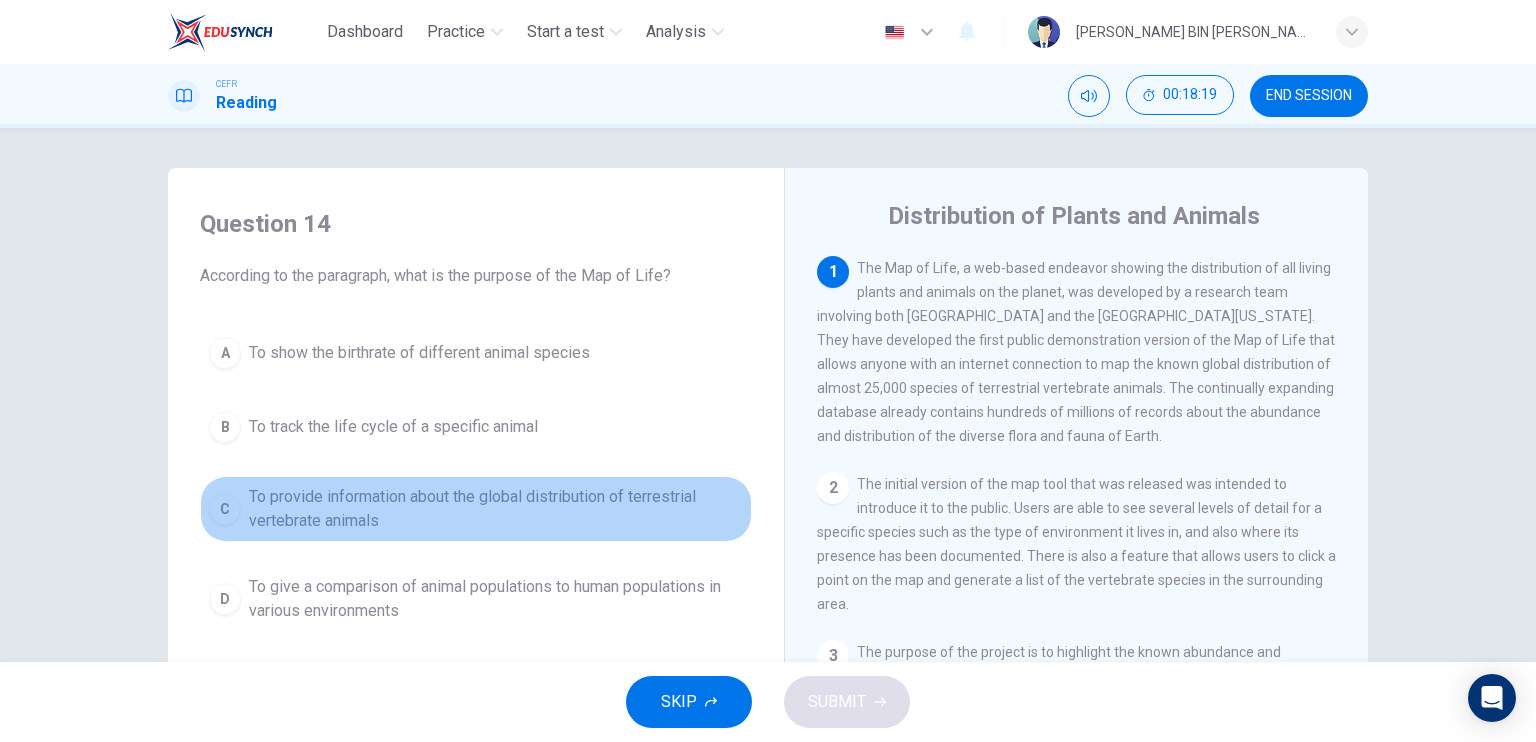 click on "C" at bounding box center (225, 509) 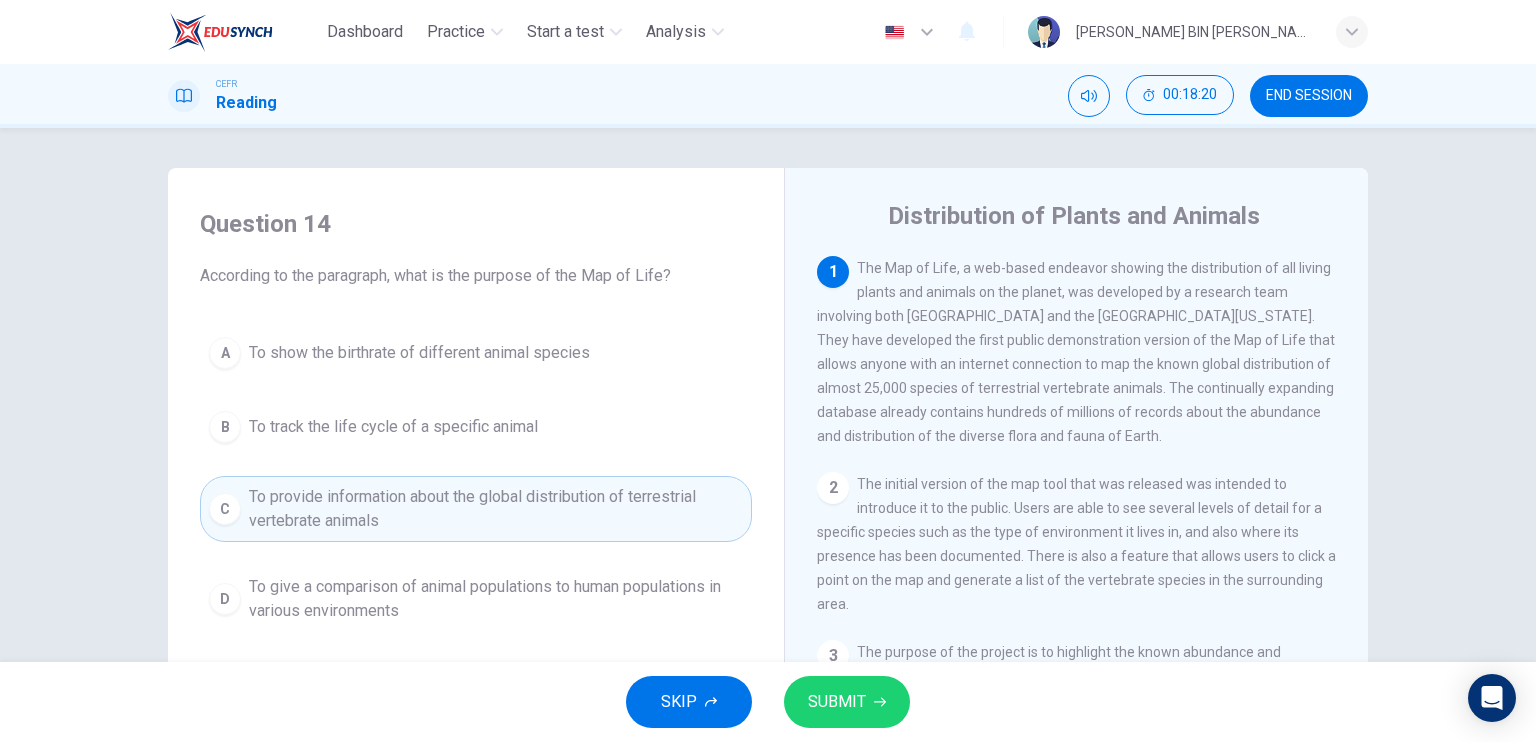 click on "SUBMIT" at bounding box center [837, 702] 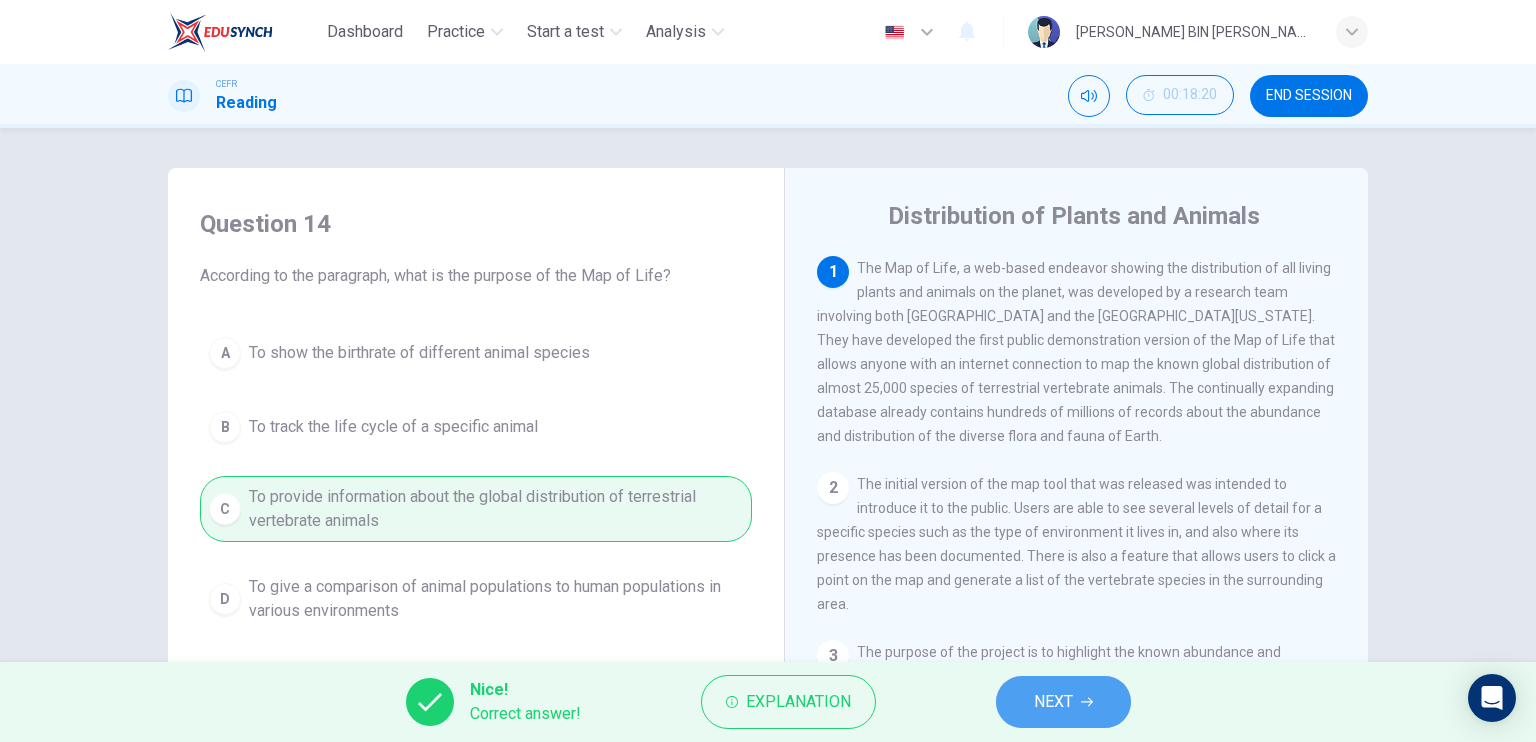 click on "NEXT" at bounding box center [1063, 702] 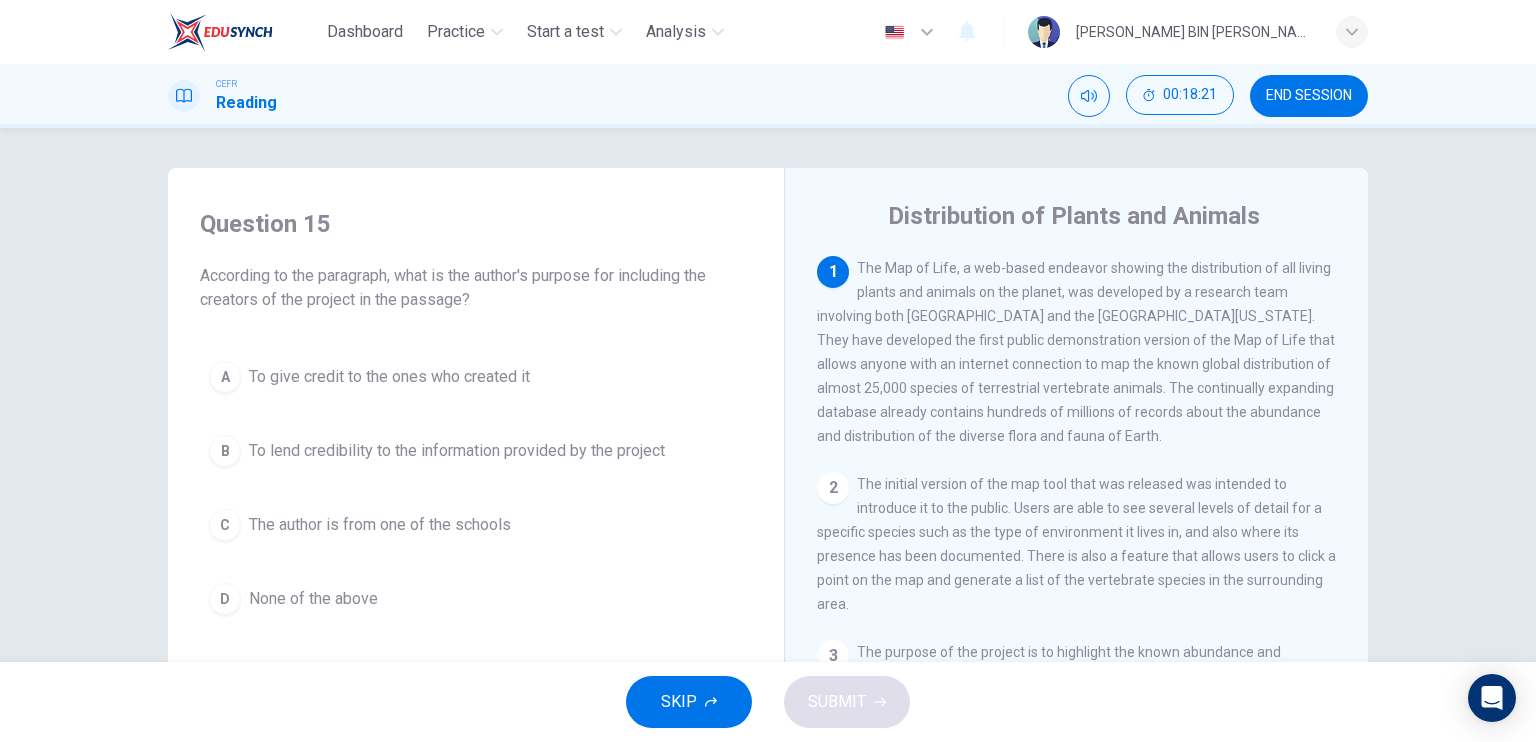 scroll, scrollTop: 100, scrollLeft: 0, axis: vertical 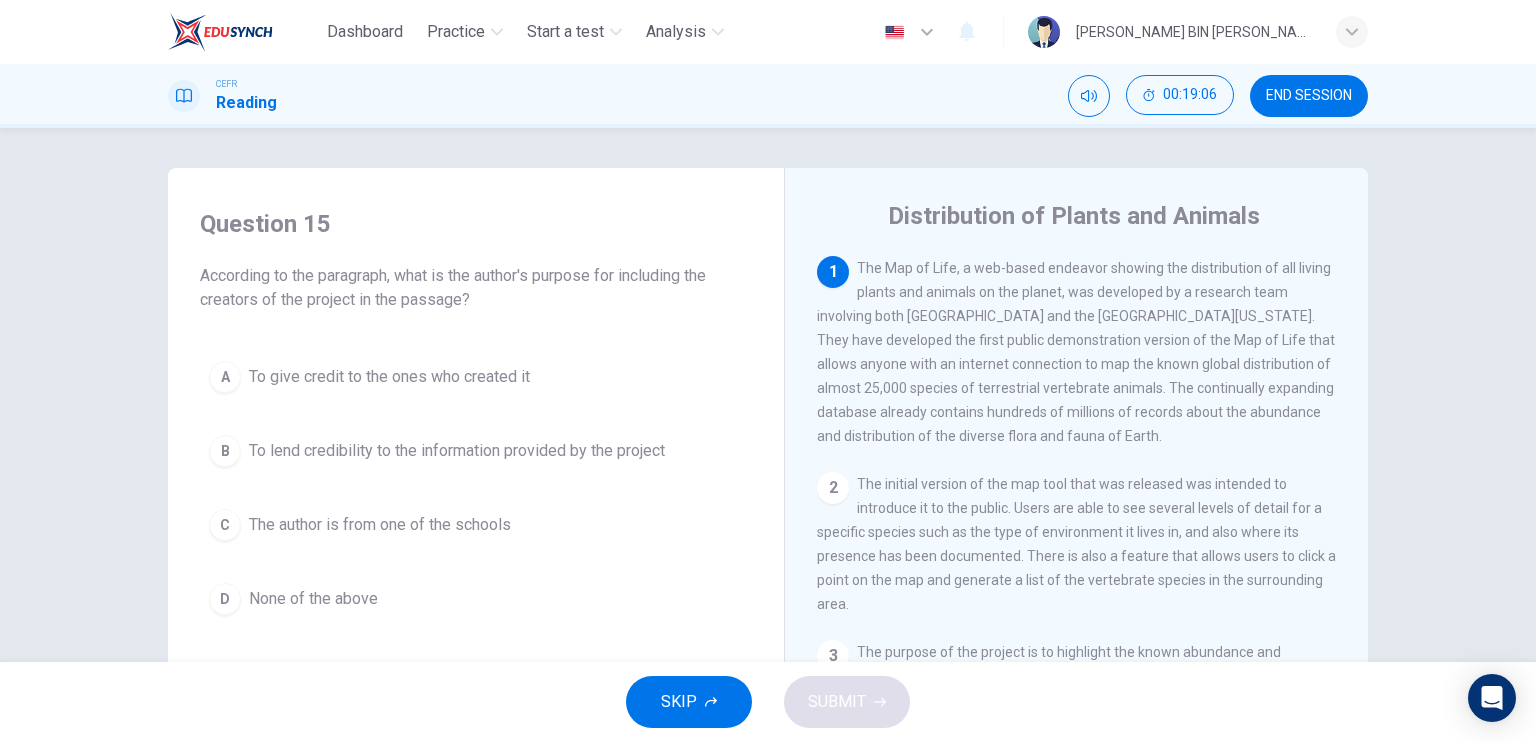 click on "D" at bounding box center (225, 599) 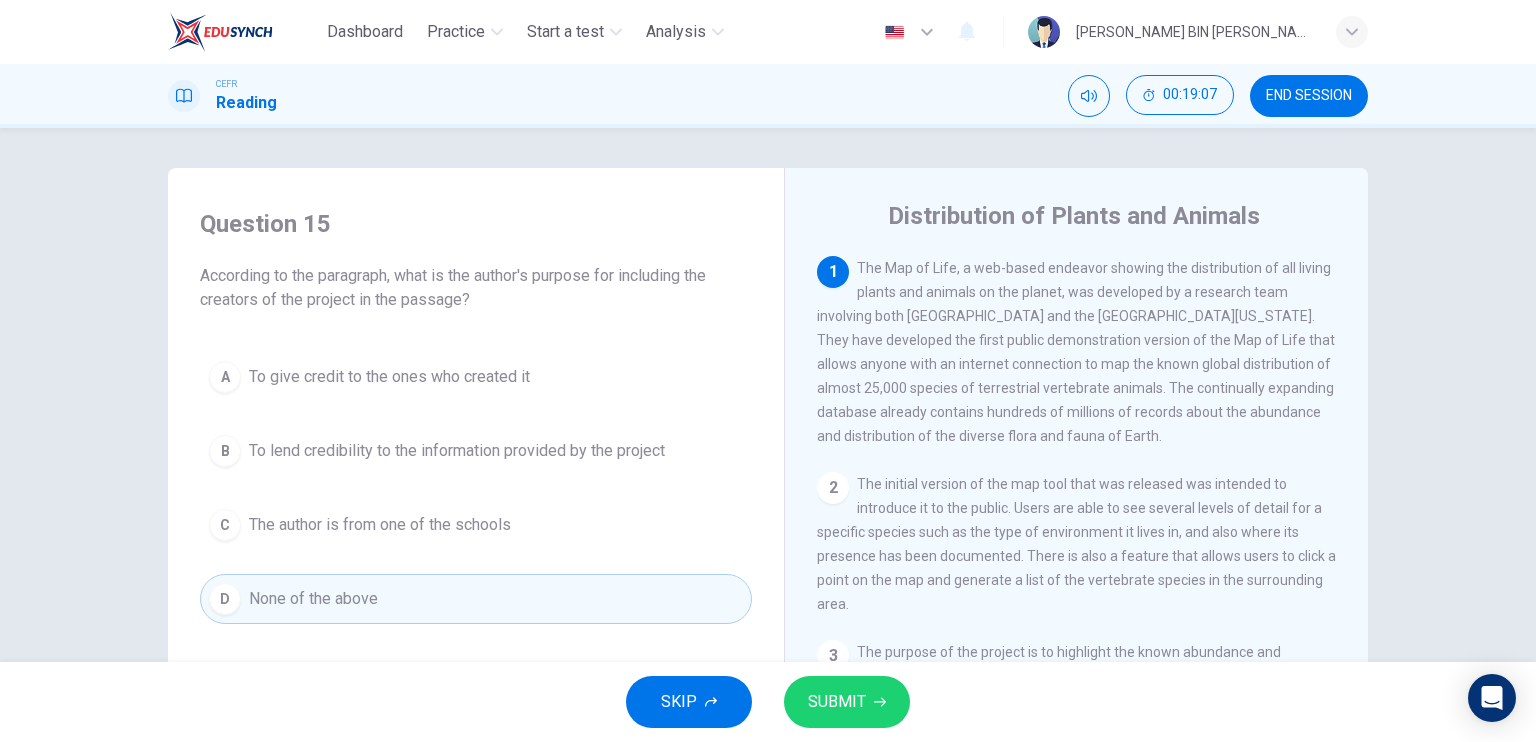 click on "SUBMIT" at bounding box center (837, 702) 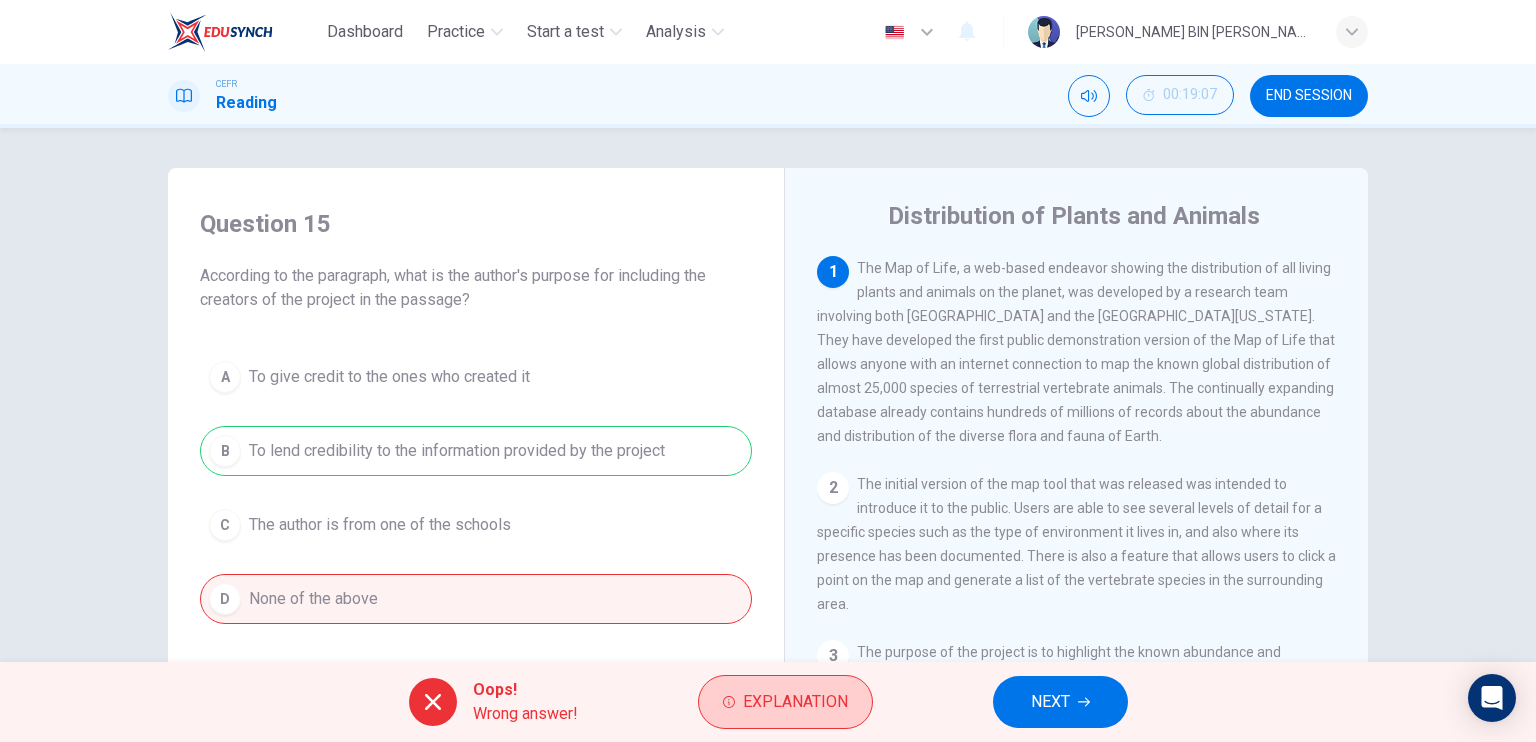 click on "Explanation" at bounding box center (795, 702) 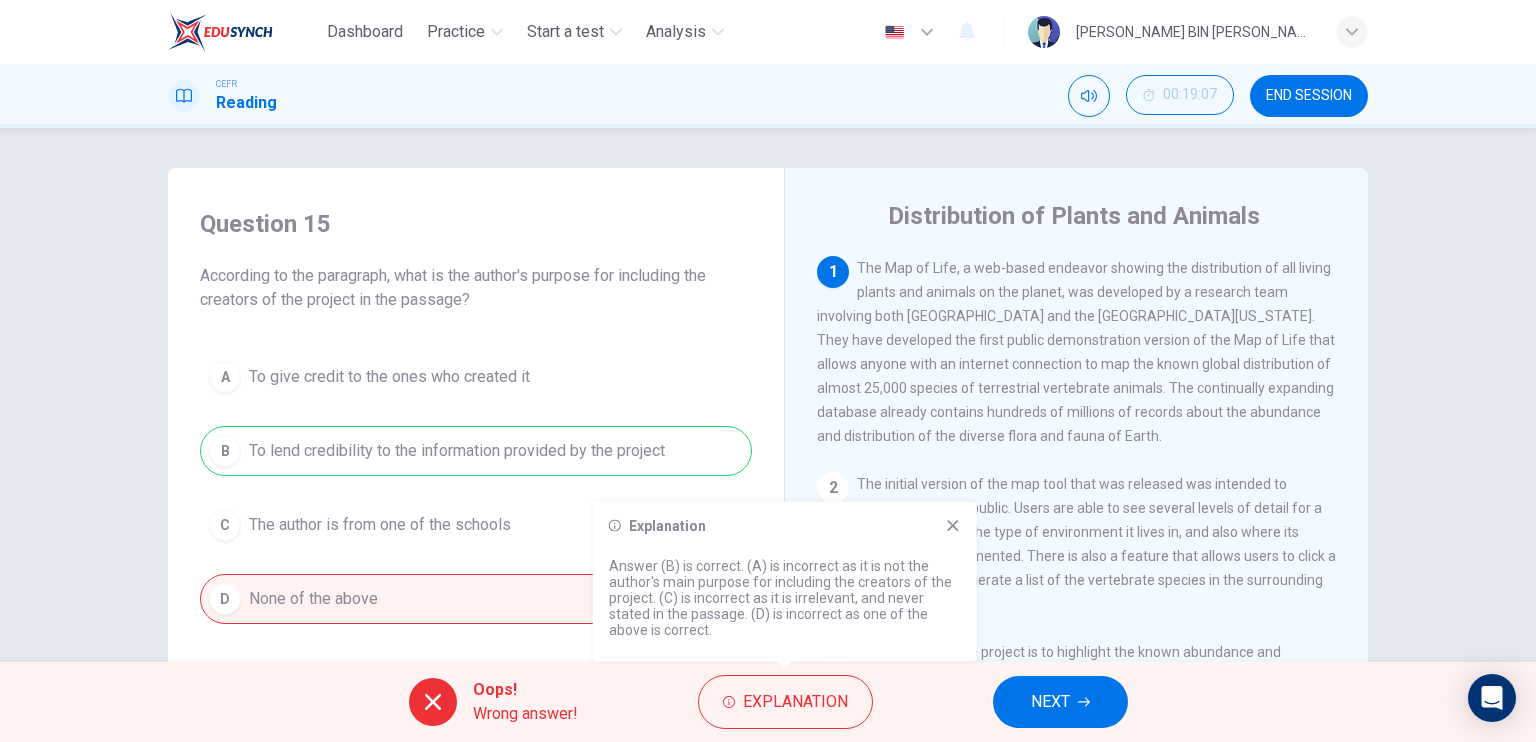 click on "Oops! Wrong answer! Explanation NEXT" at bounding box center [768, 702] 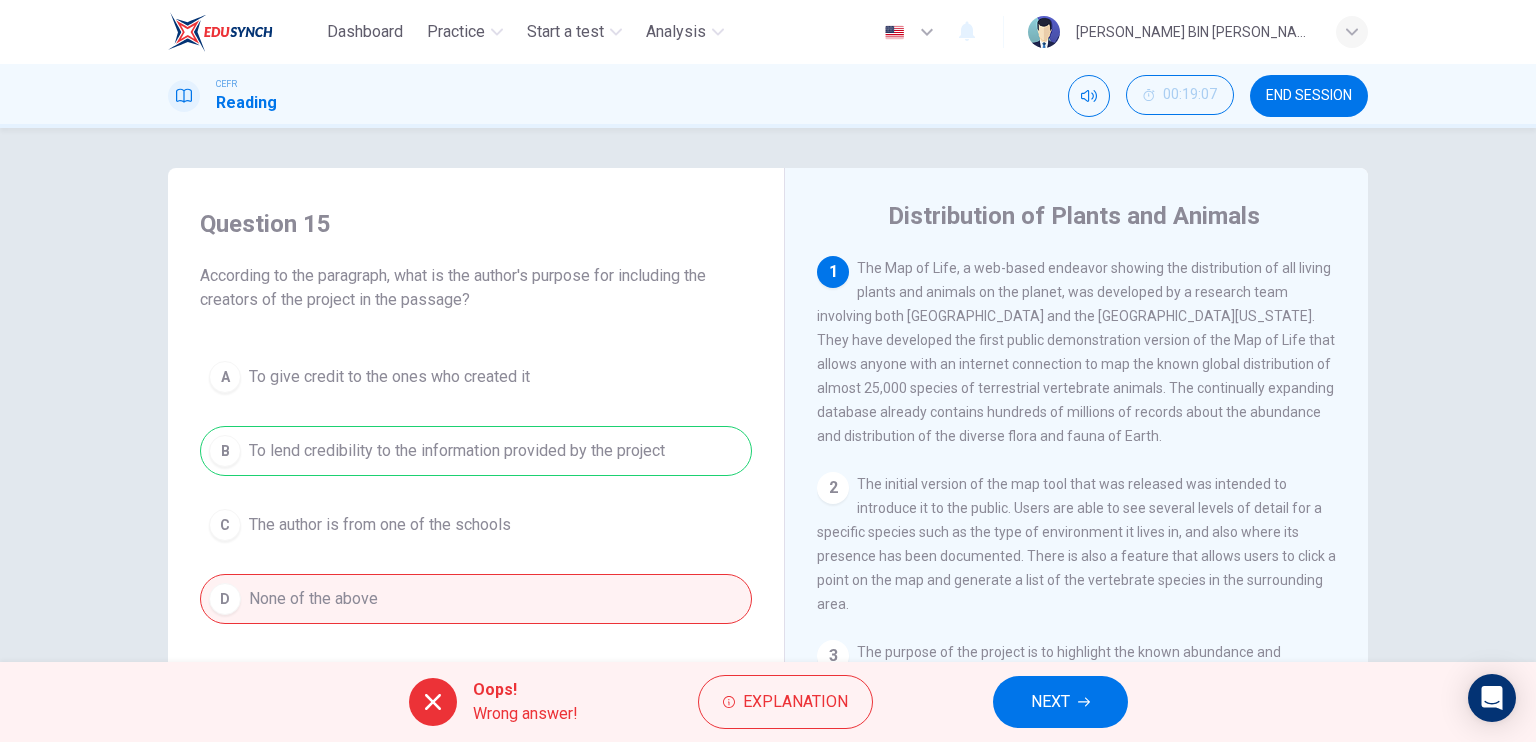 click on "Oops! Wrong answer! Explanation NEXT" at bounding box center (768, 702) 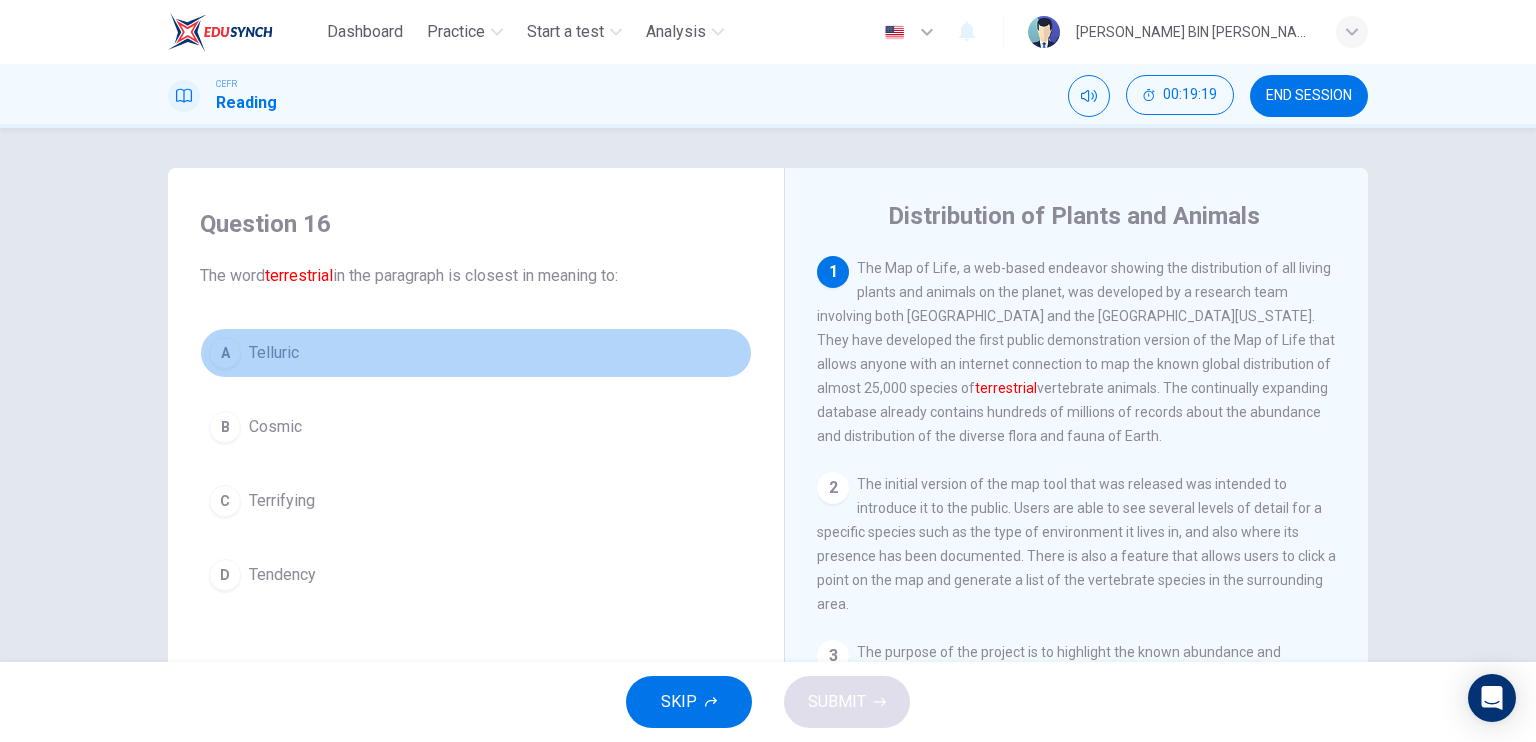 click on "A" at bounding box center [225, 353] 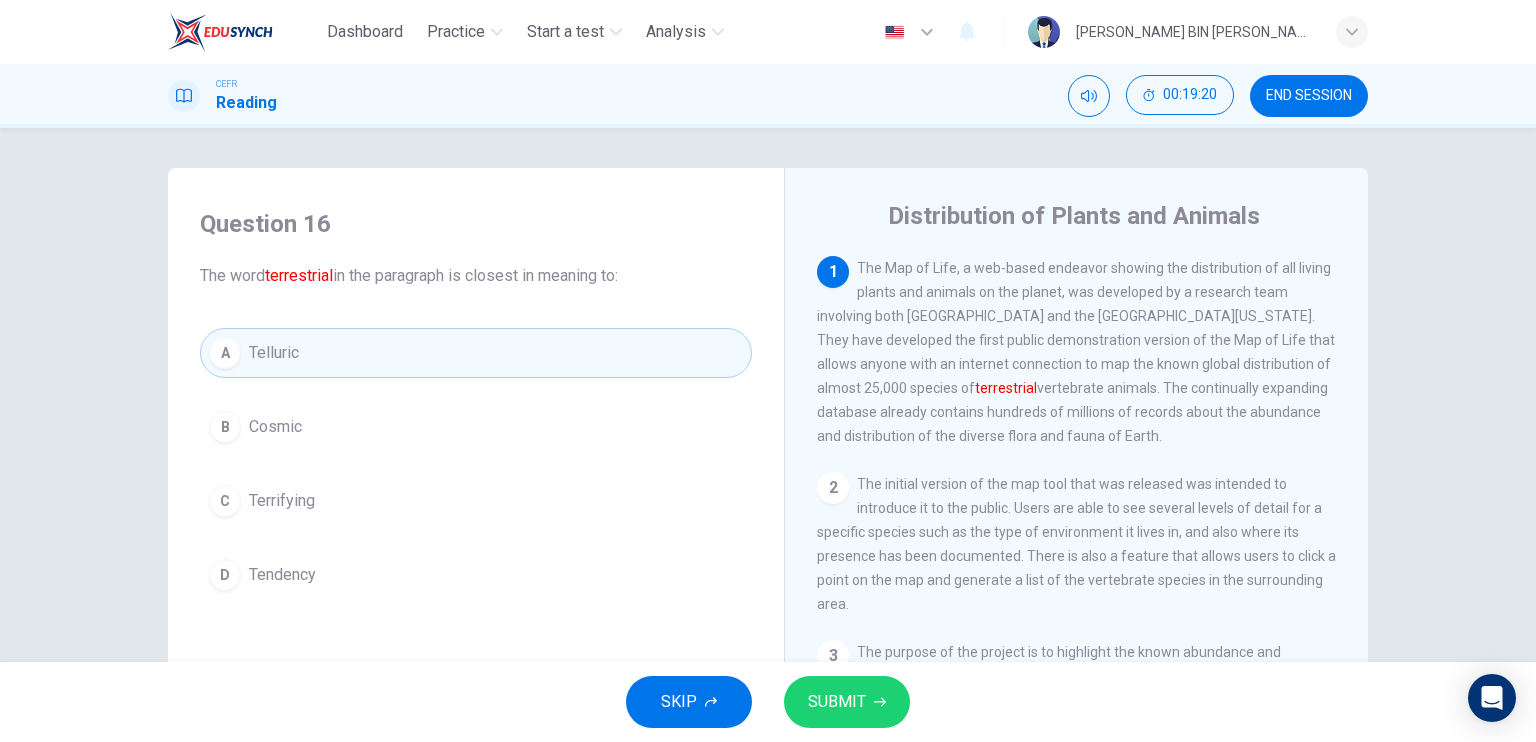 click on "SUBMIT" at bounding box center [837, 702] 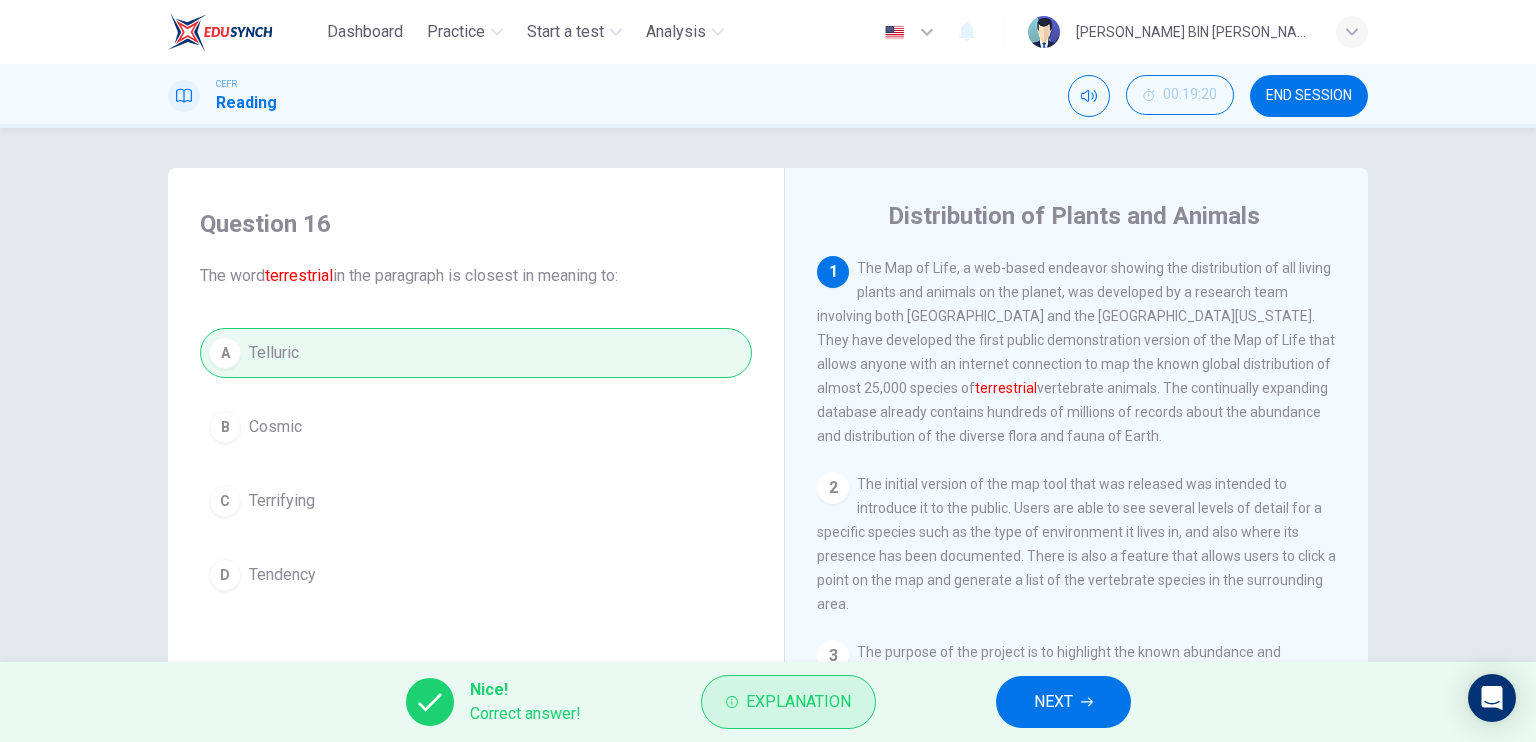 click on "Explanation" at bounding box center [798, 702] 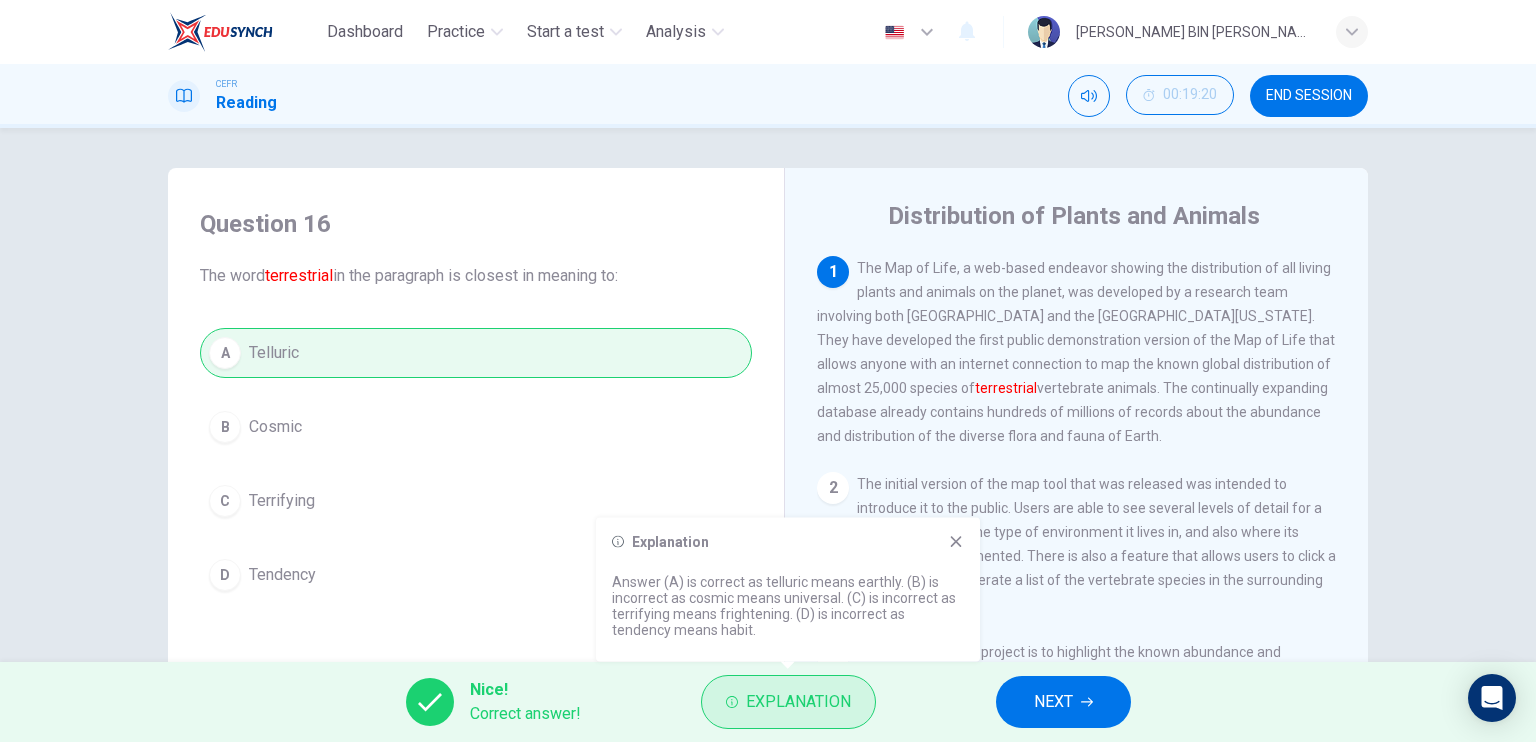 click on "Explanation" at bounding box center [798, 702] 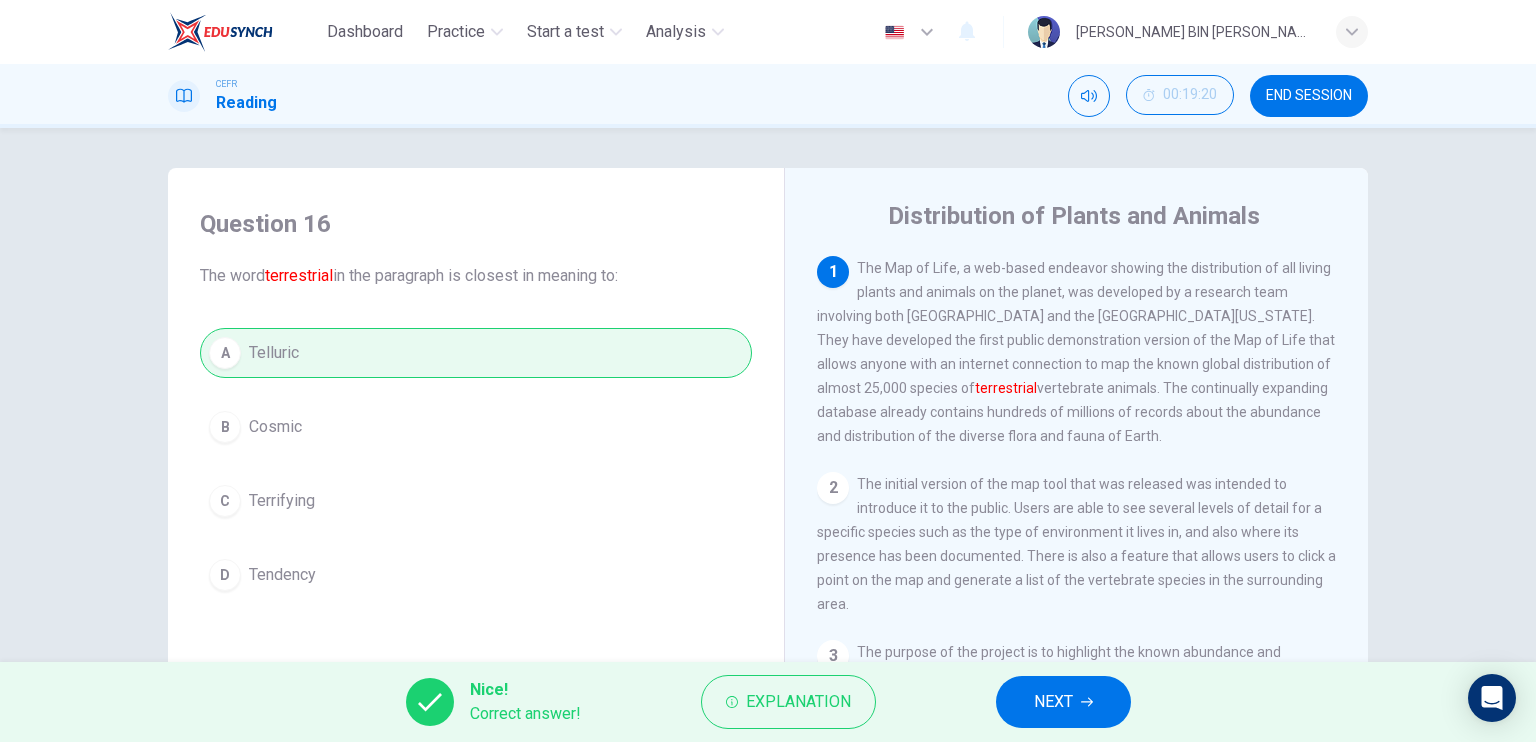 click on "NEXT" at bounding box center [1063, 702] 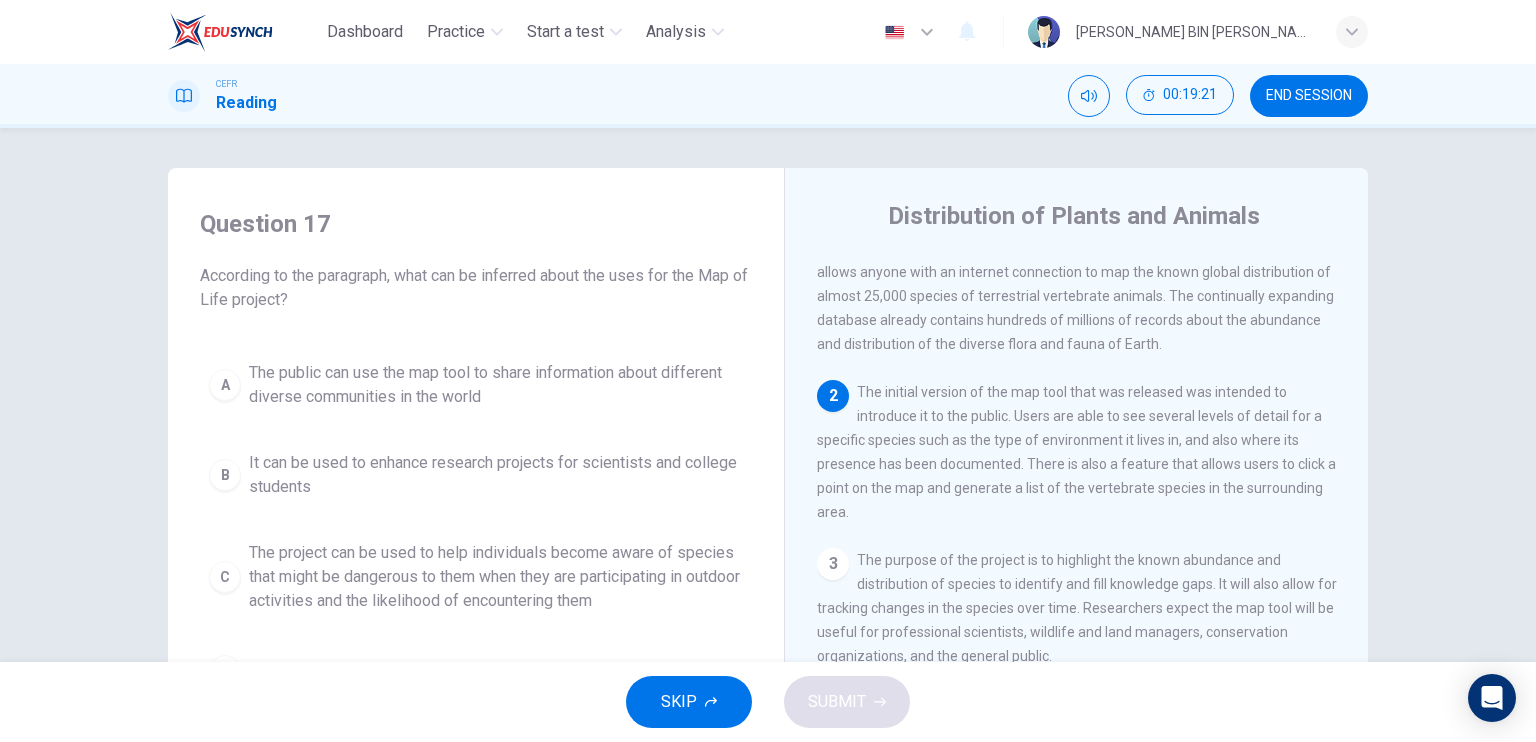scroll, scrollTop: 200, scrollLeft: 0, axis: vertical 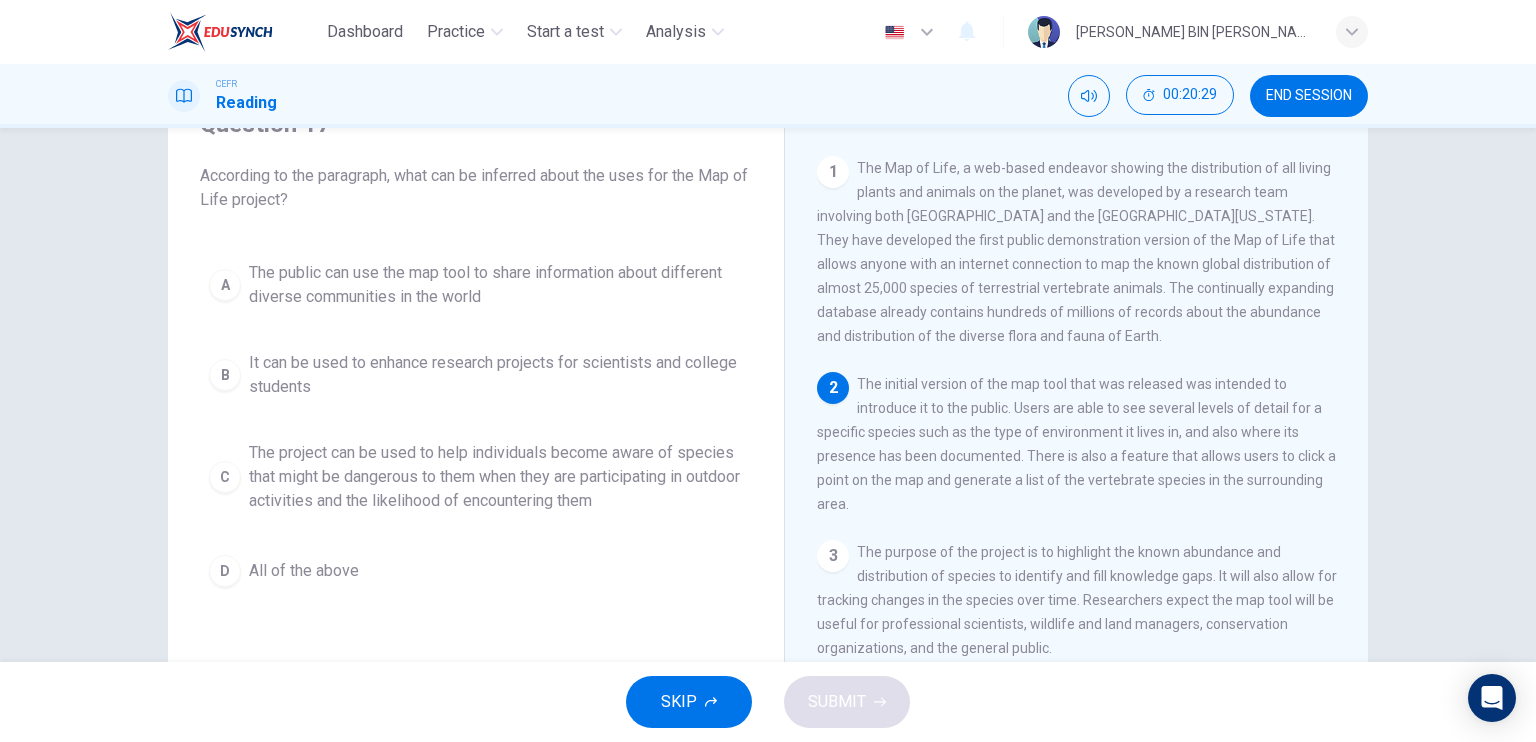 click on "C" at bounding box center (225, 477) 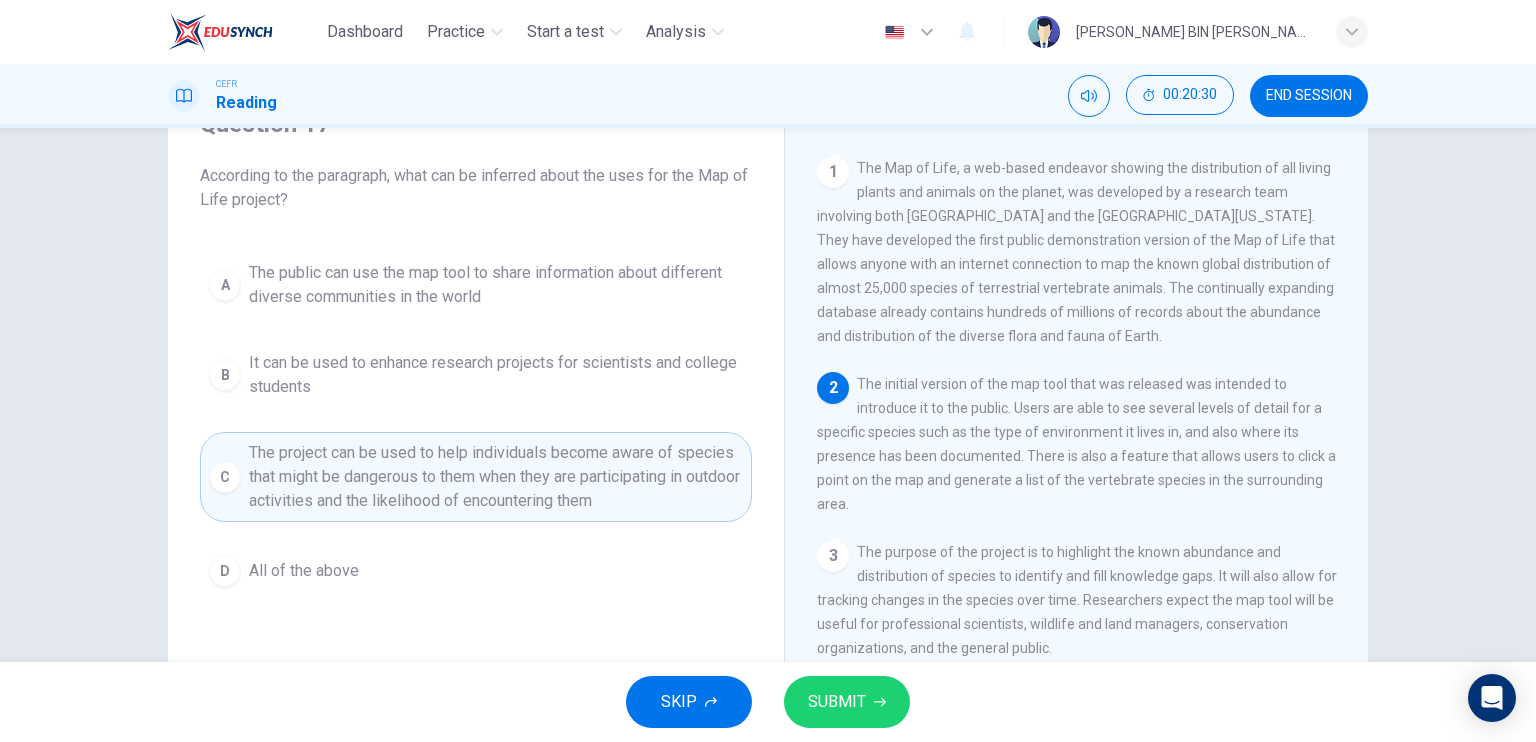 click on "SUBMIT" at bounding box center [837, 702] 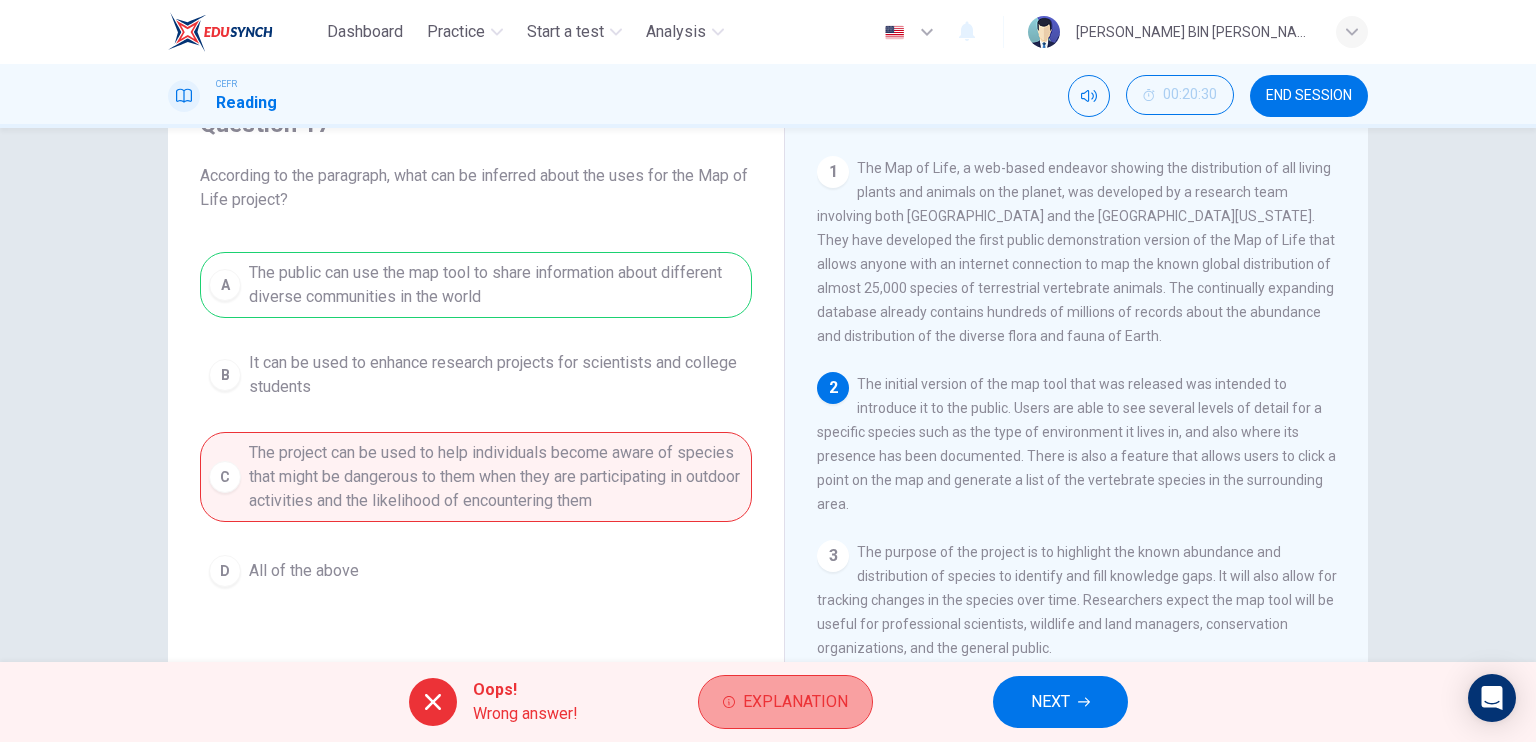 click on "Explanation" at bounding box center [785, 702] 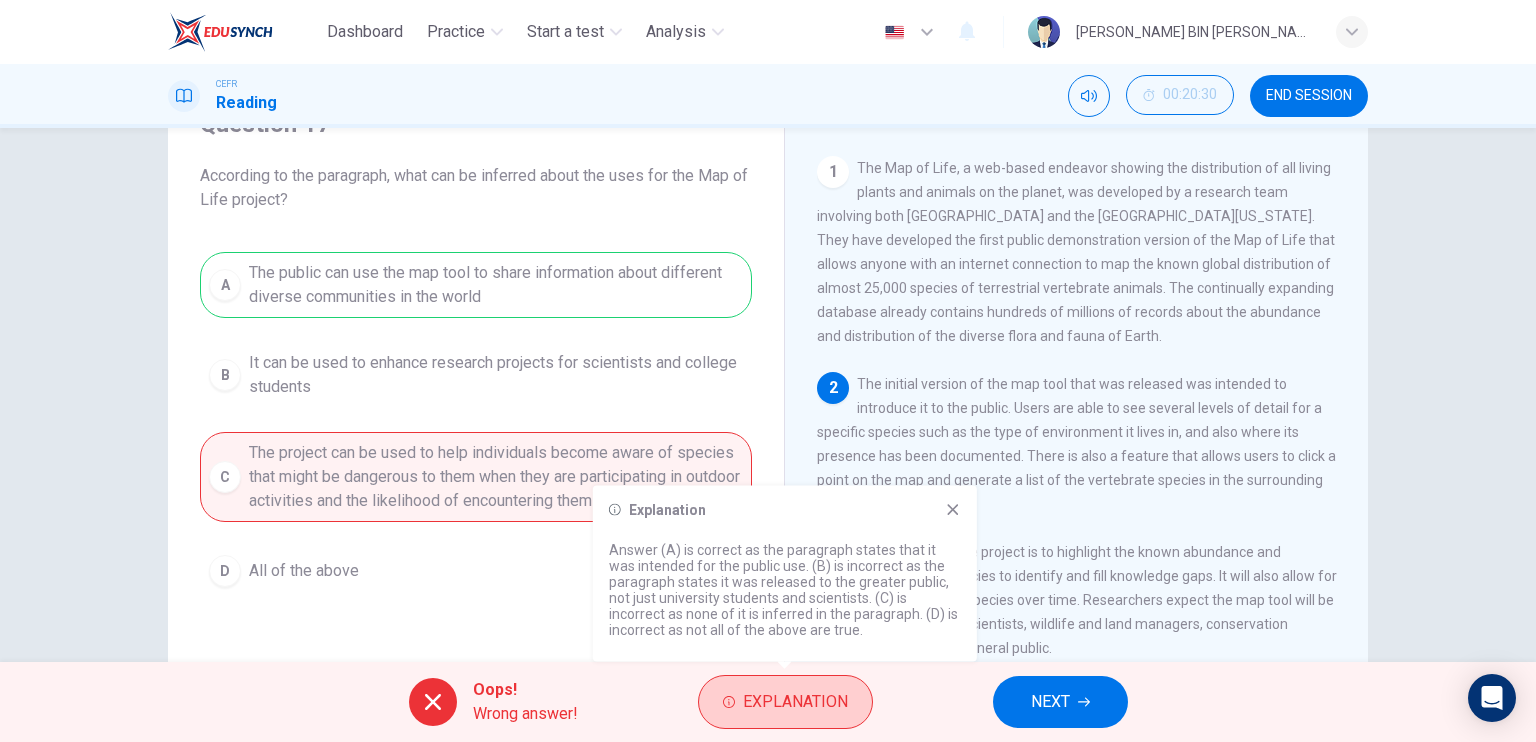click on "Explanation" at bounding box center [785, 702] 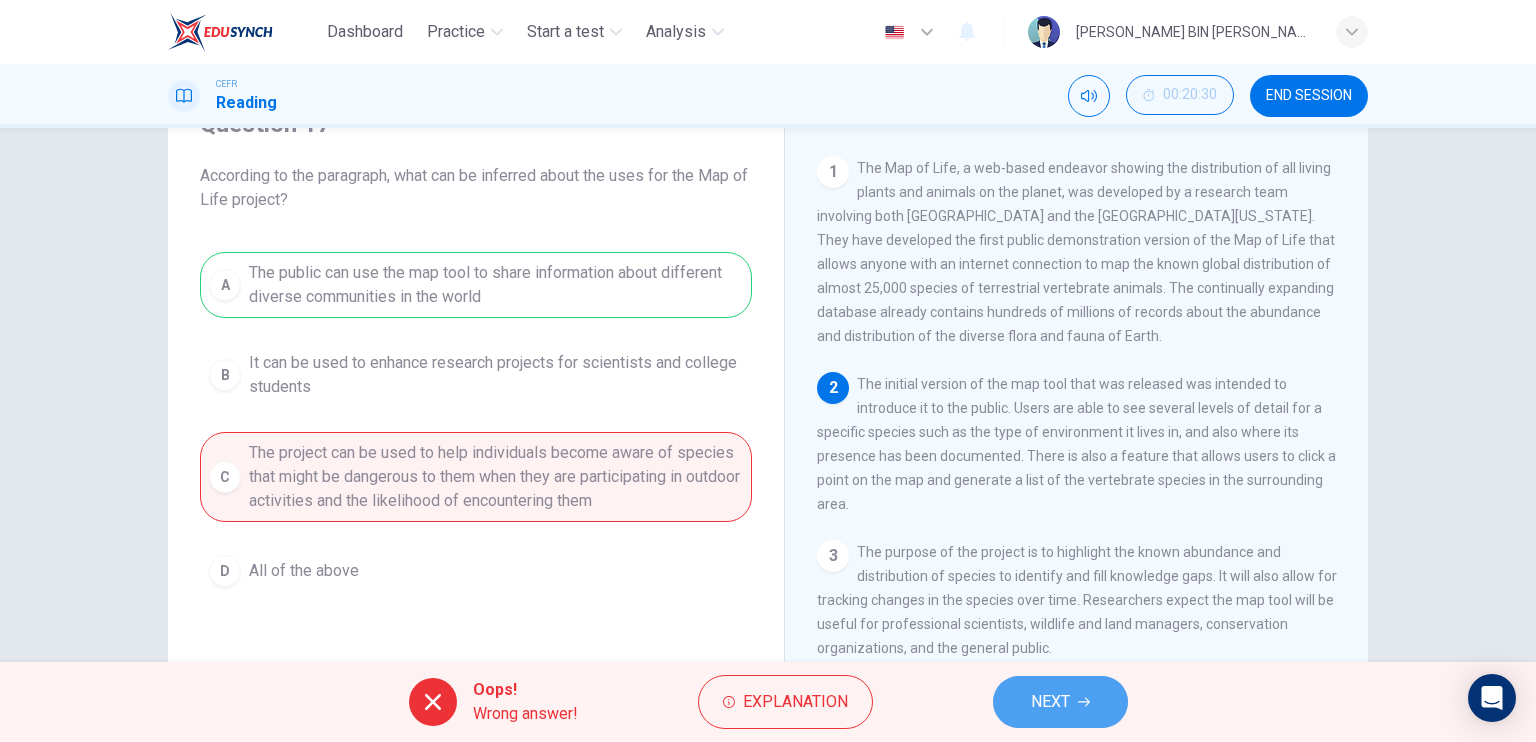 click on "NEXT" at bounding box center (1050, 702) 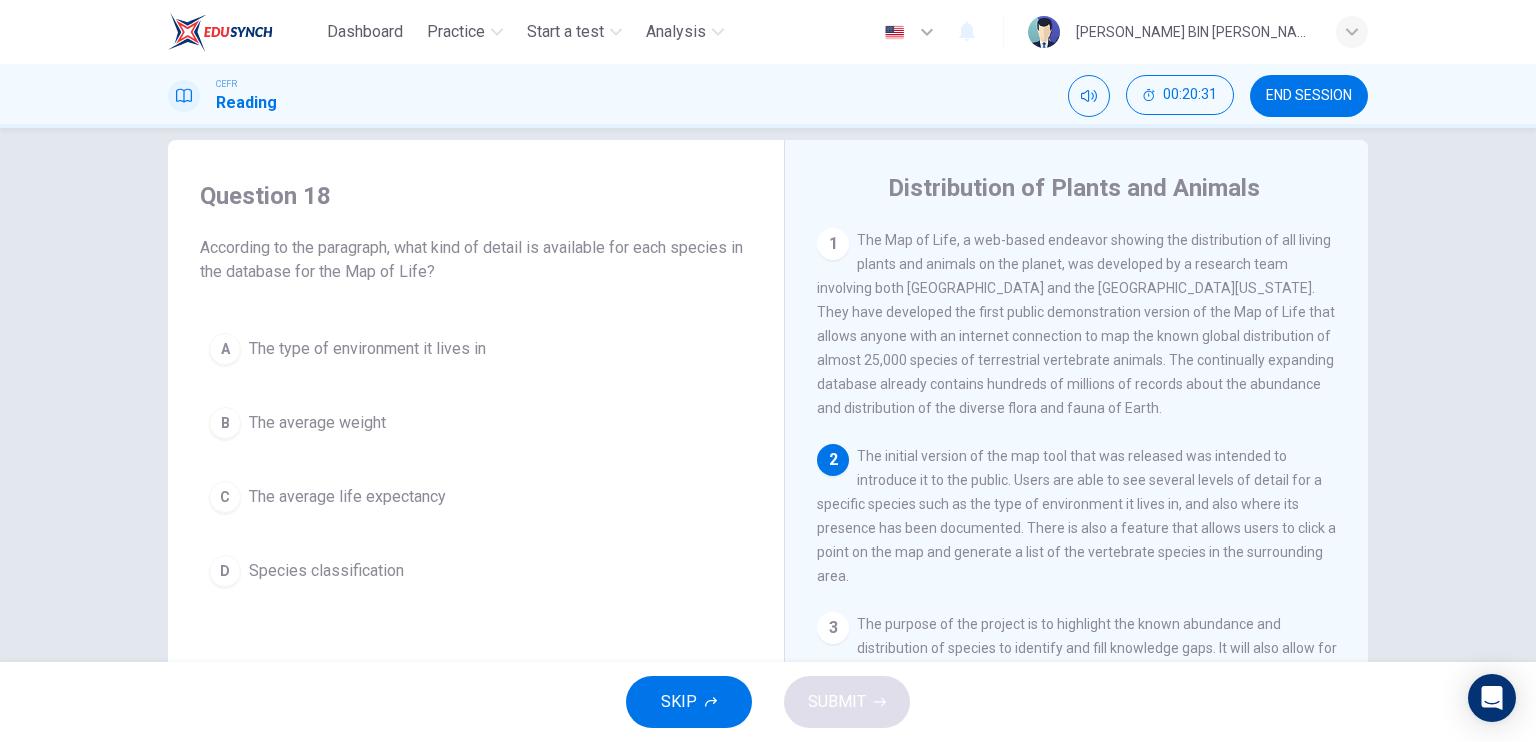 scroll, scrollTop: 0, scrollLeft: 0, axis: both 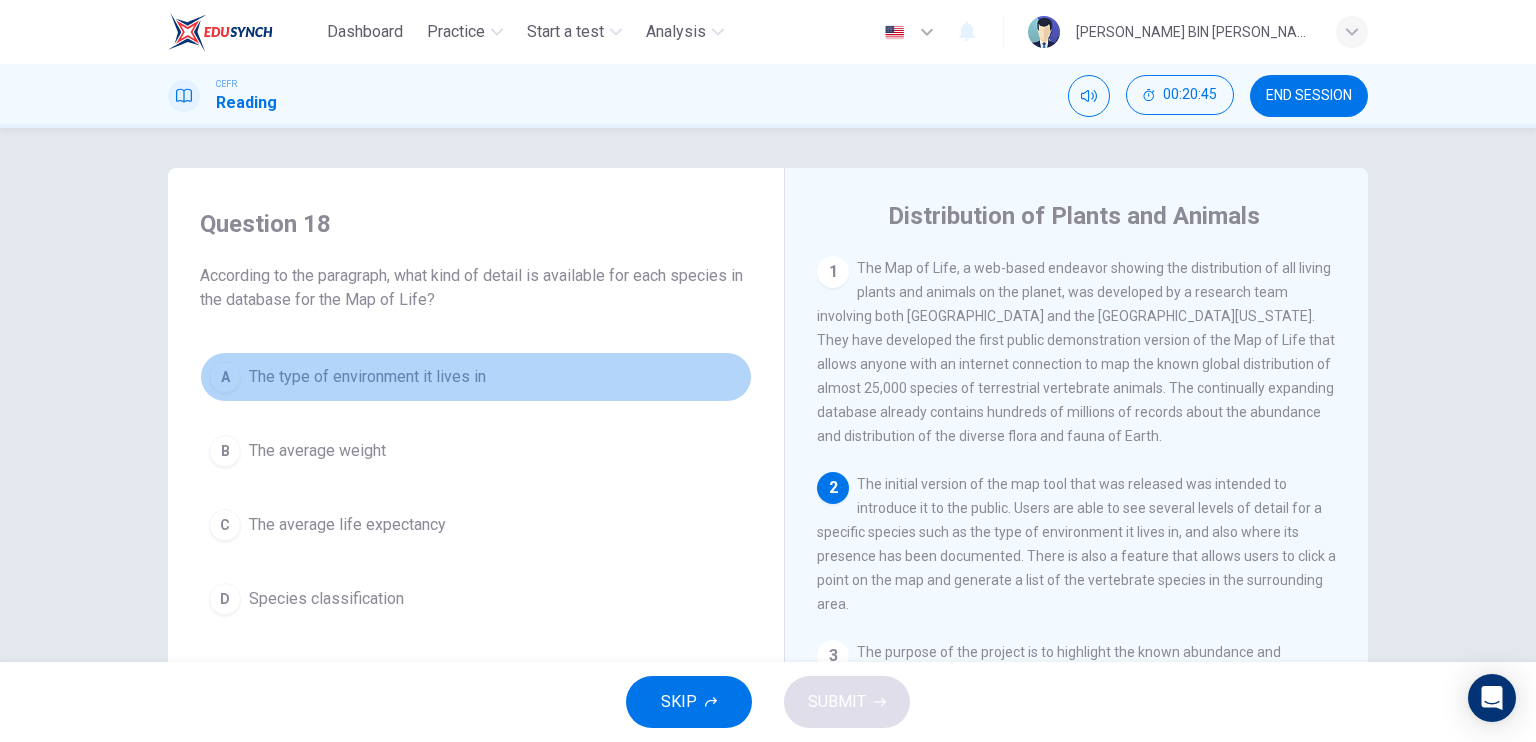 click on "A" at bounding box center (225, 377) 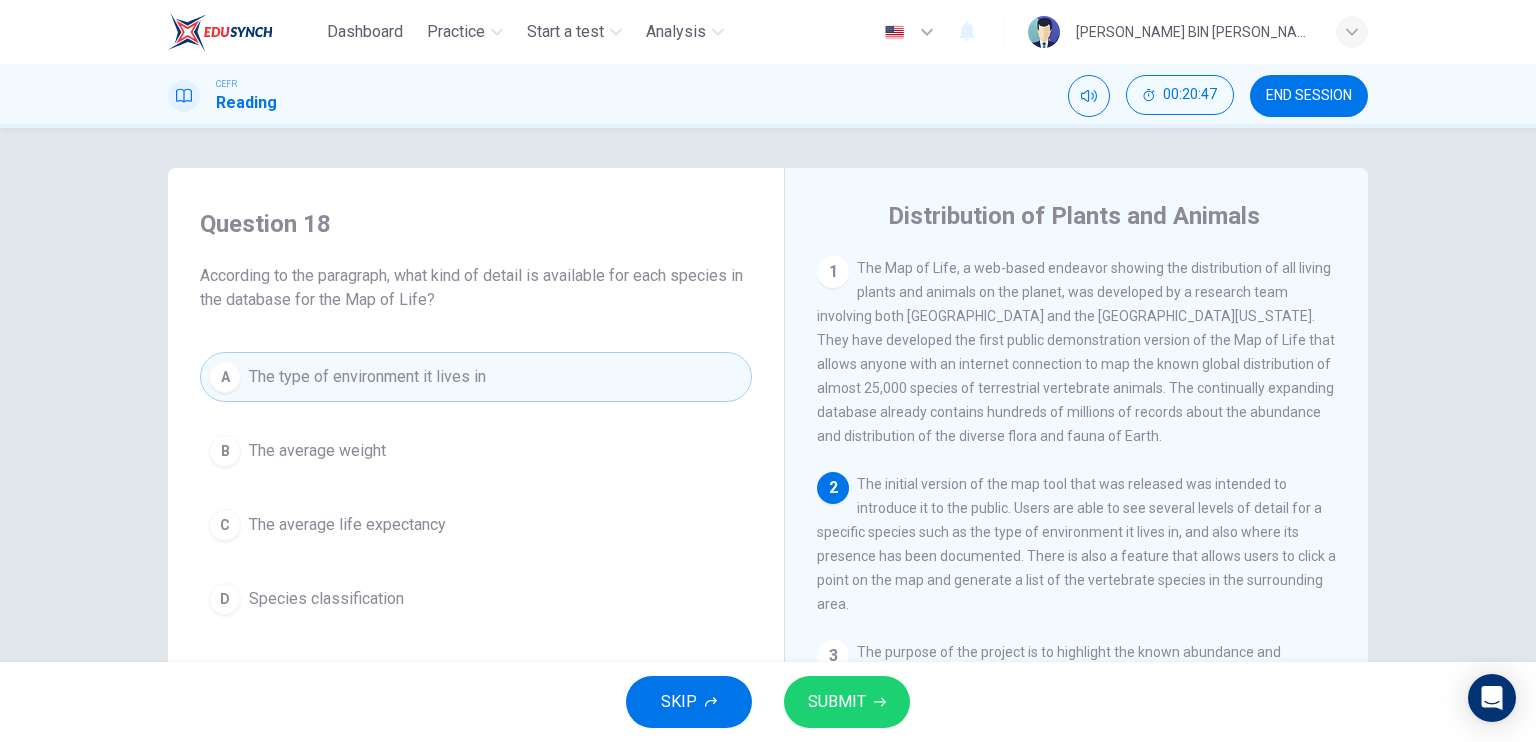 click on "SUBMIT" at bounding box center [837, 702] 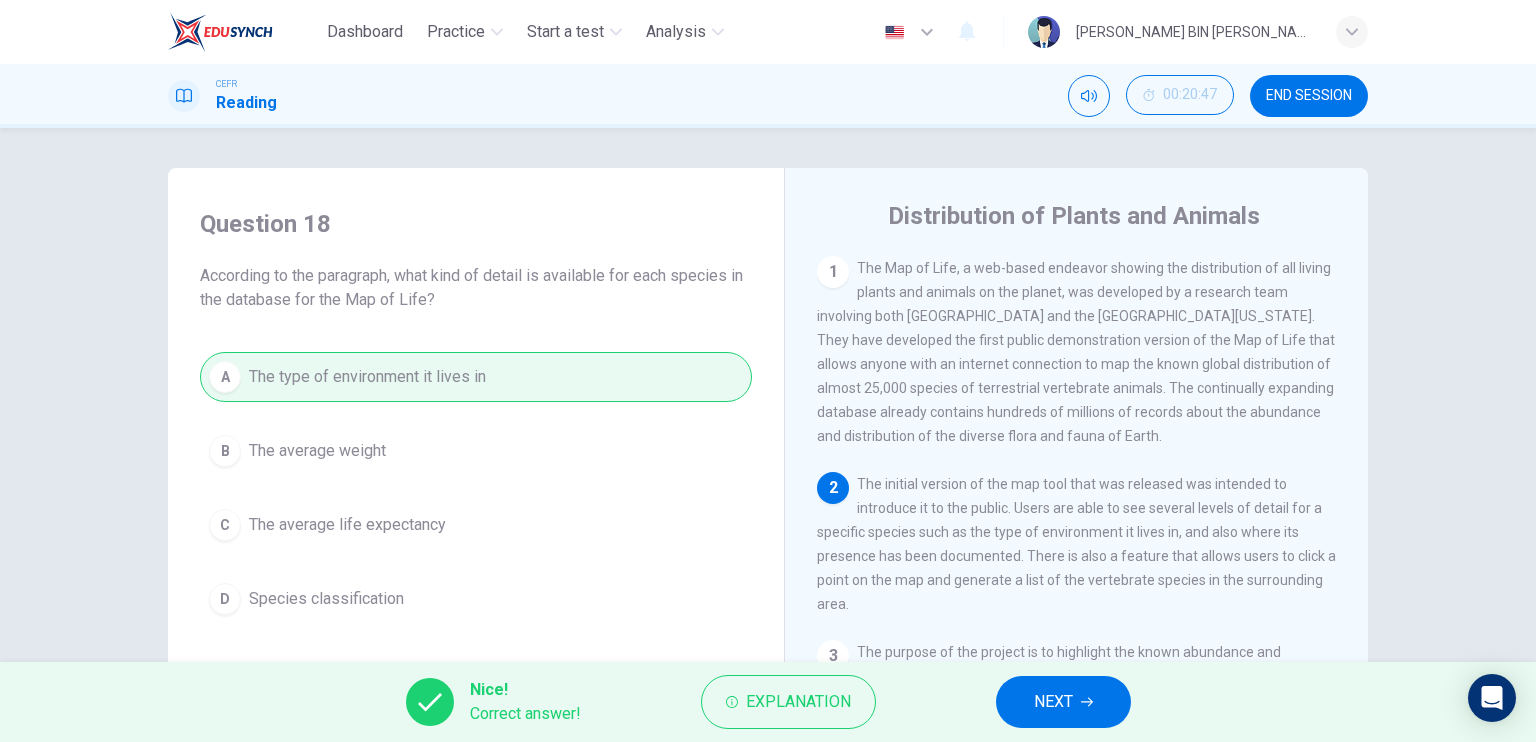 click on "NEXT" at bounding box center (1063, 702) 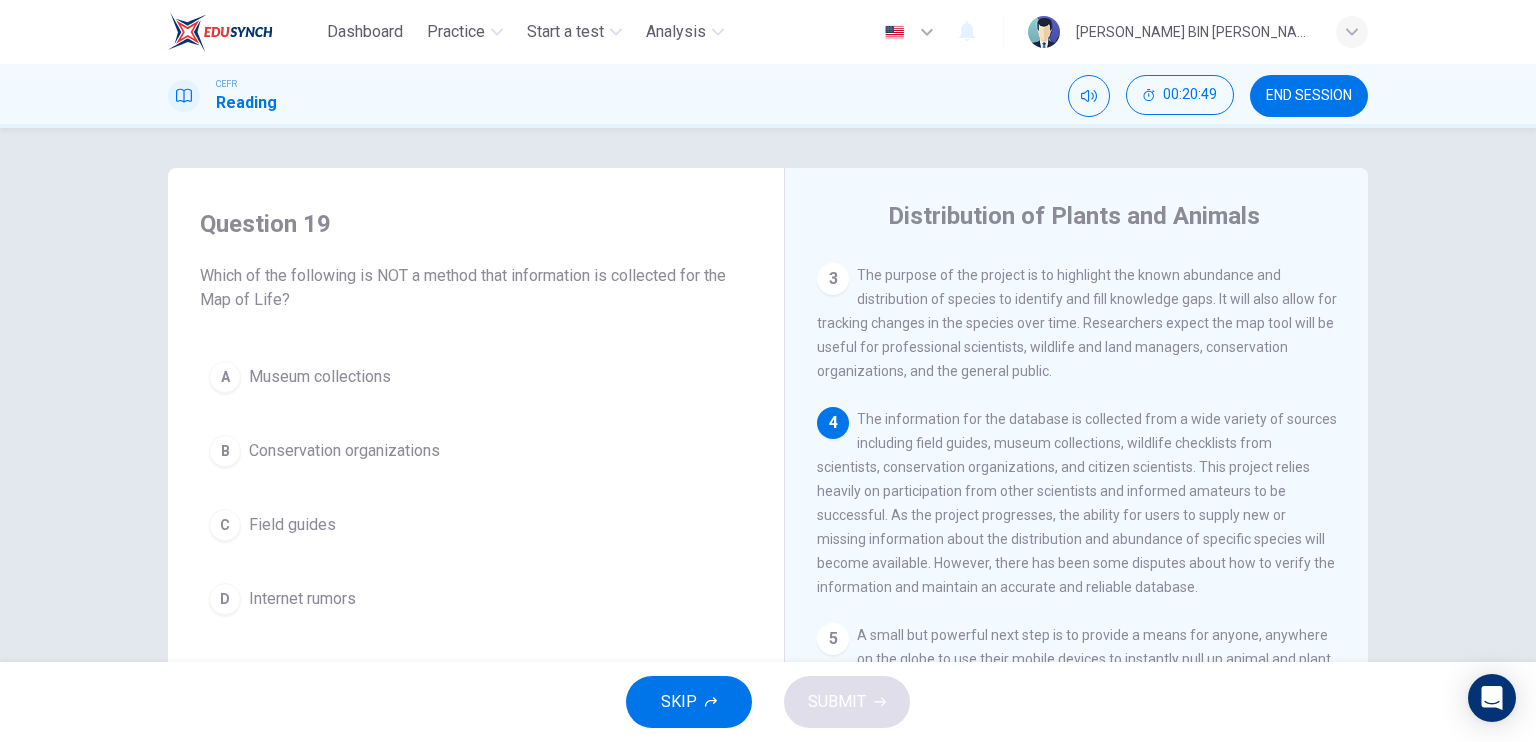 scroll, scrollTop: 405, scrollLeft: 0, axis: vertical 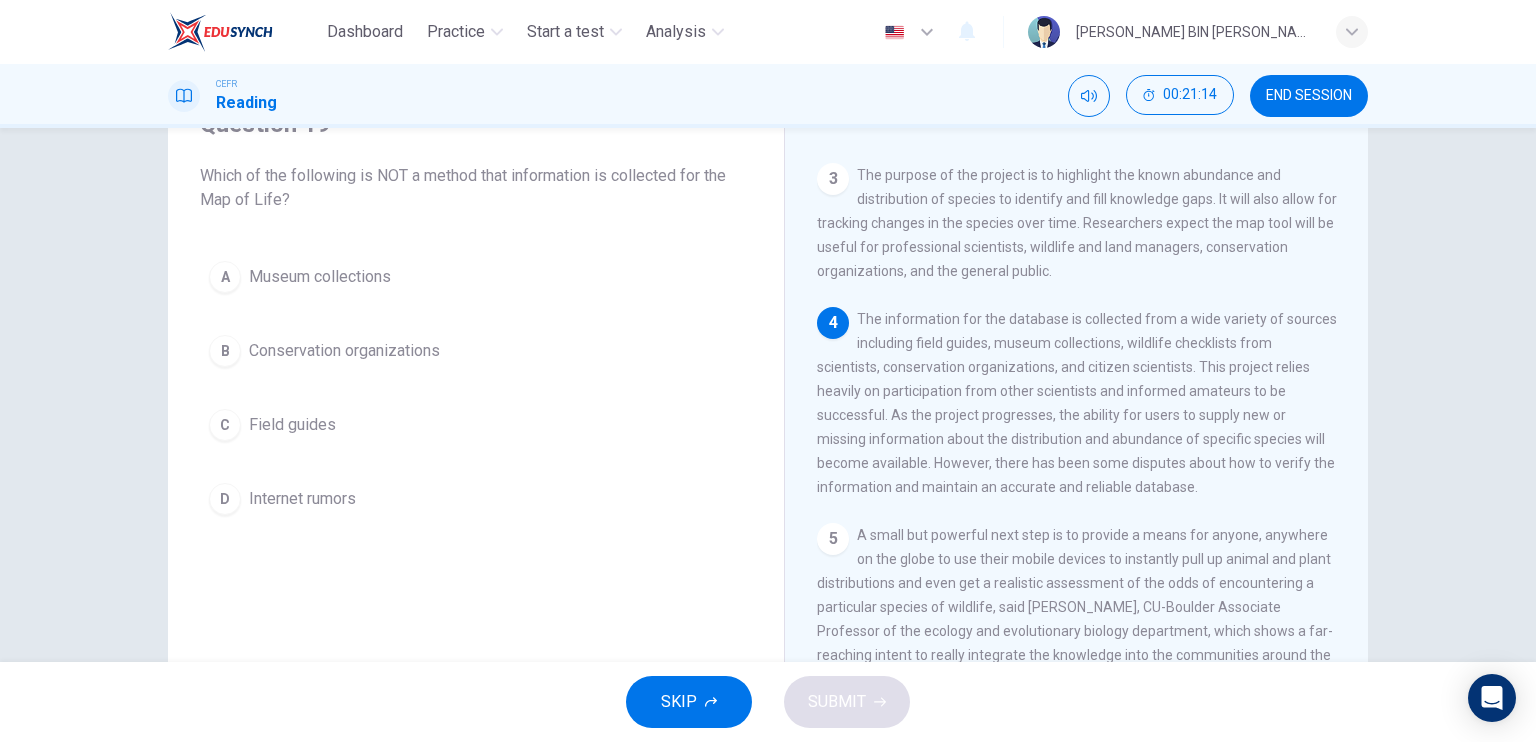 click on "D" at bounding box center (225, 499) 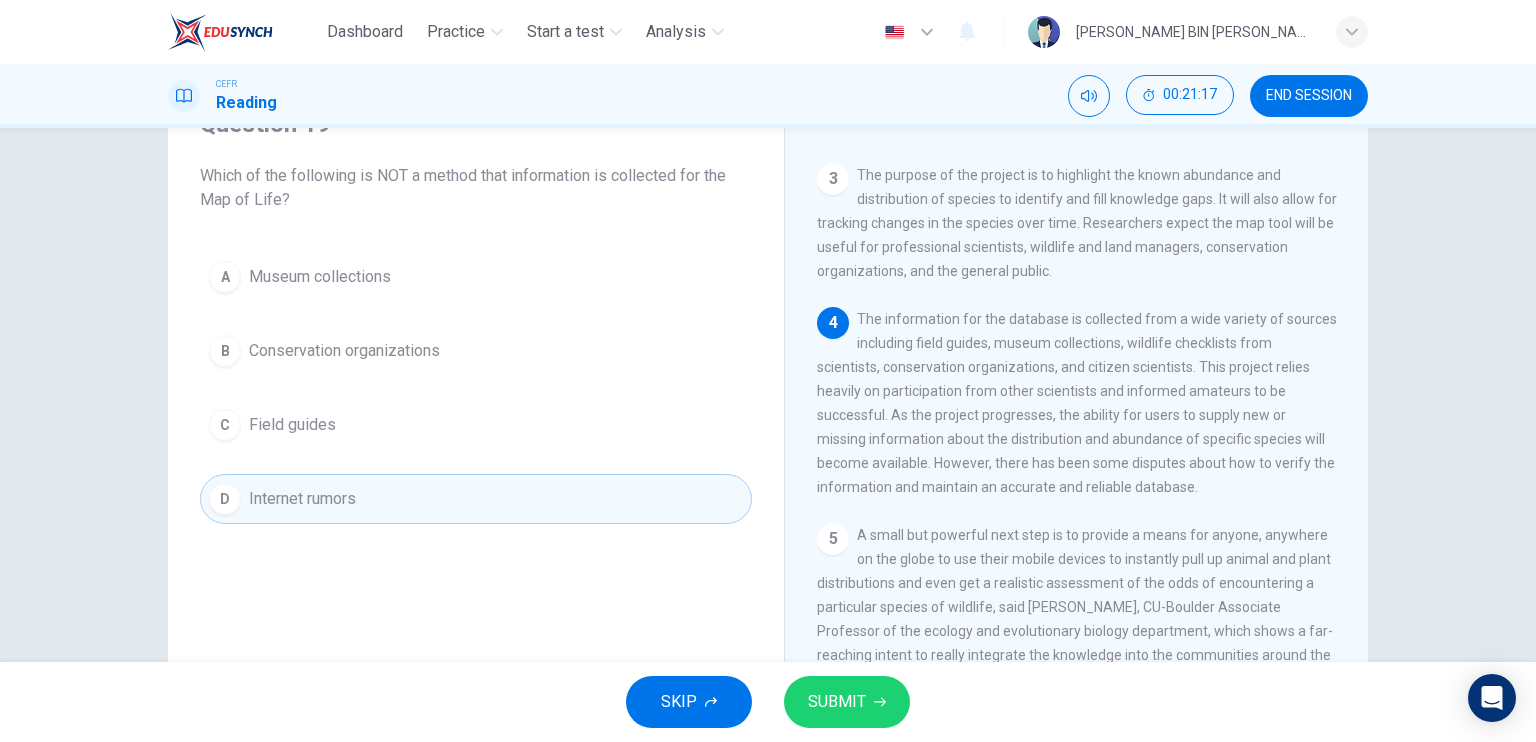 click on "SUBMIT" at bounding box center [847, 702] 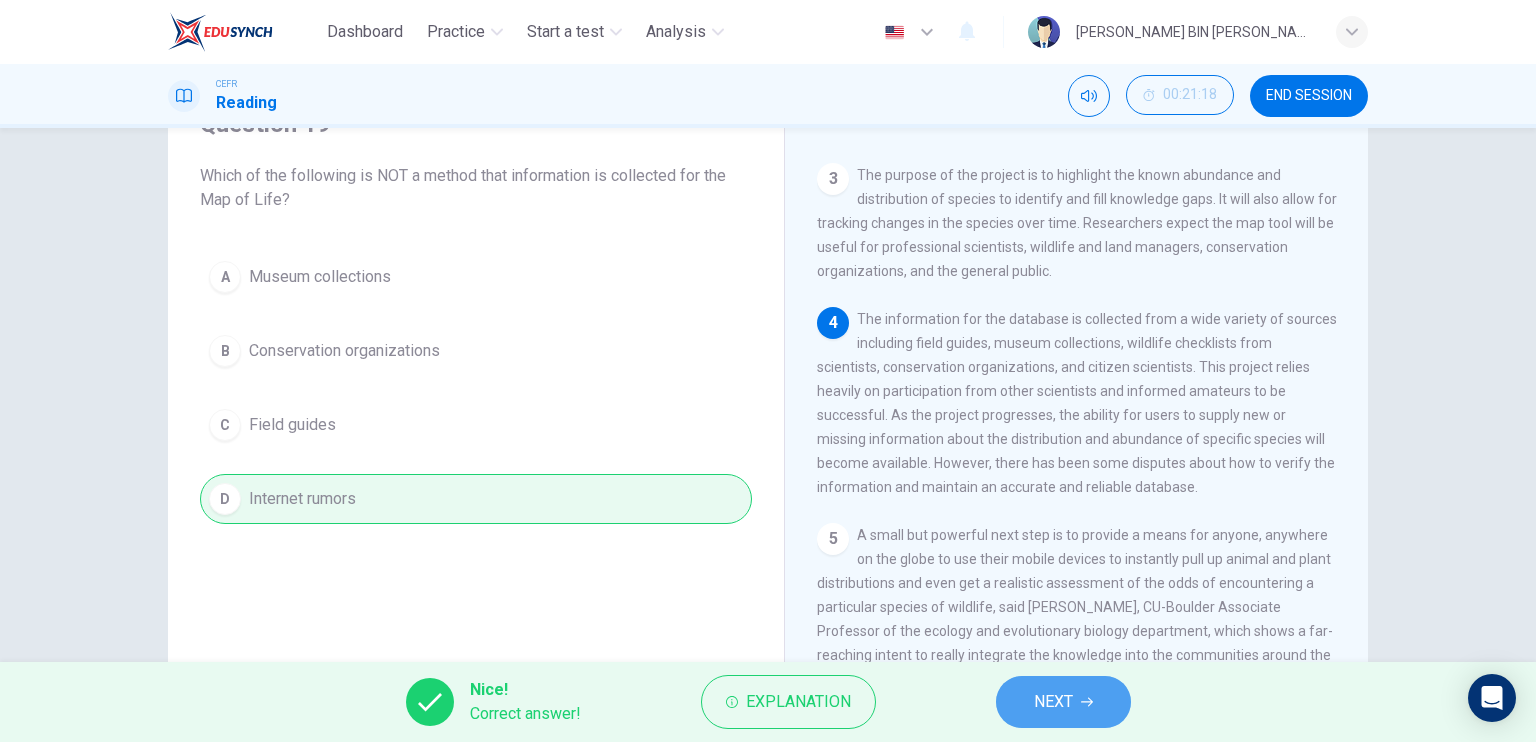 click on "NEXT" at bounding box center [1063, 702] 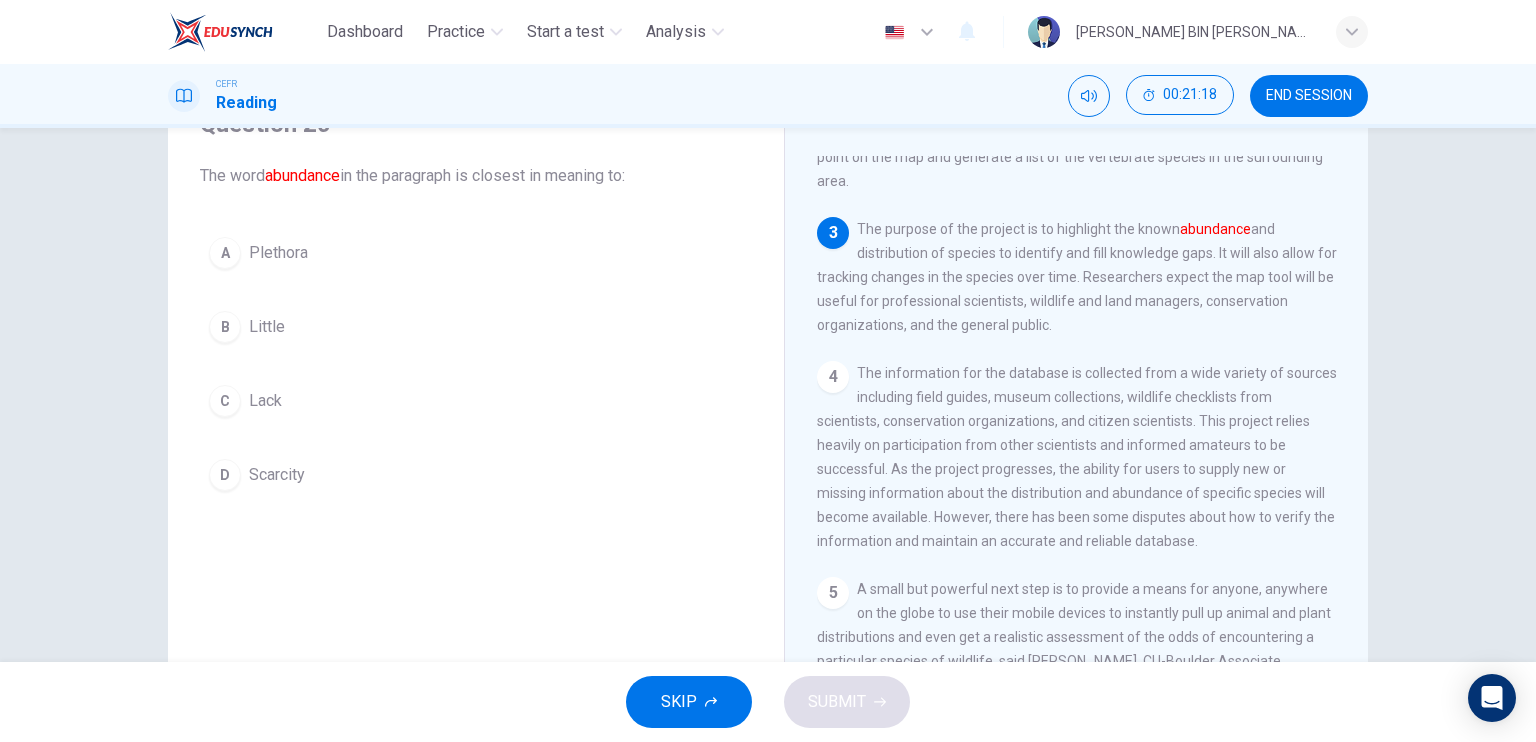 scroll, scrollTop: 205, scrollLeft: 0, axis: vertical 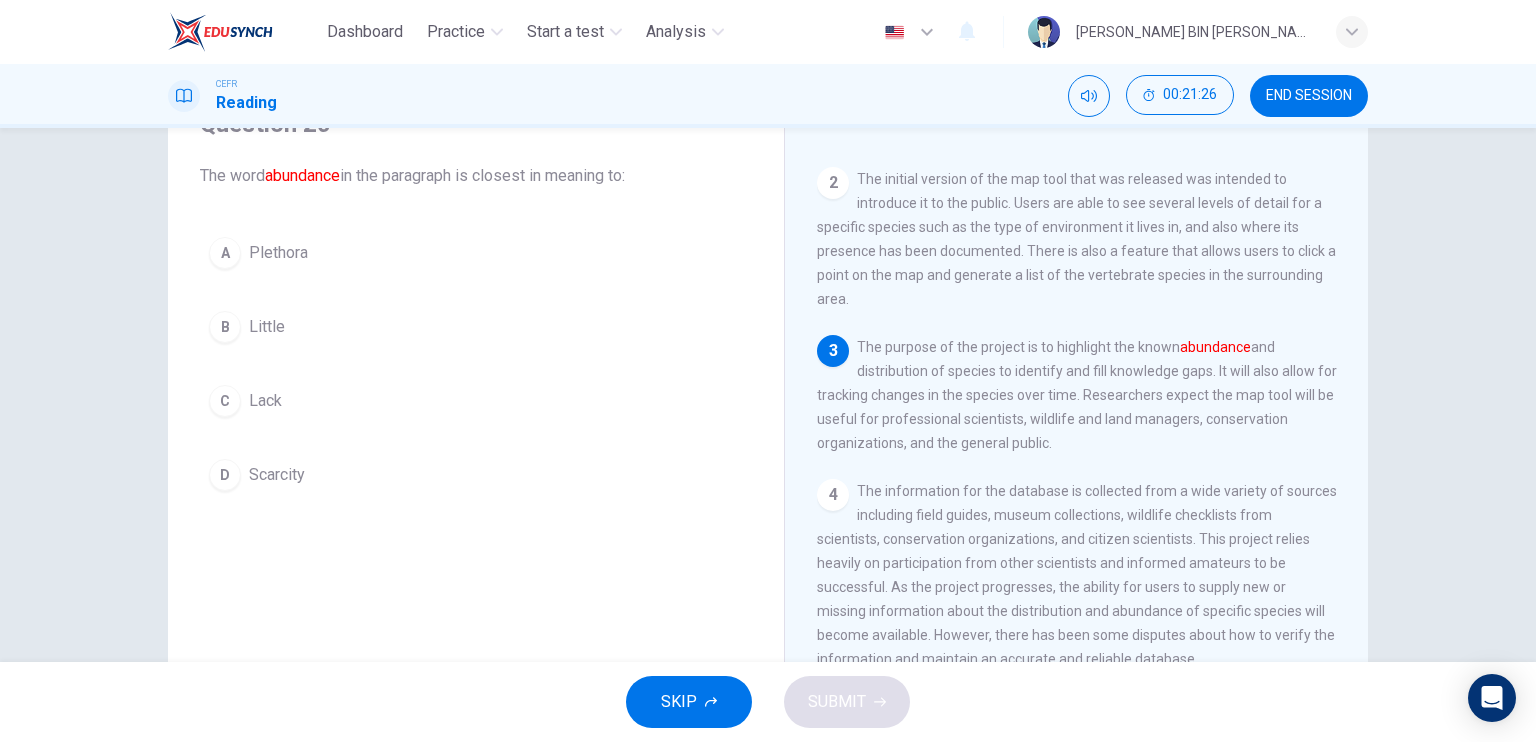 click on "C" at bounding box center (225, 401) 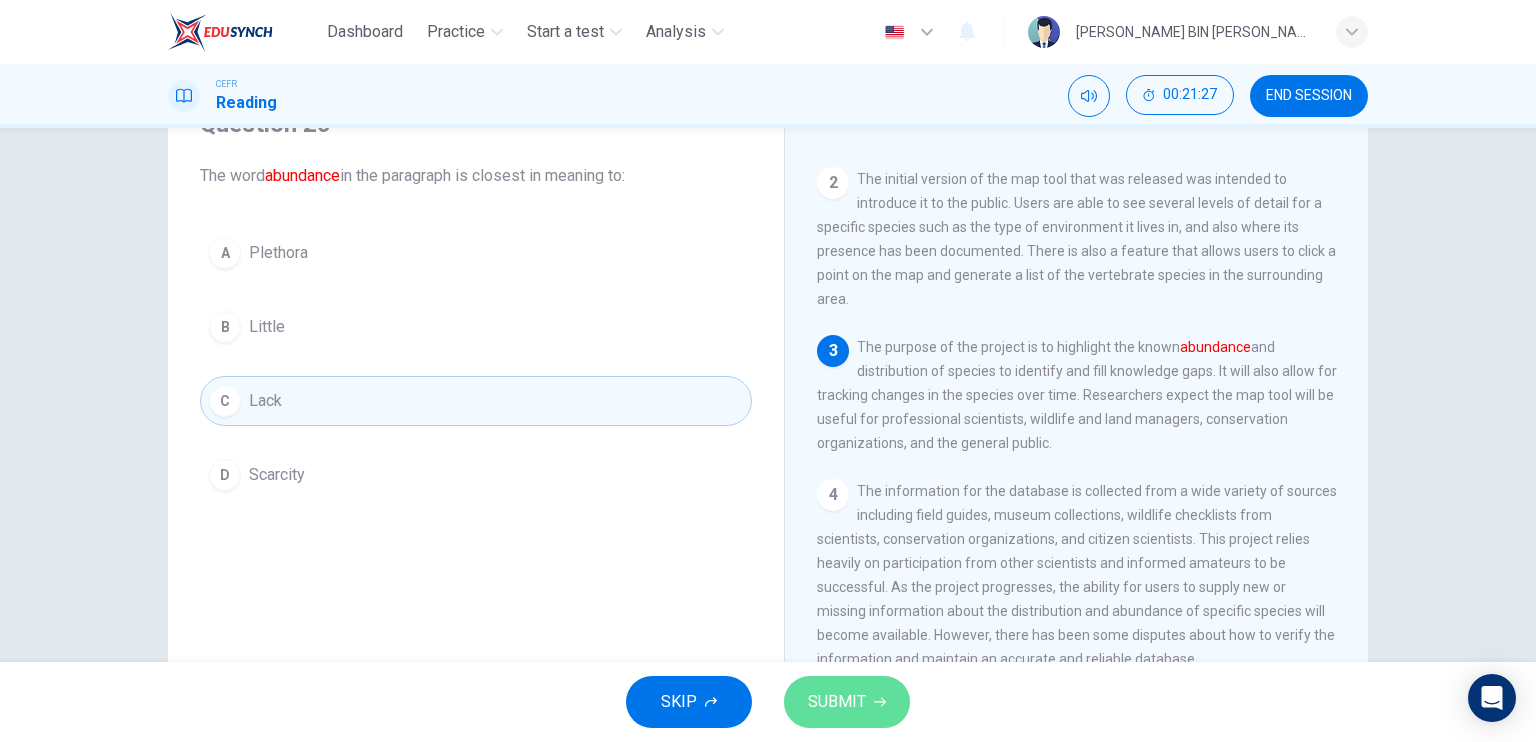 click on "SUBMIT" at bounding box center [837, 702] 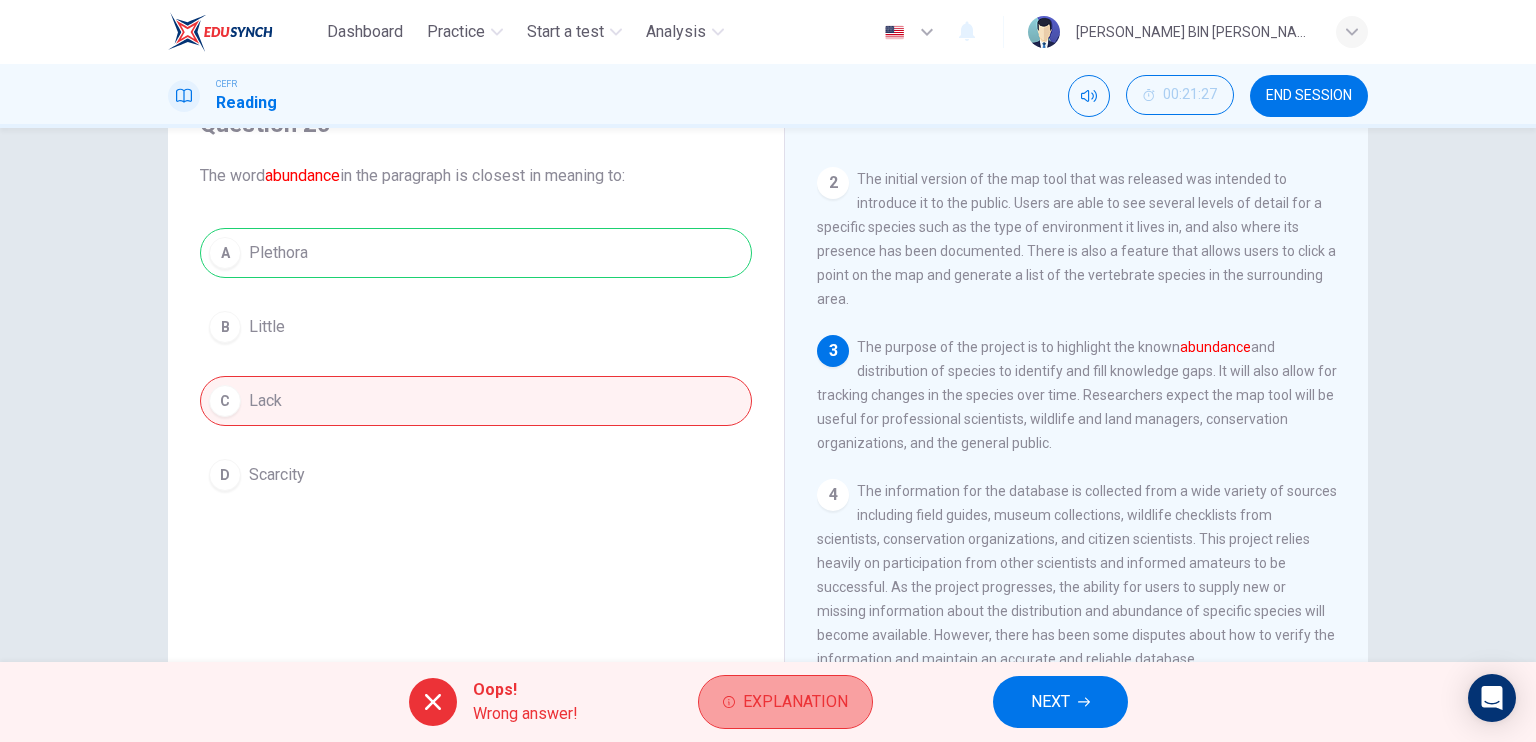 click on "Explanation" at bounding box center [795, 702] 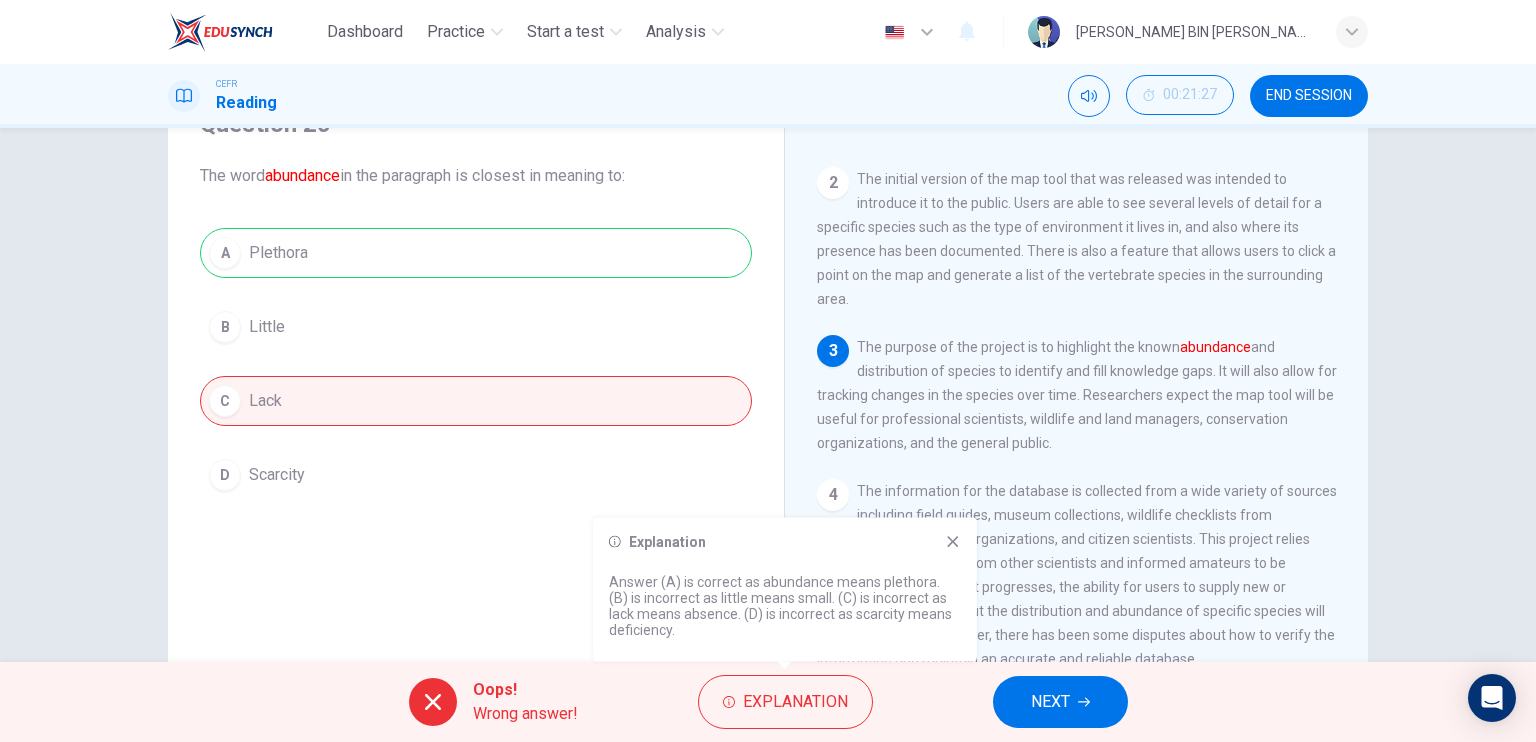 click on "NEXT" at bounding box center (1050, 702) 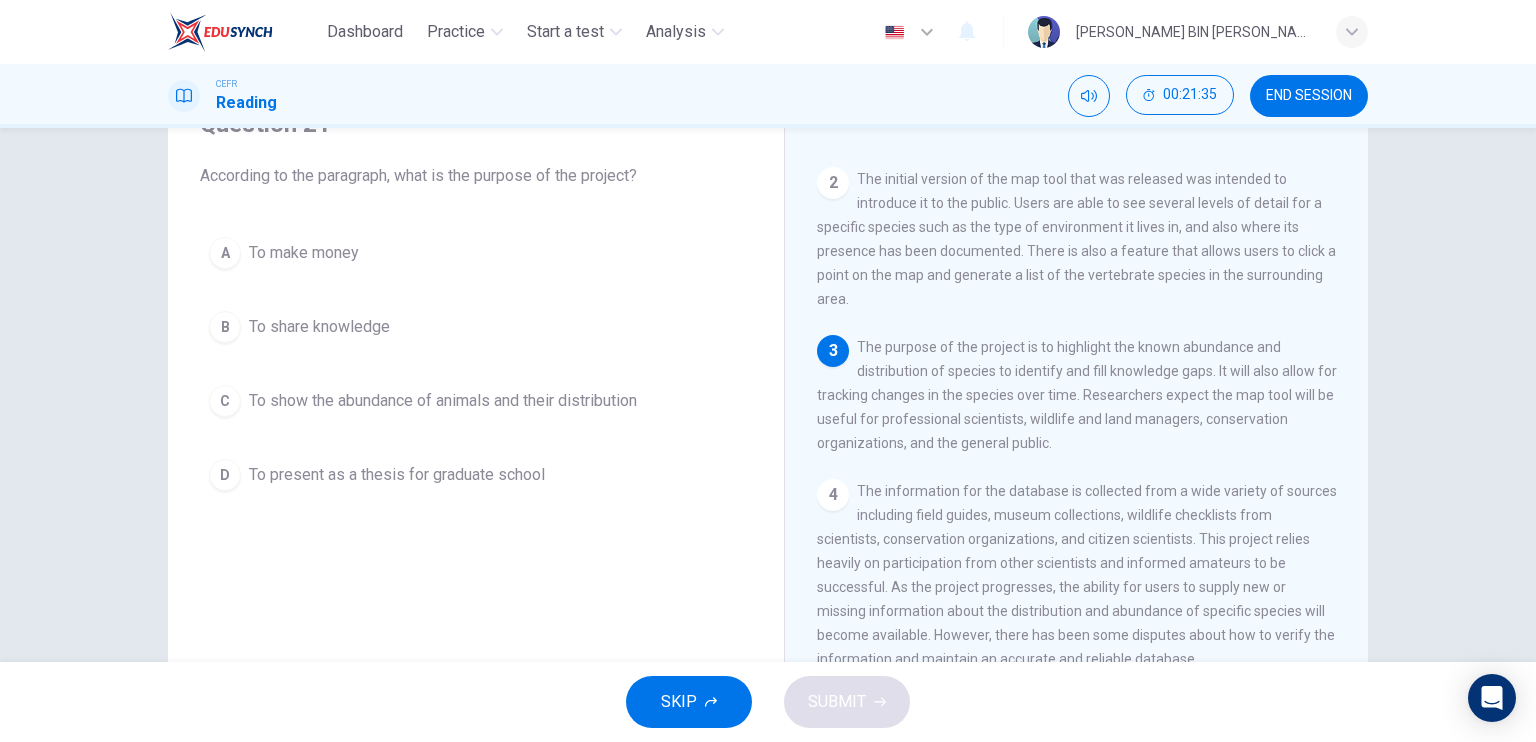 click on "C" at bounding box center [225, 401] 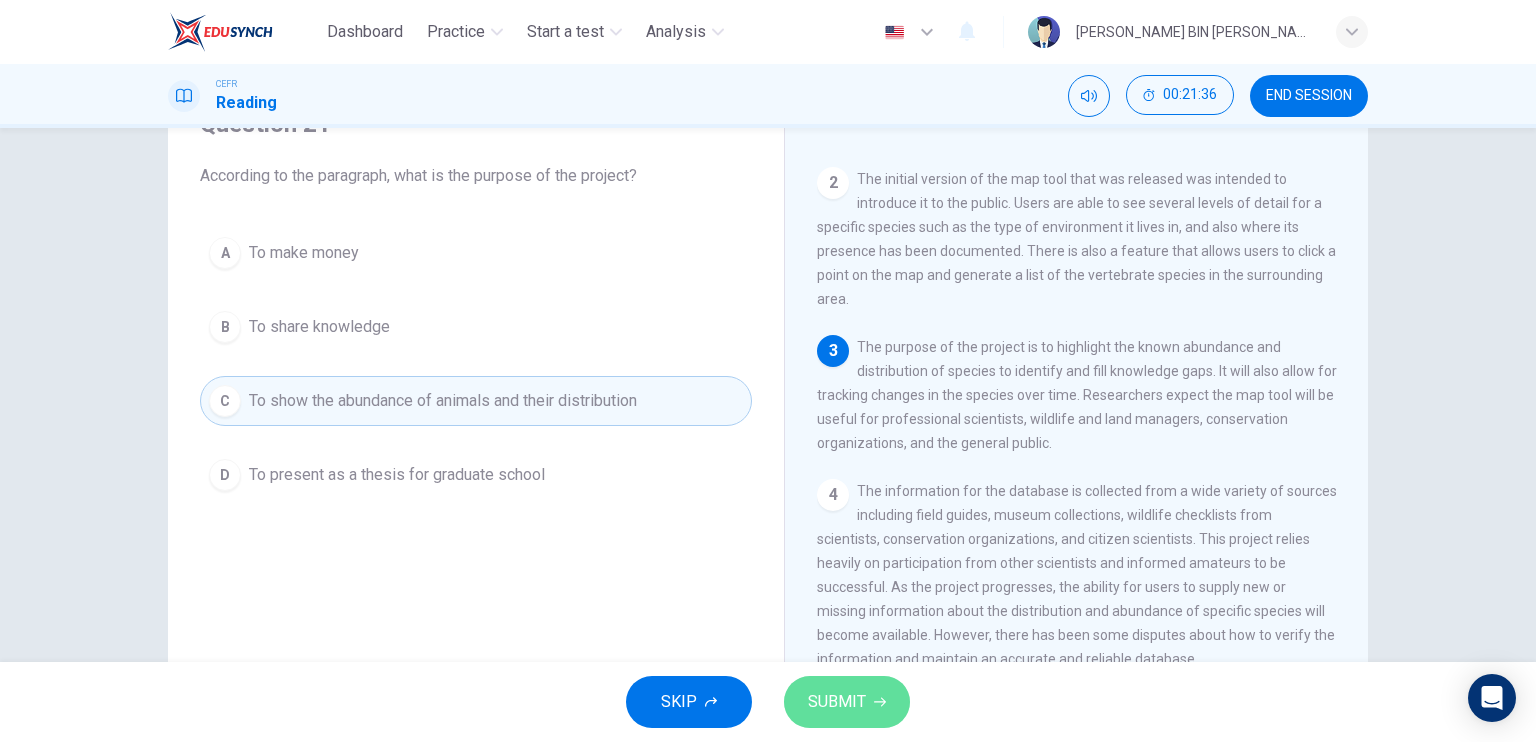 click on "SUBMIT" at bounding box center [837, 702] 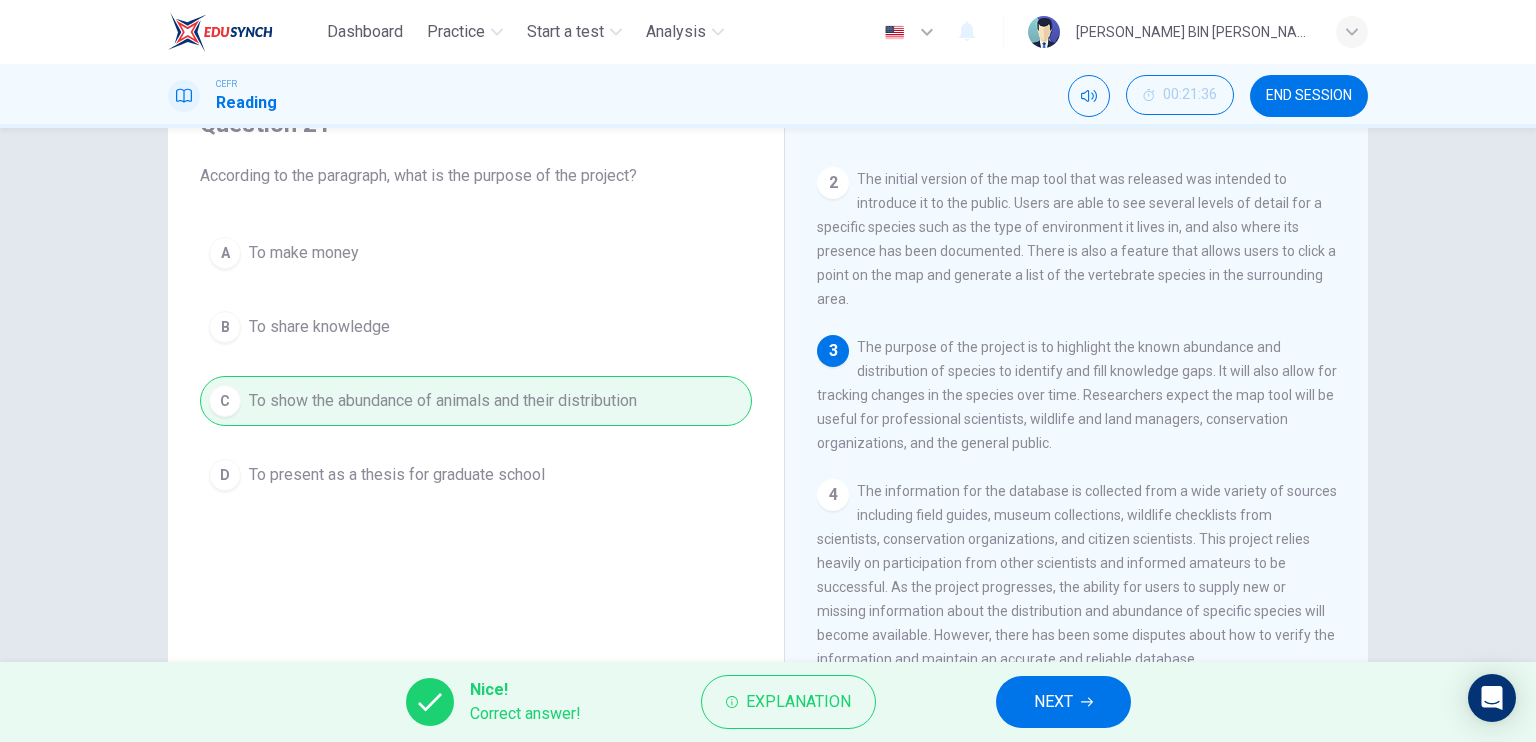 click on "NEXT" at bounding box center (1063, 702) 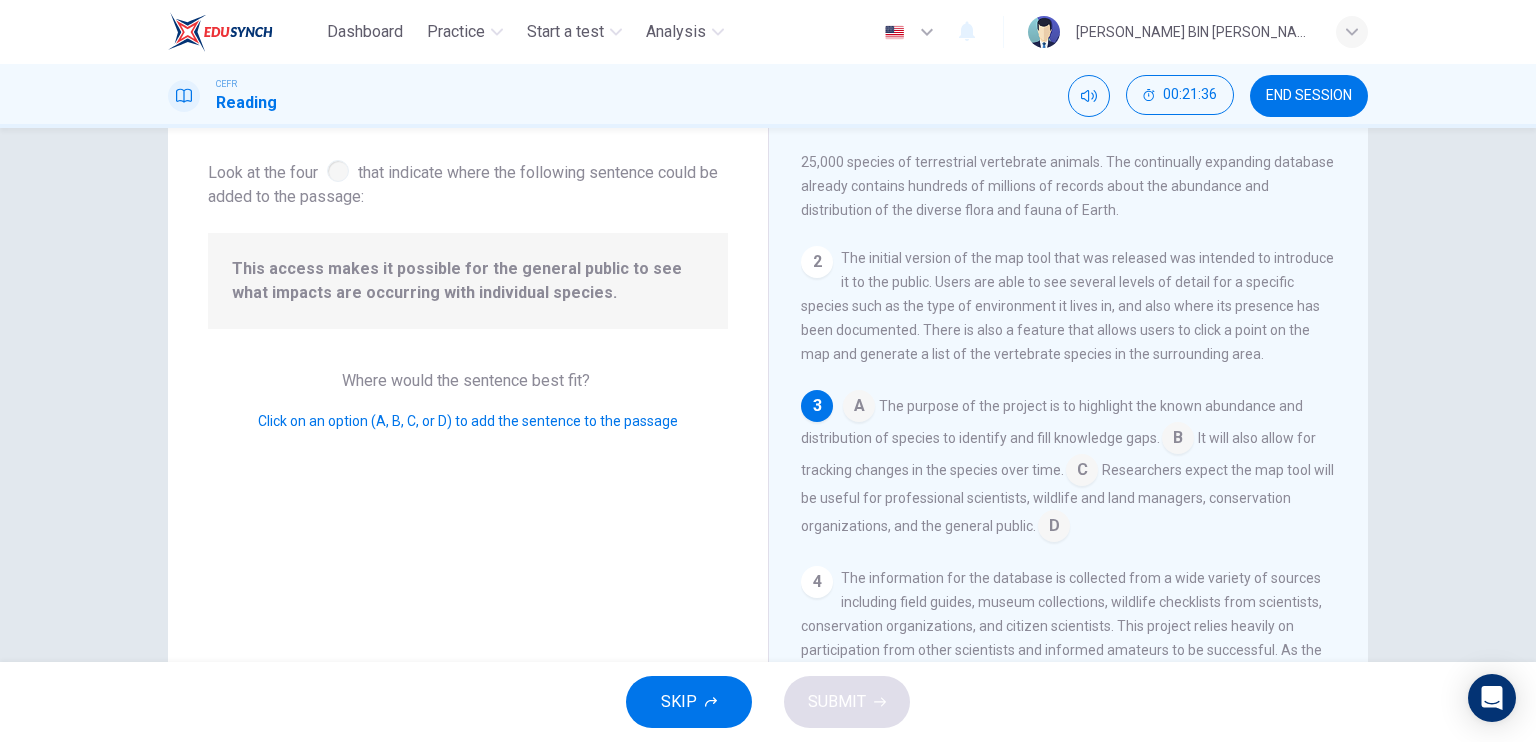 scroll, scrollTop: 147, scrollLeft: 0, axis: vertical 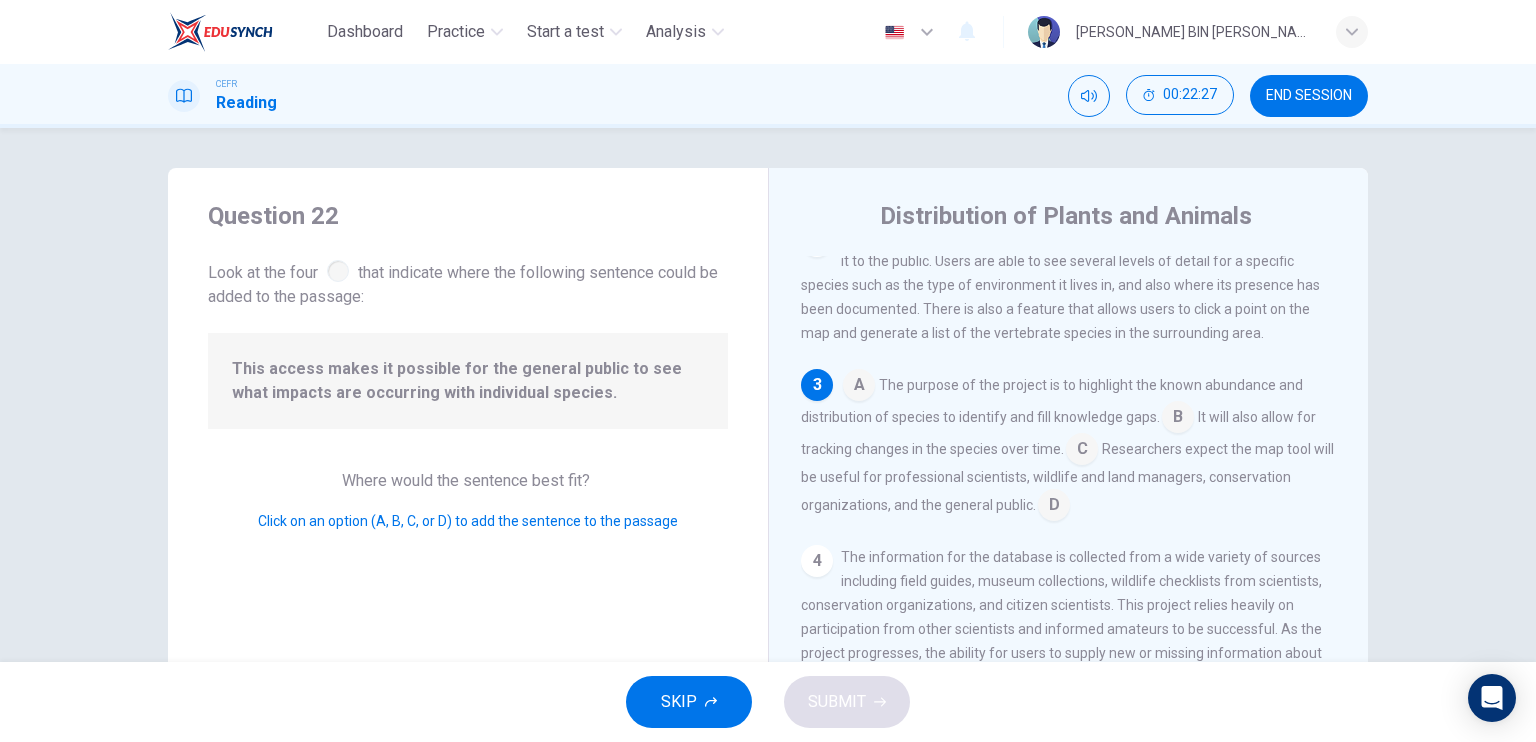 click at bounding box center (1082, 451) 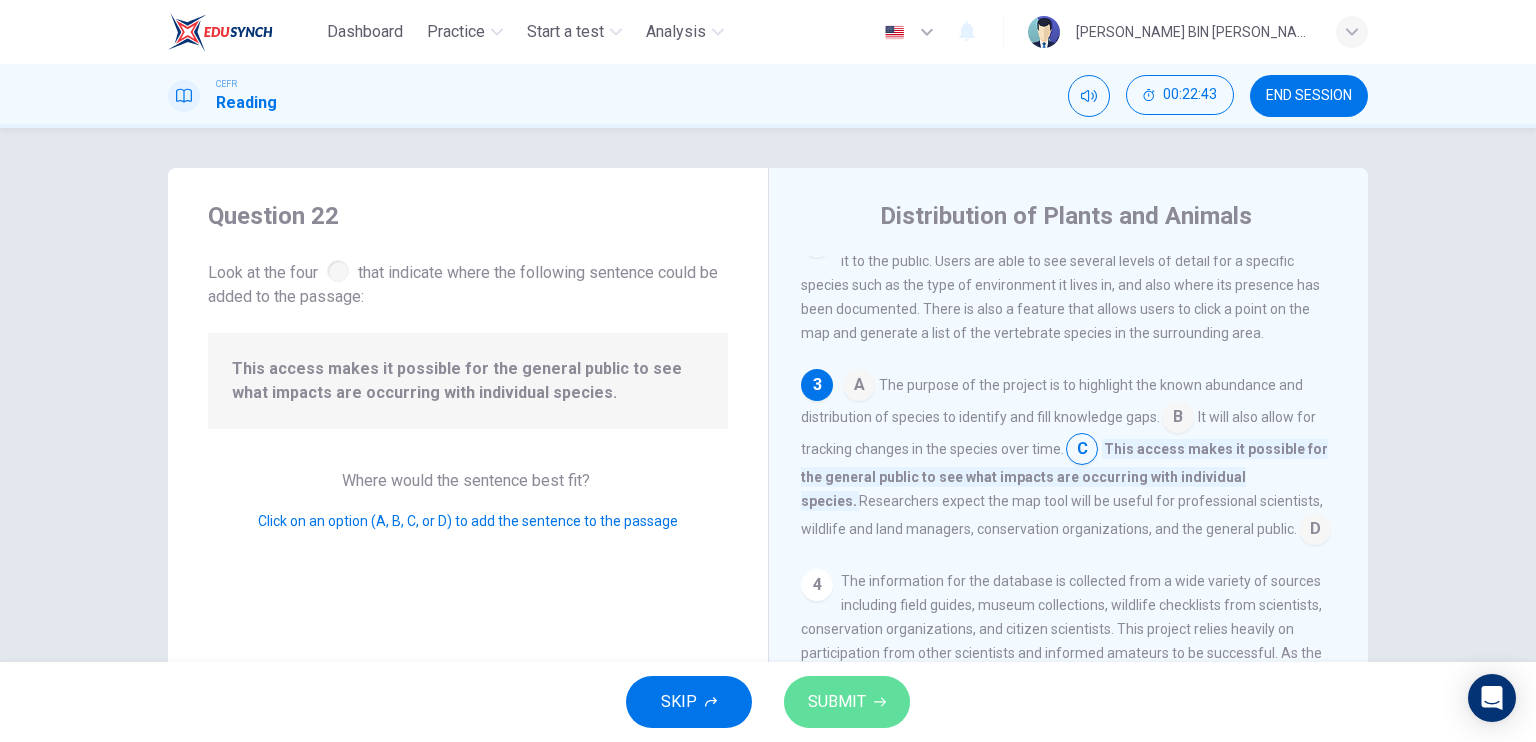 click on "SUBMIT" at bounding box center [837, 702] 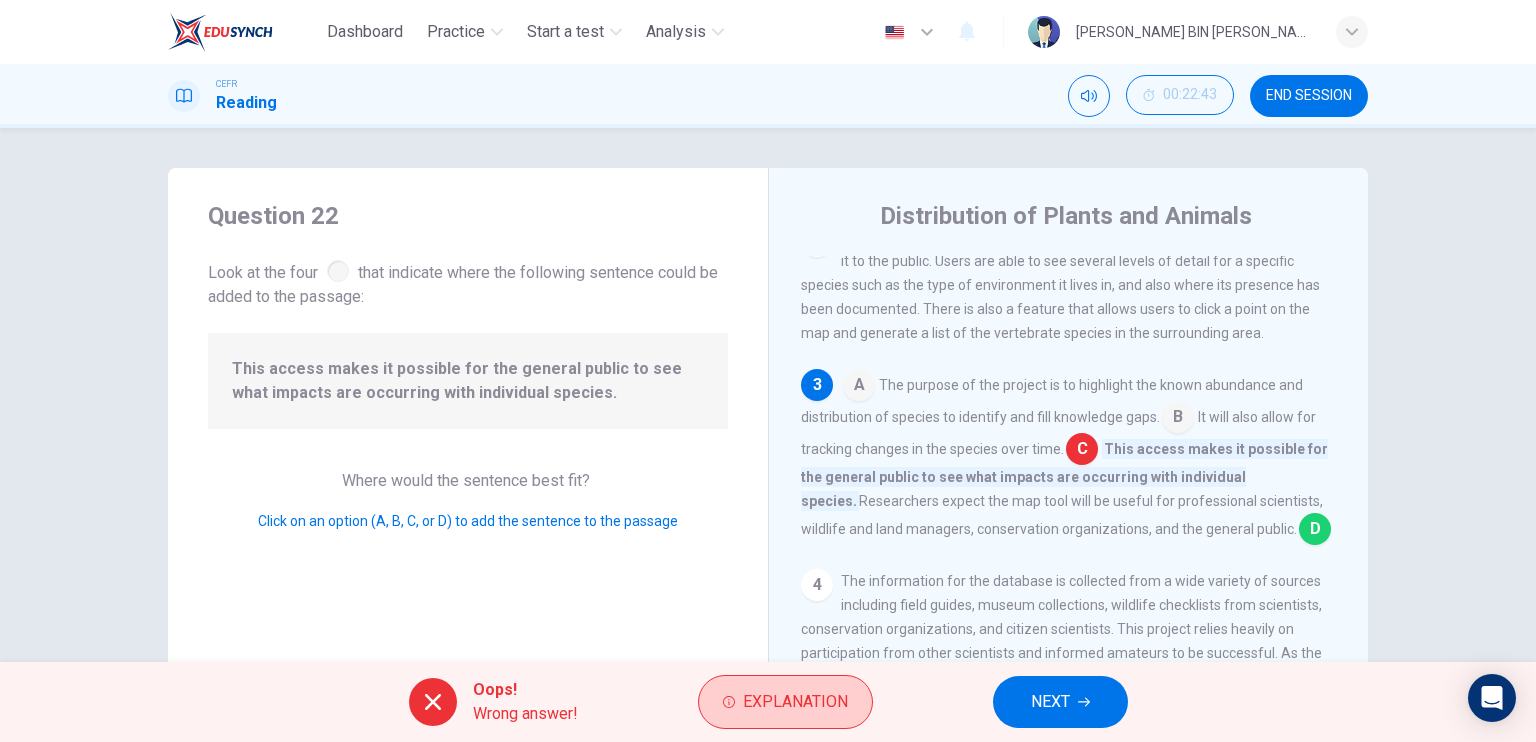 click on "Explanation" at bounding box center (795, 702) 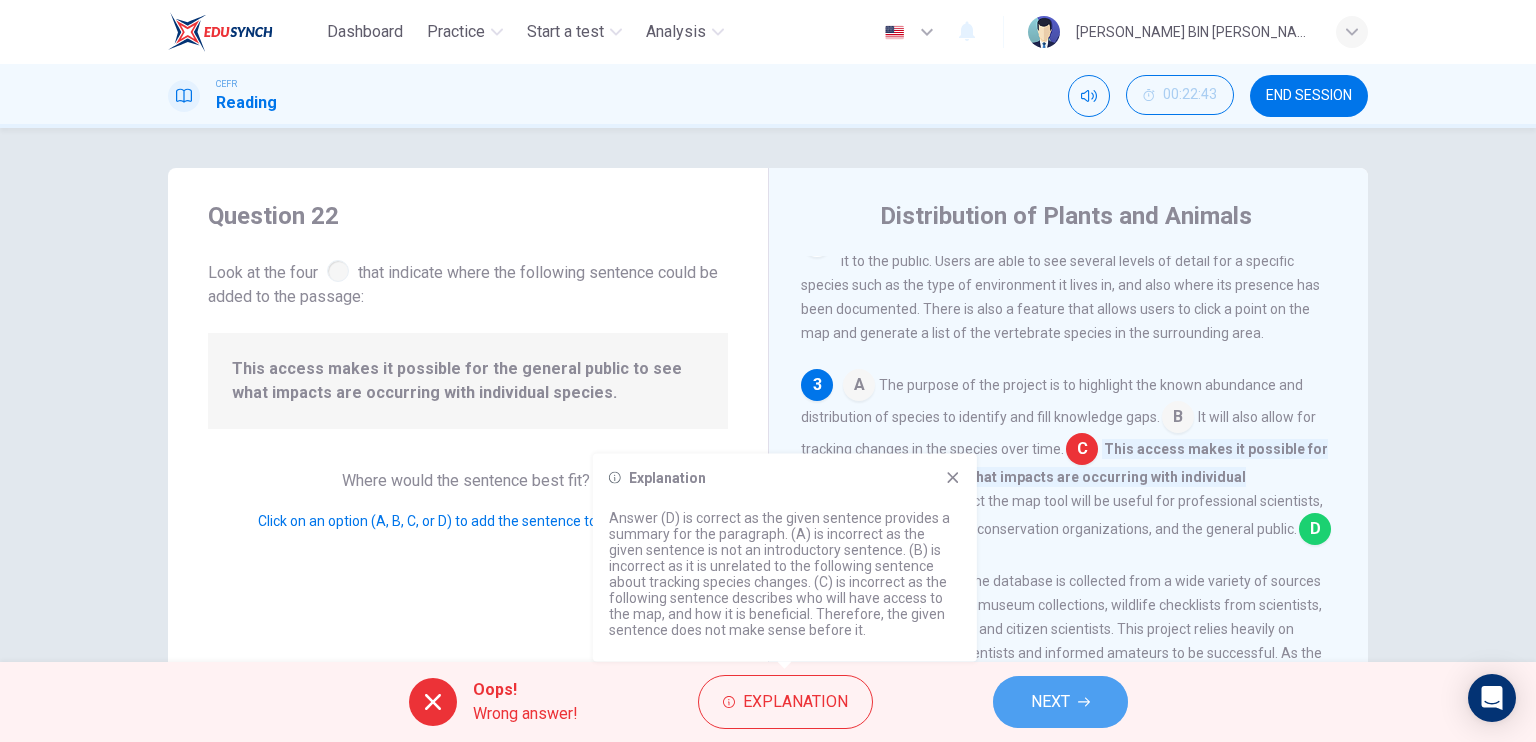 click on "NEXT" at bounding box center [1050, 702] 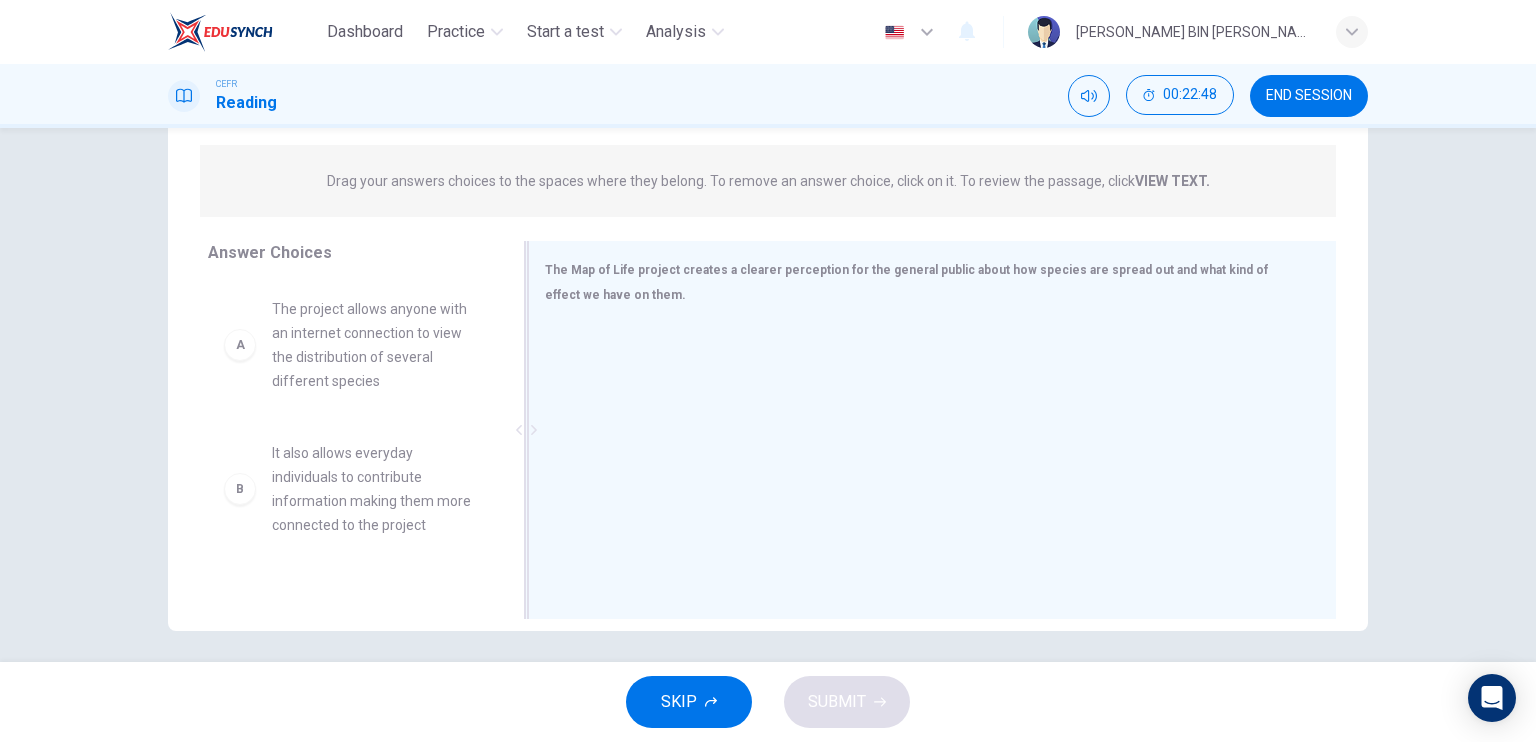 scroll, scrollTop: 240, scrollLeft: 0, axis: vertical 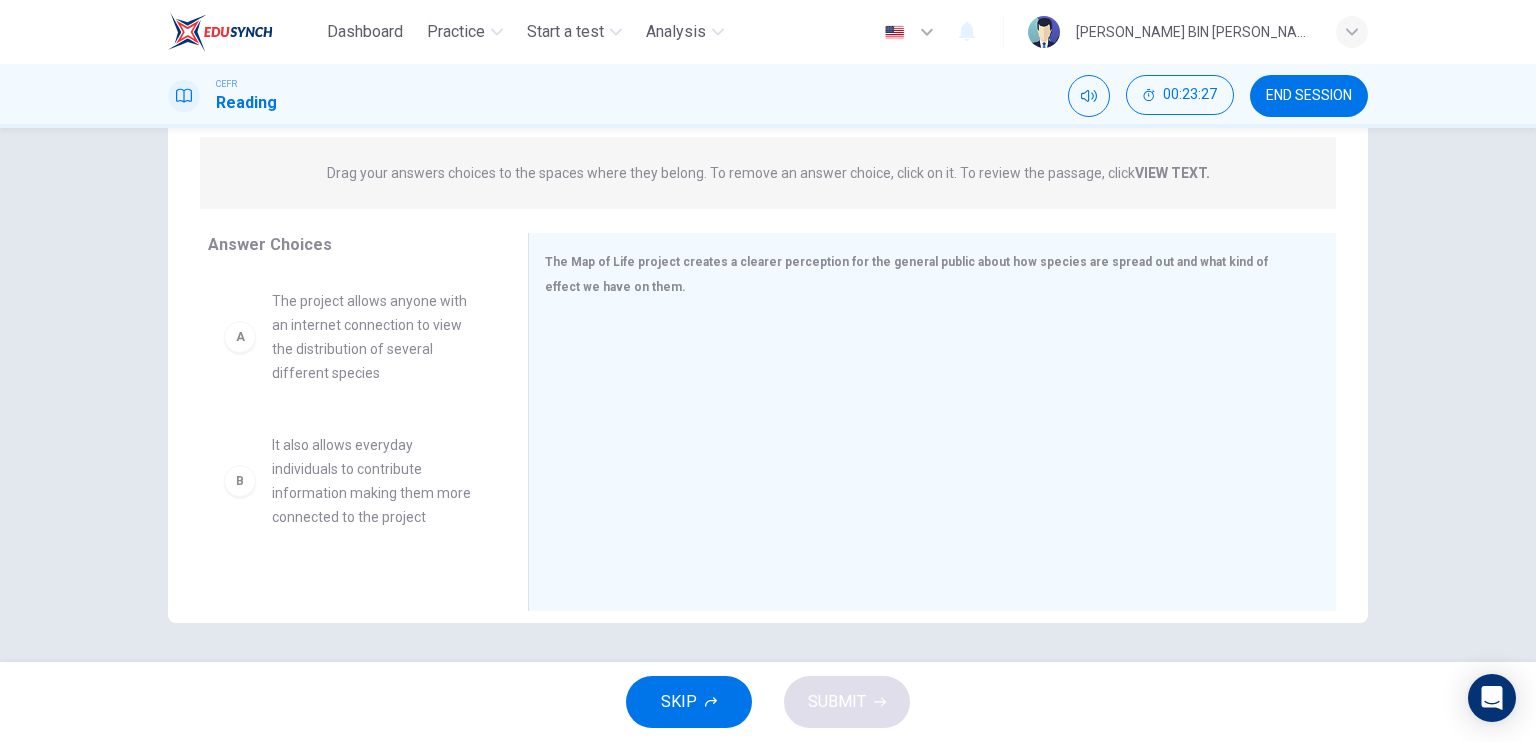click on "The project allows anyone with an internet connection to view the distribution of several different species" at bounding box center (376, 337) 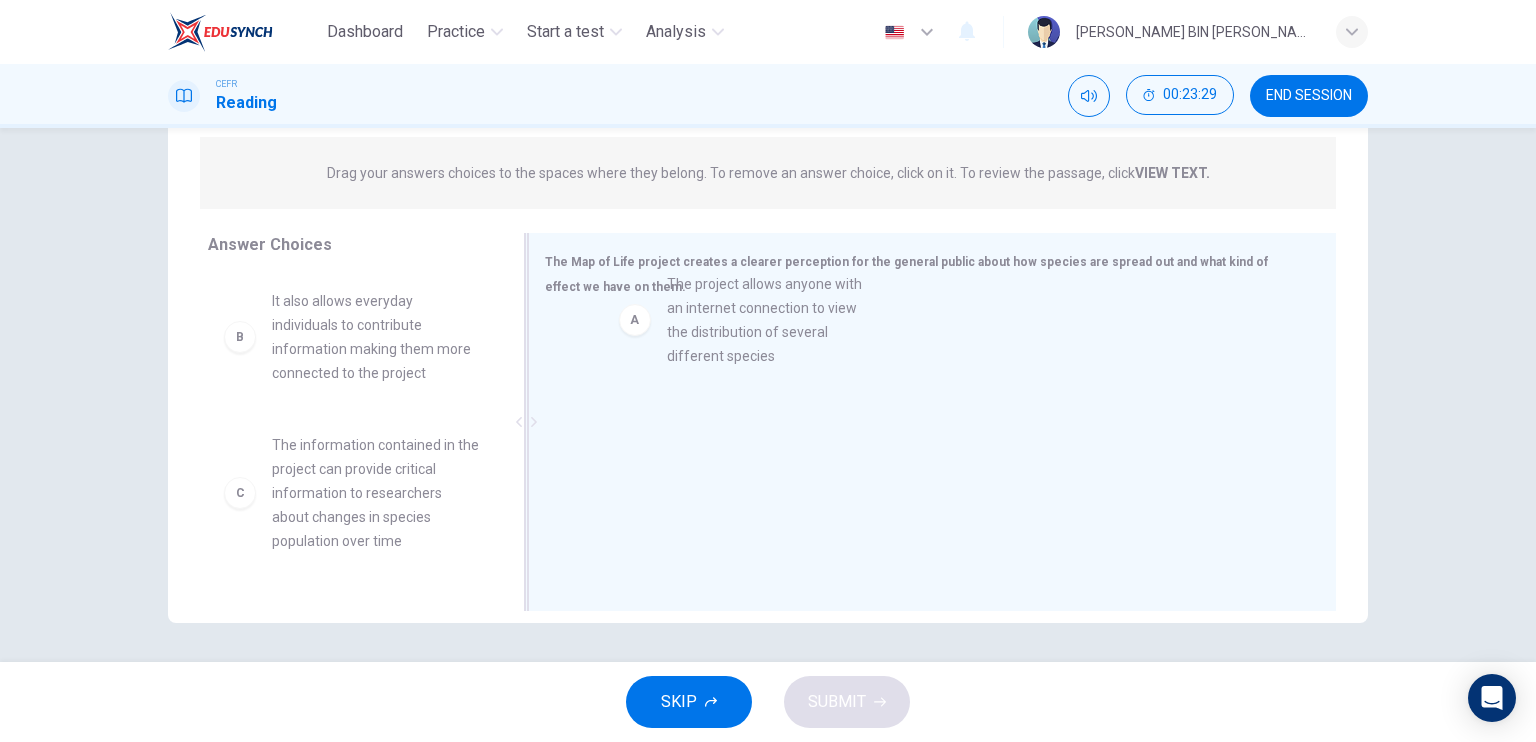 drag, startPoint x: 244, startPoint y: 338, endPoint x: 652, endPoint y: 323, distance: 408.27563 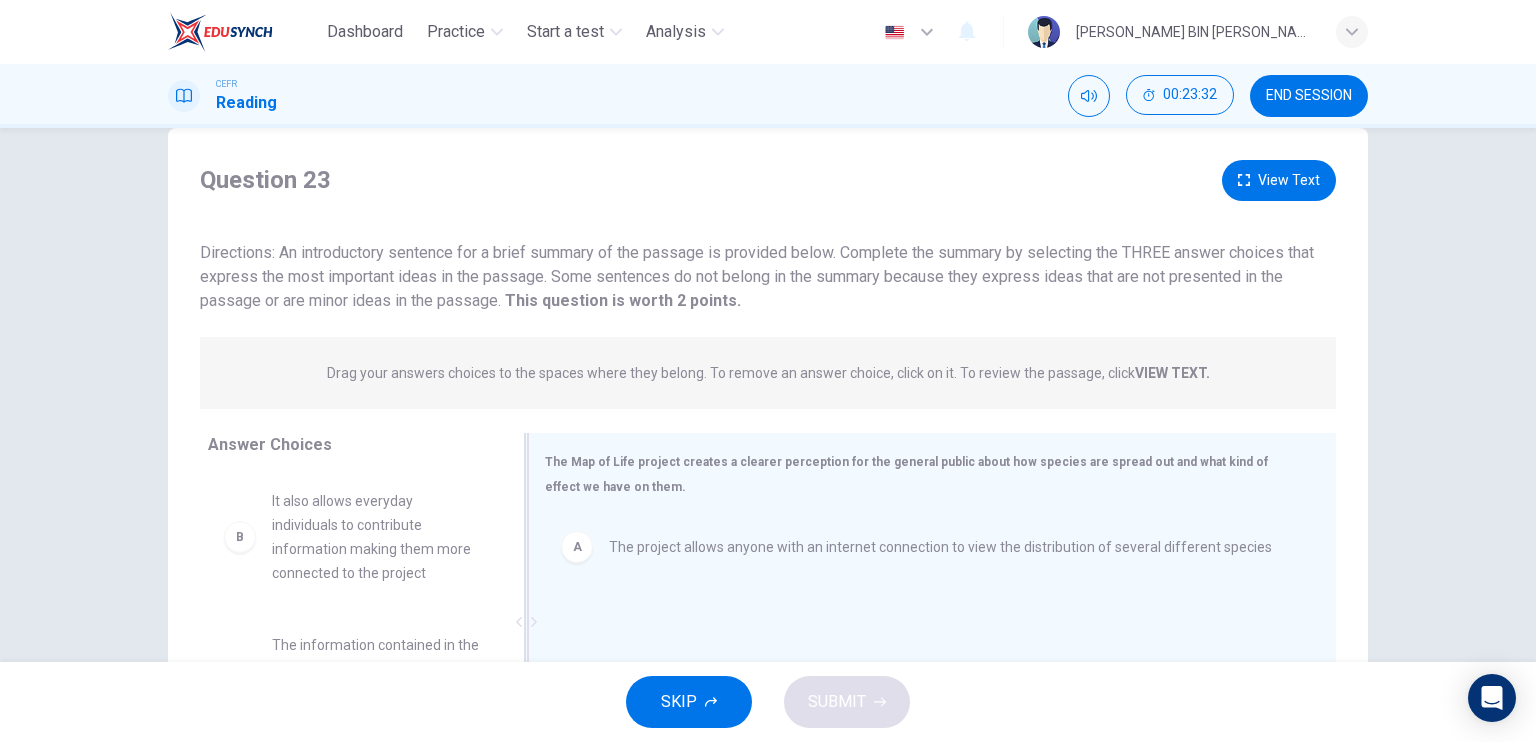 scroll, scrollTop: 240, scrollLeft: 0, axis: vertical 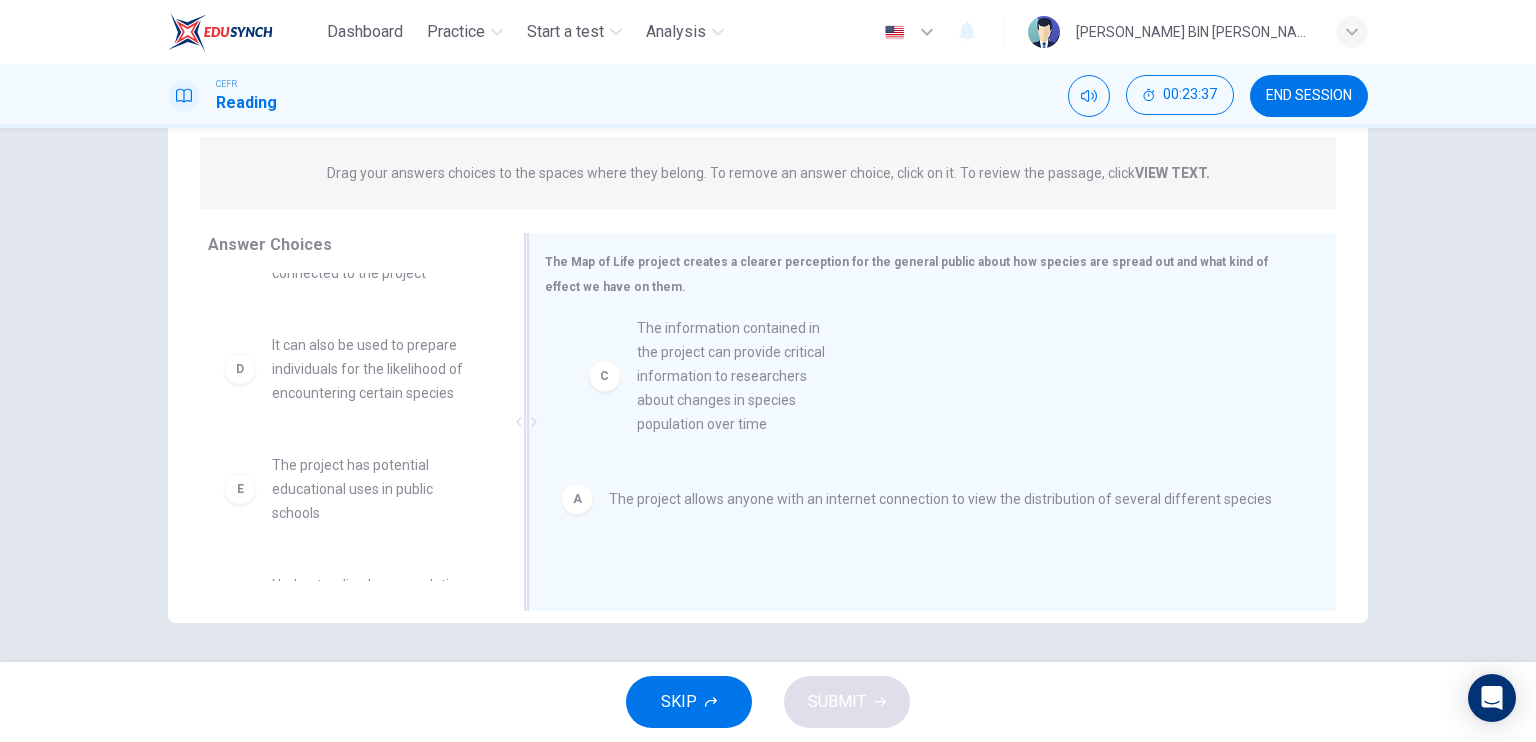 drag, startPoint x: 382, startPoint y: 422, endPoint x: 776, endPoint y: 415, distance: 394.06216 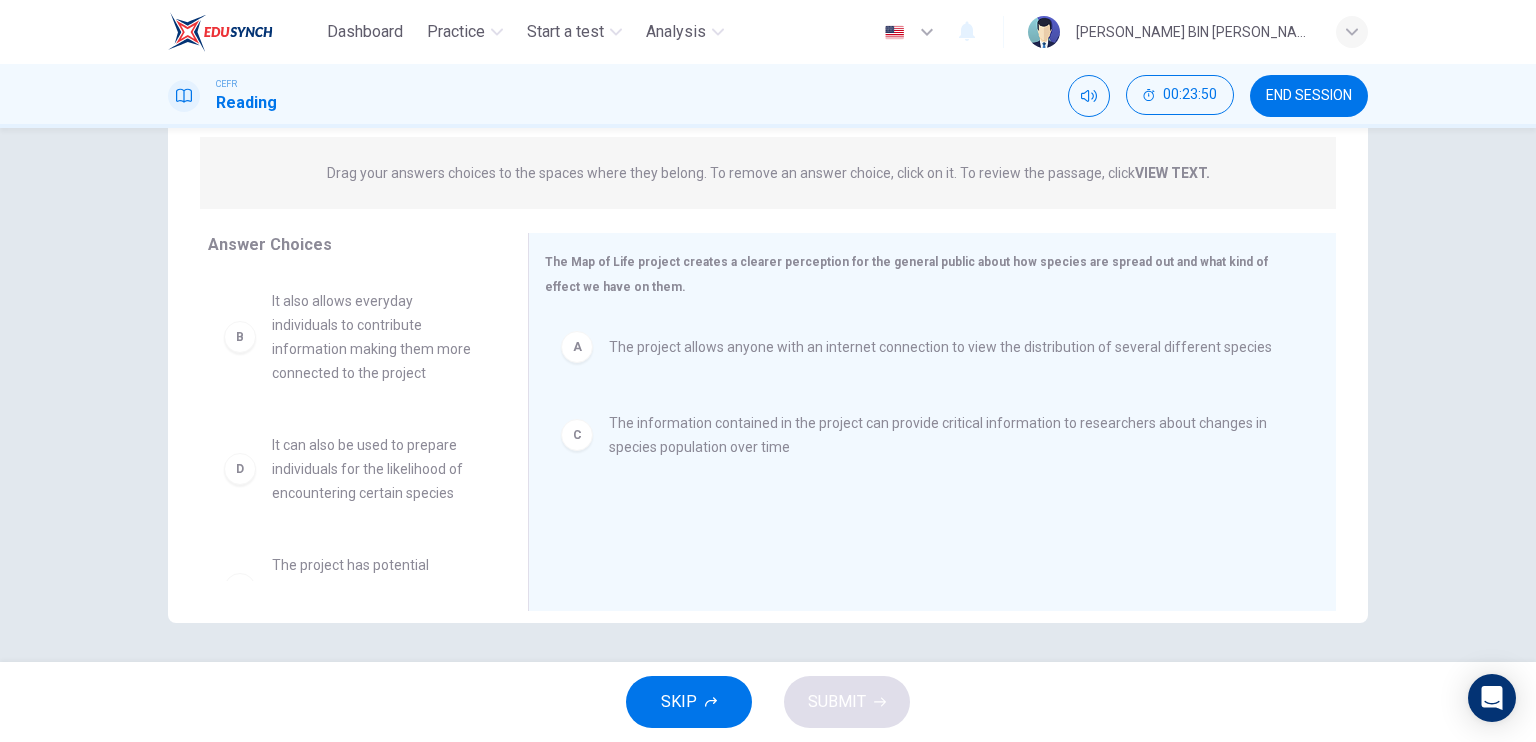scroll, scrollTop: 204, scrollLeft: 0, axis: vertical 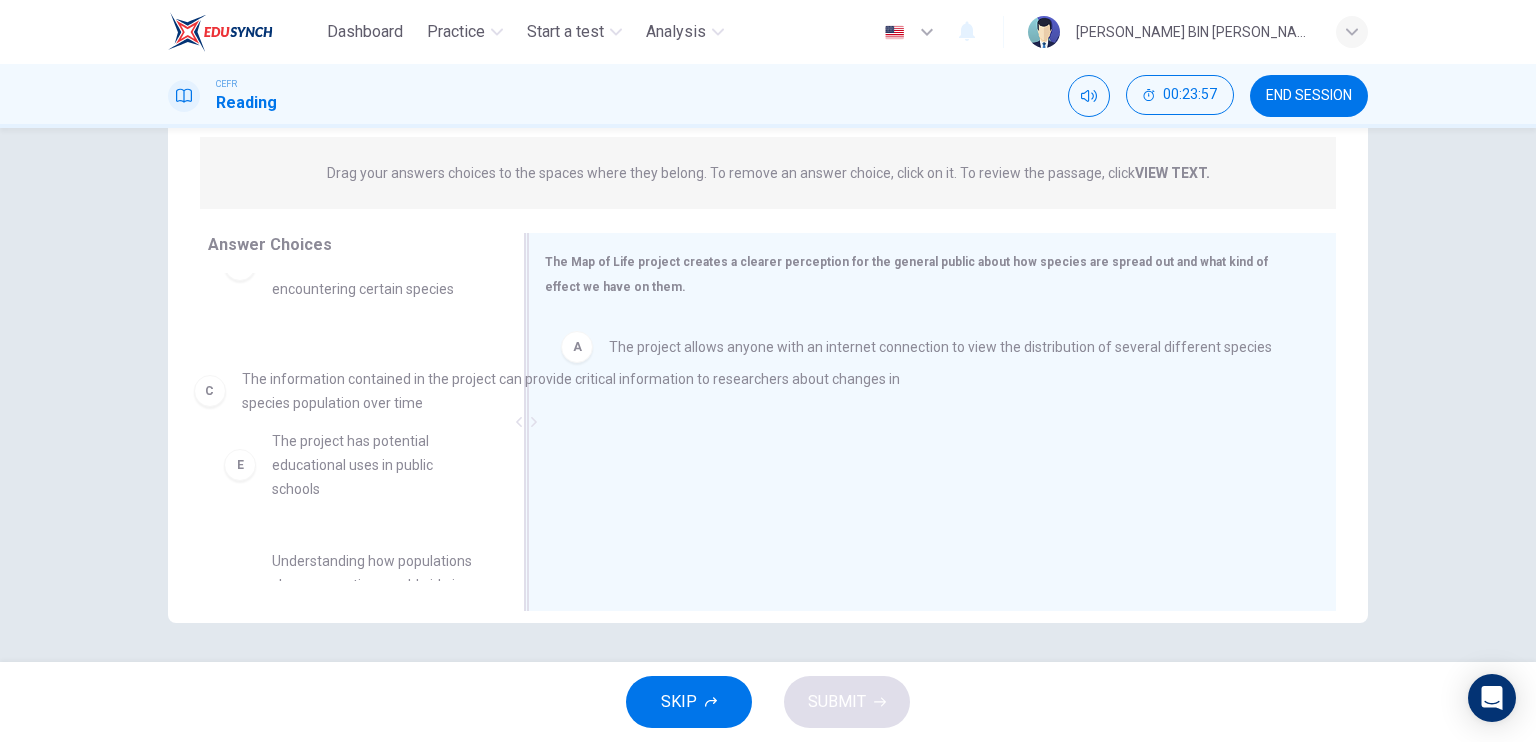 drag, startPoint x: 736, startPoint y: 450, endPoint x: 356, endPoint y: 399, distance: 383.4071 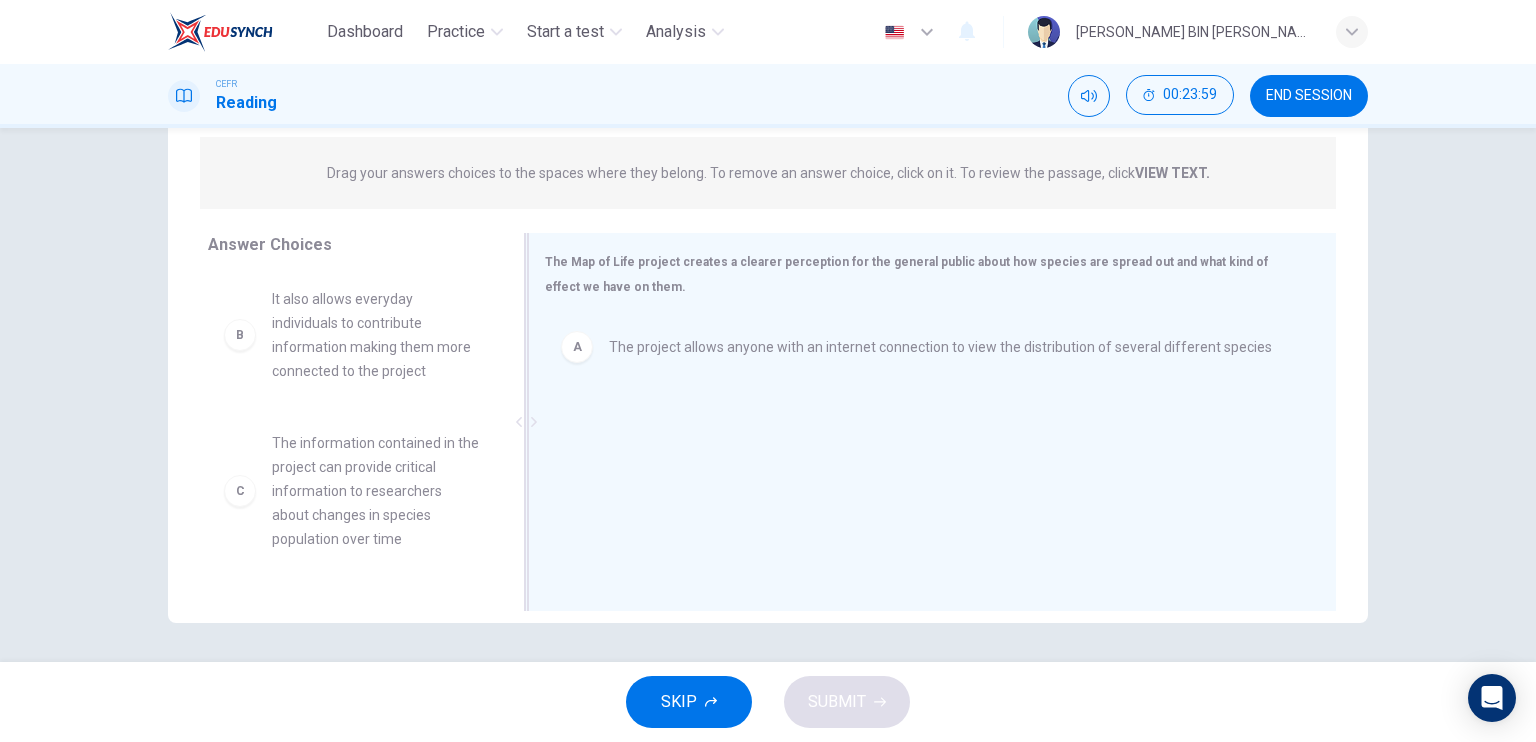 scroll, scrollTop: 0, scrollLeft: 0, axis: both 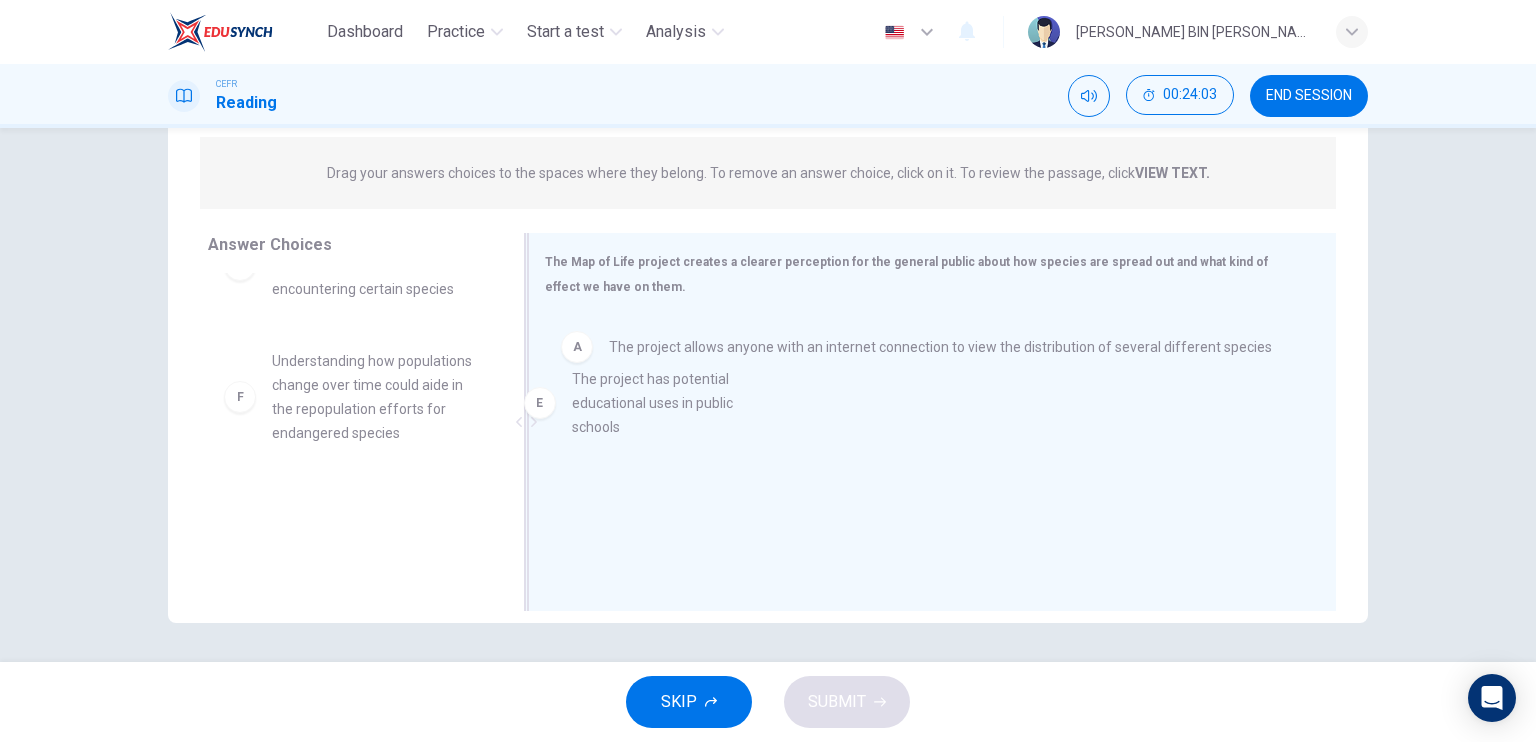 drag, startPoint x: 336, startPoint y: 397, endPoint x: 744, endPoint y: 419, distance: 408.5927 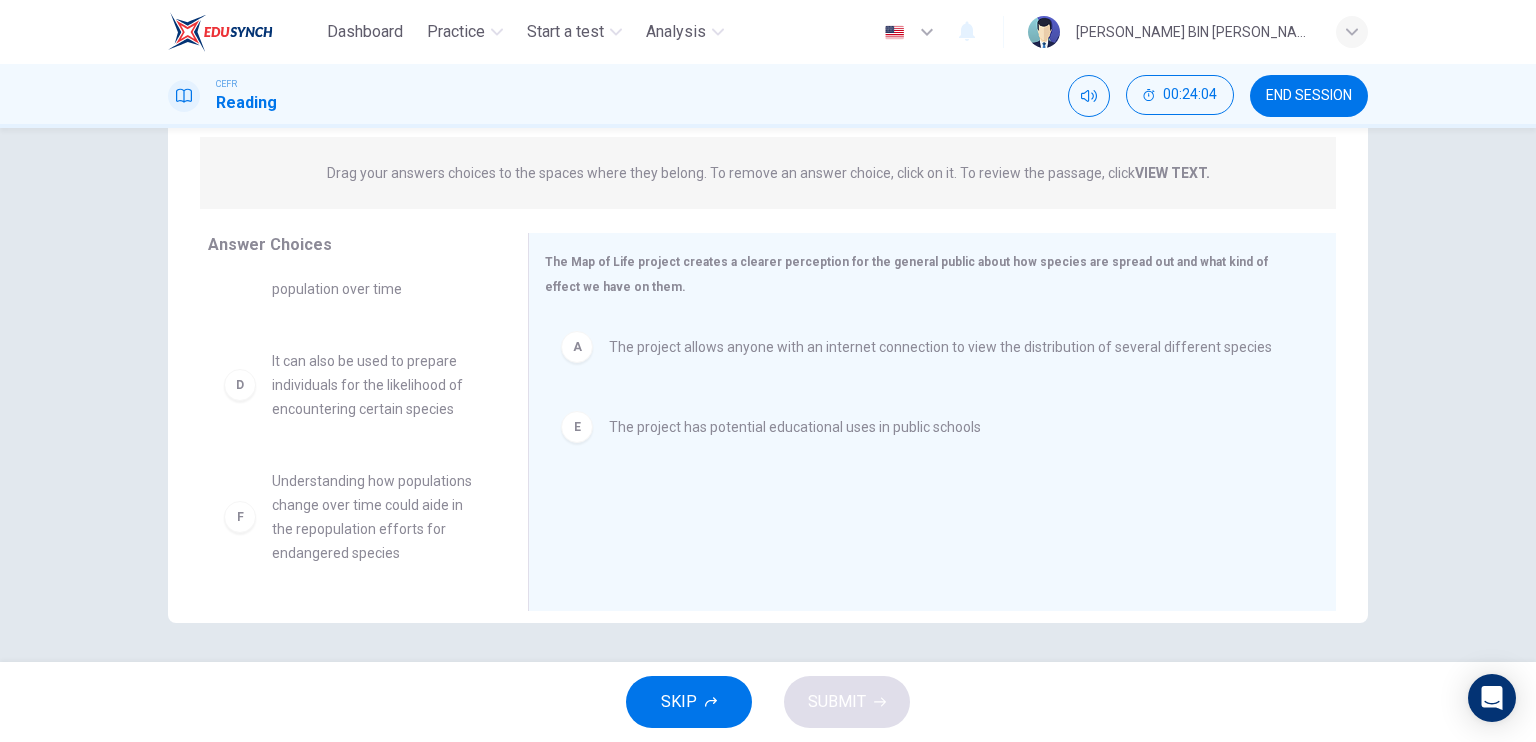 scroll, scrollTop: 252, scrollLeft: 0, axis: vertical 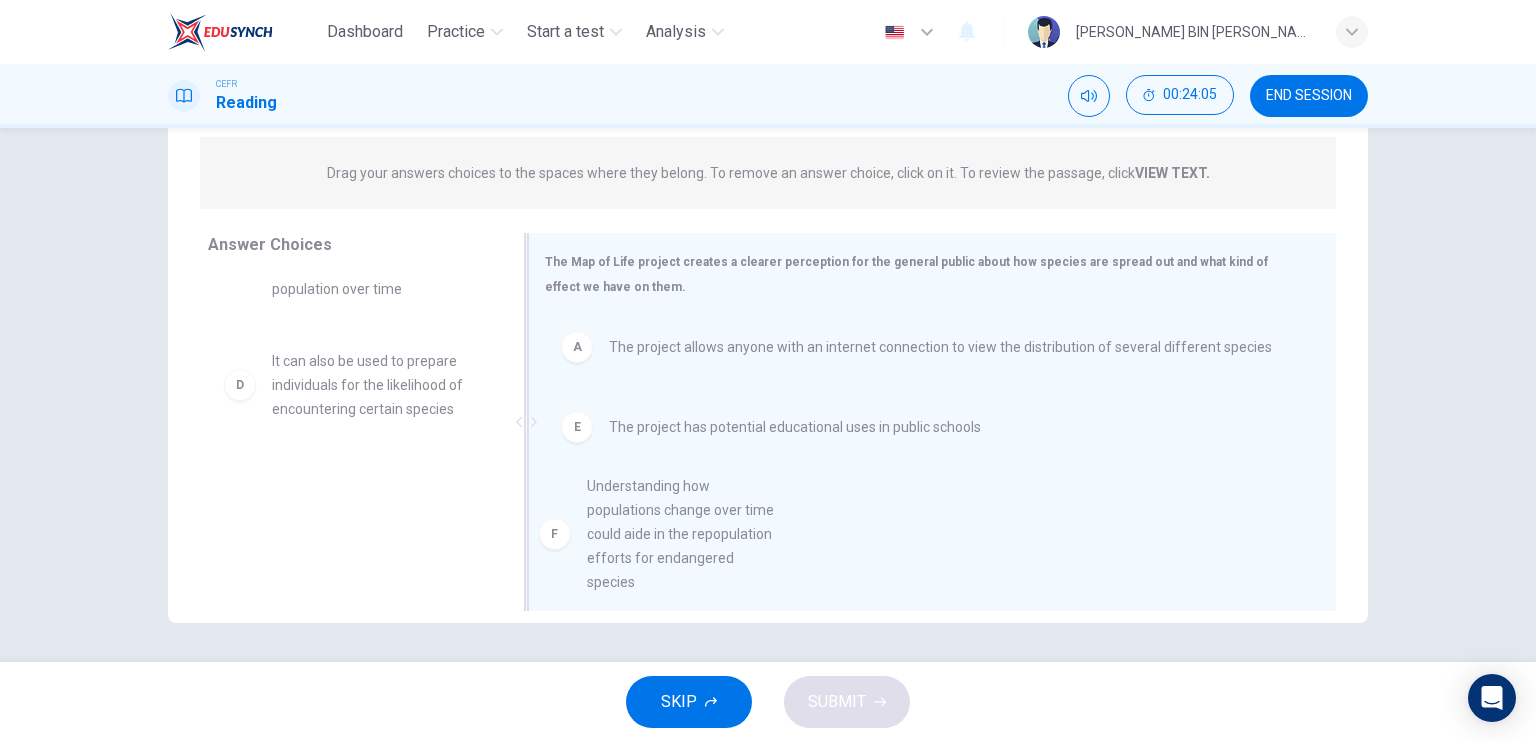 drag, startPoint x: 372, startPoint y: 495, endPoint x: 719, endPoint y: 499, distance: 347.02304 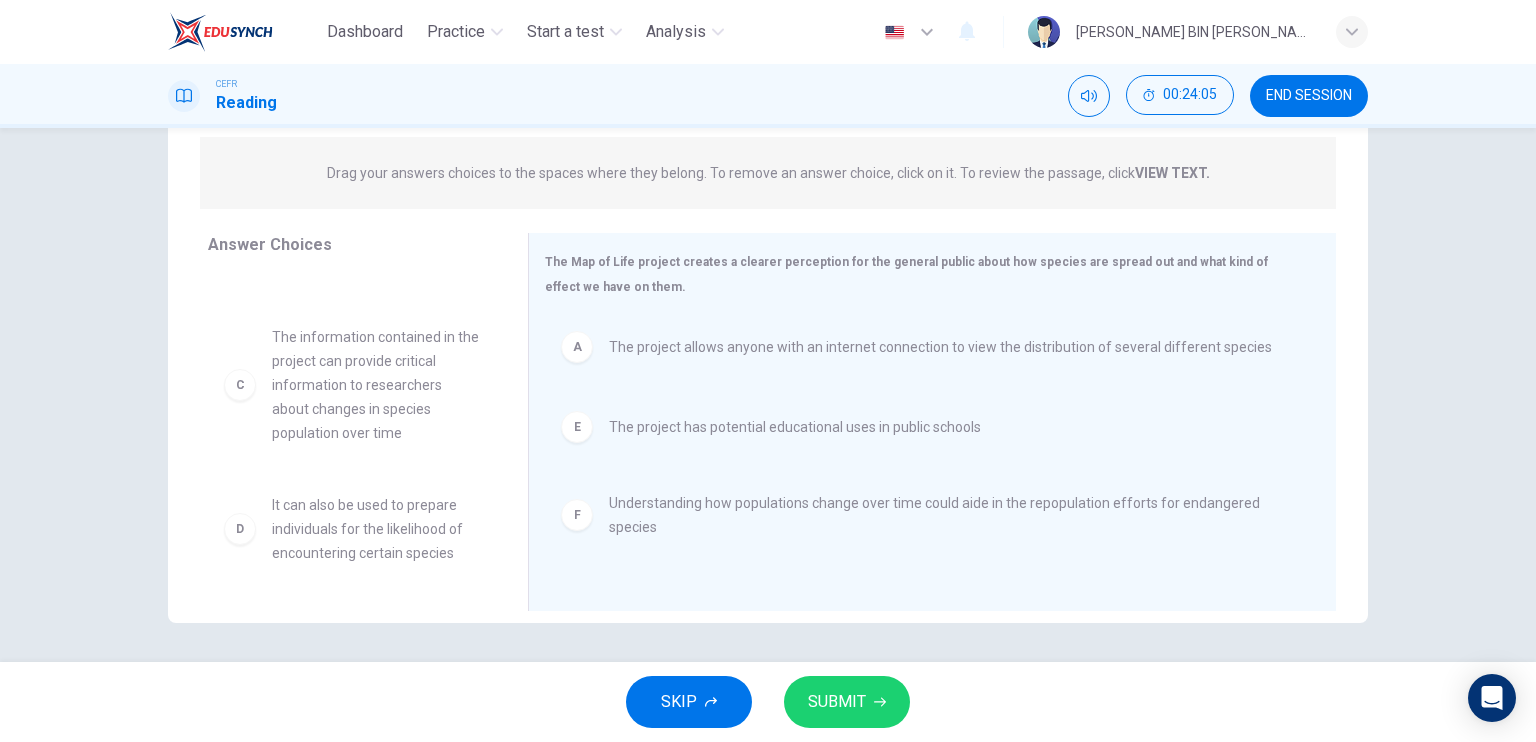 scroll, scrollTop: 108, scrollLeft: 0, axis: vertical 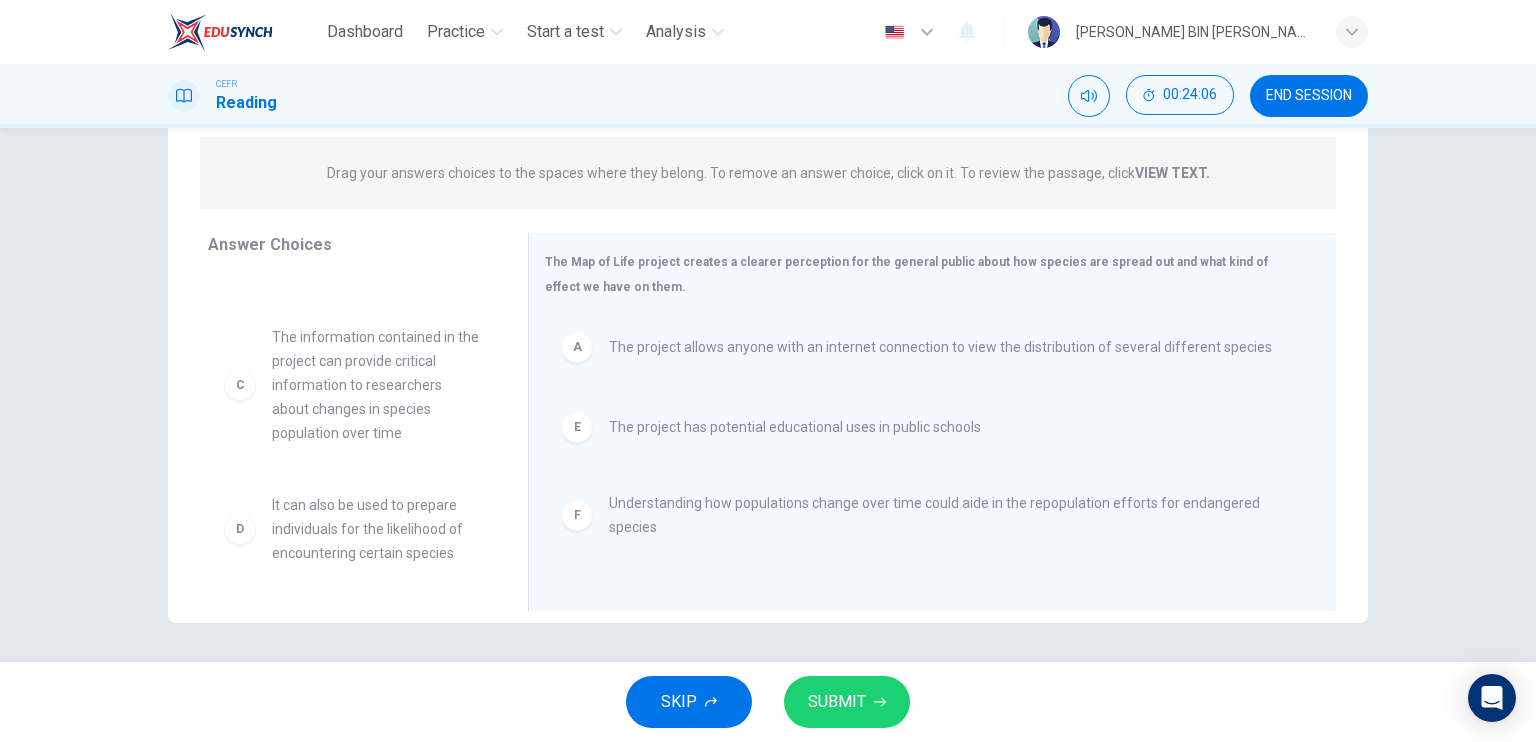 click on "SUBMIT" at bounding box center (847, 702) 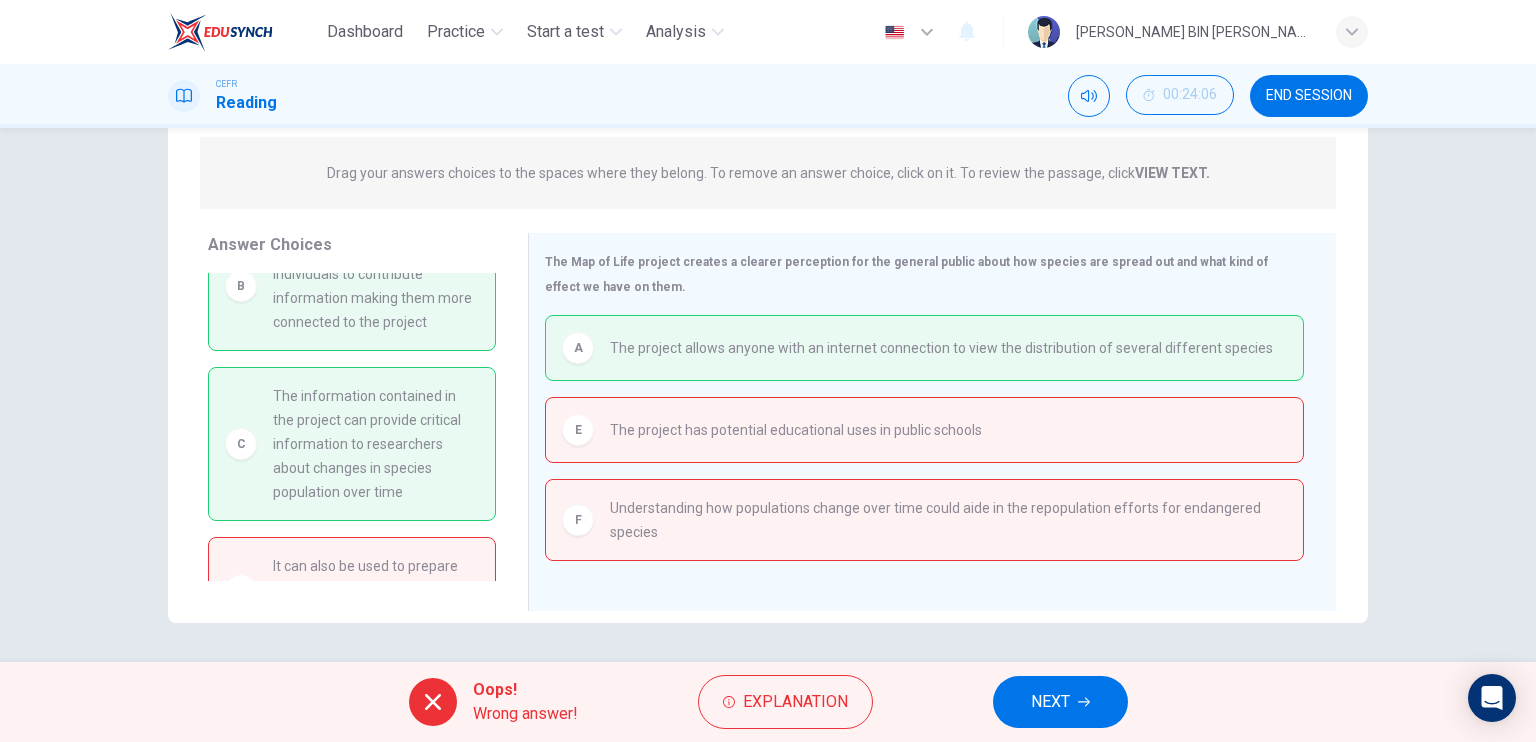 scroll, scrollTop: 0, scrollLeft: 0, axis: both 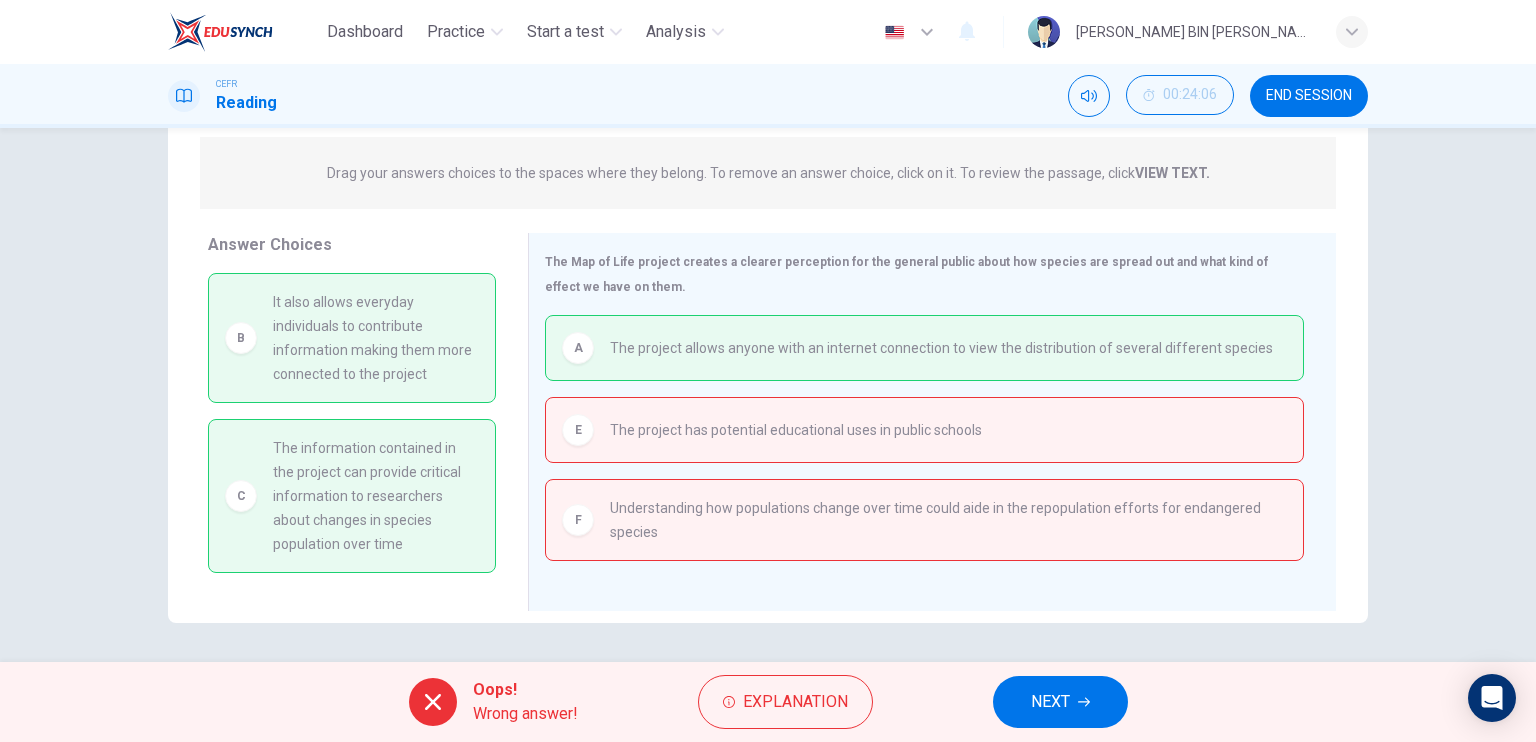 click on "Oops! Wrong answer! Explanation NEXT" at bounding box center [768, 702] 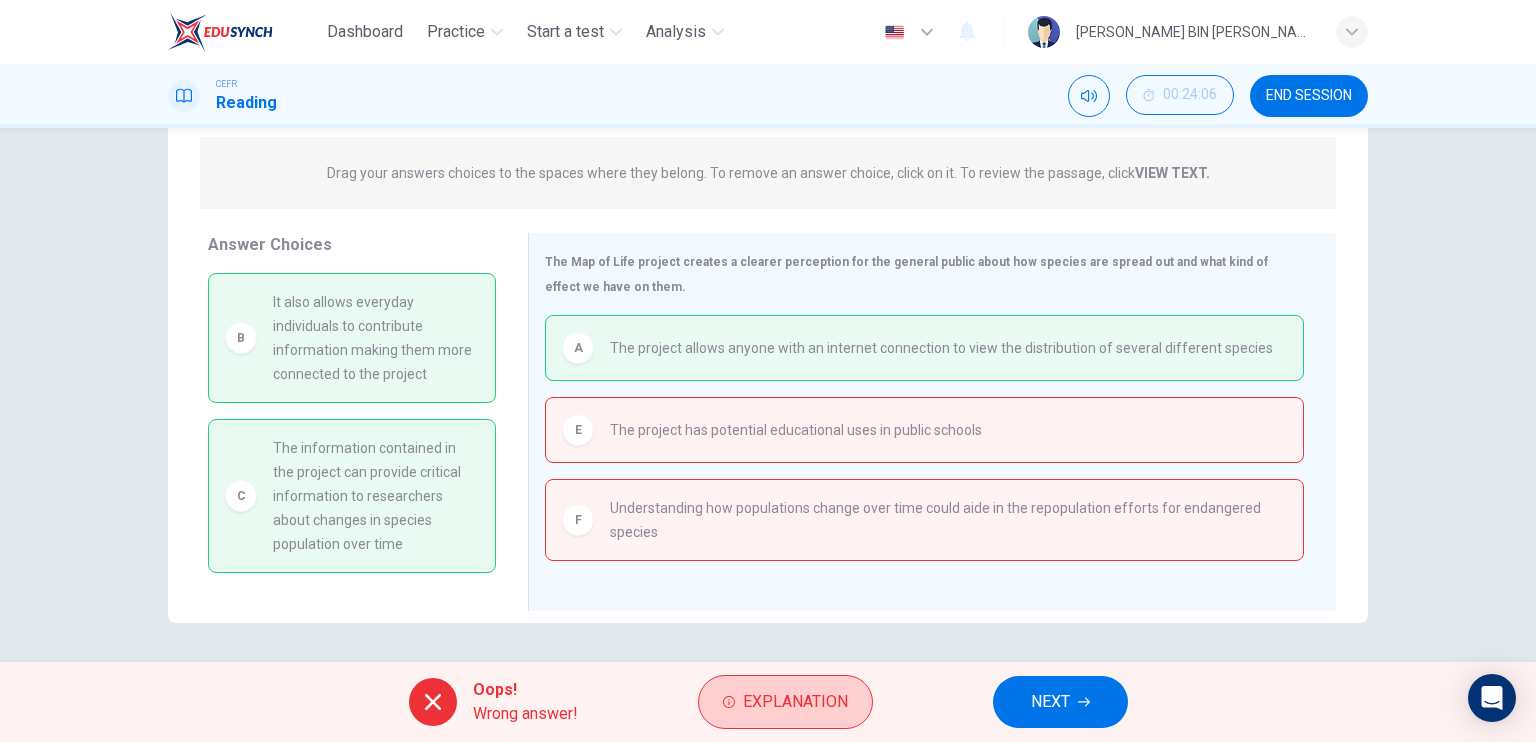 click on "Explanation" at bounding box center [795, 702] 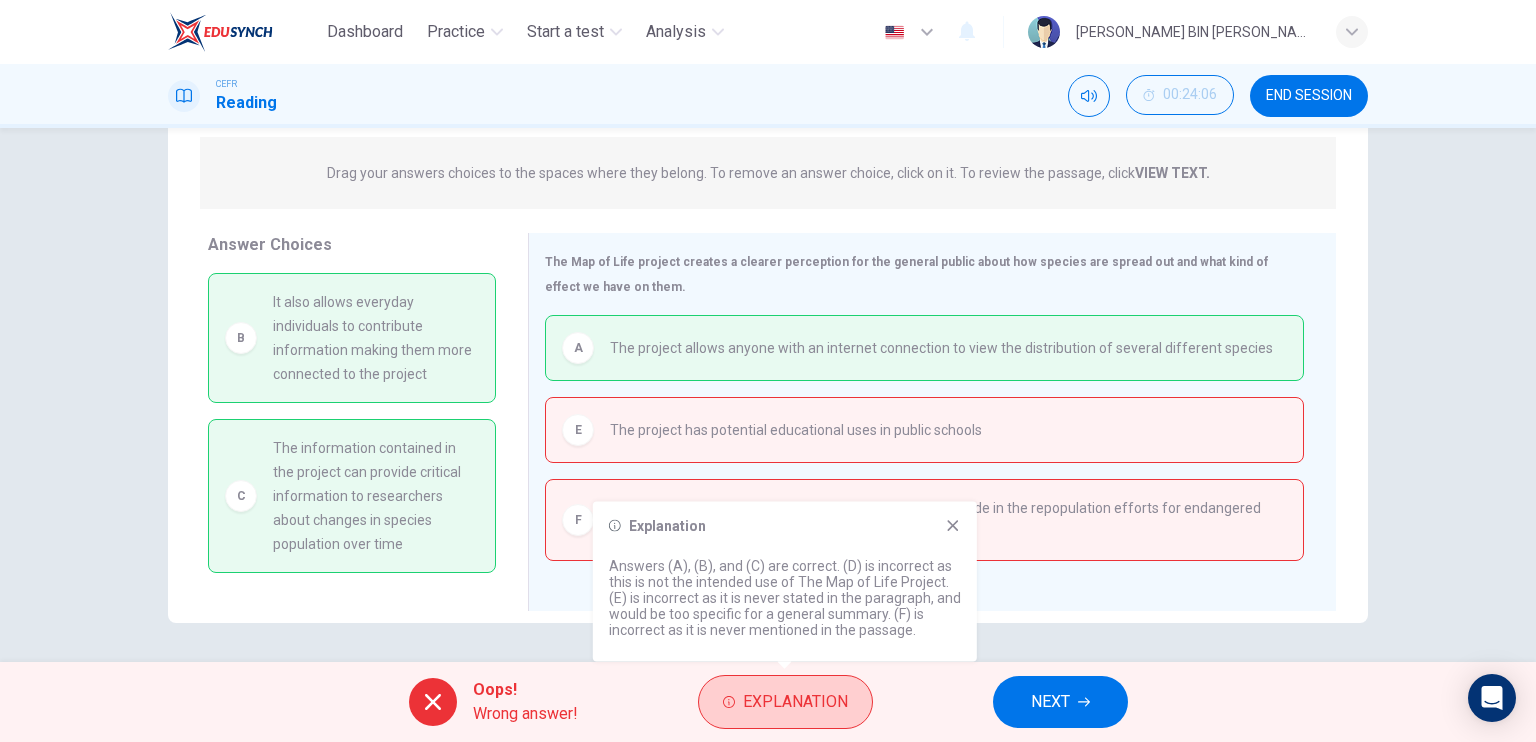 click on "Explanation" at bounding box center [795, 702] 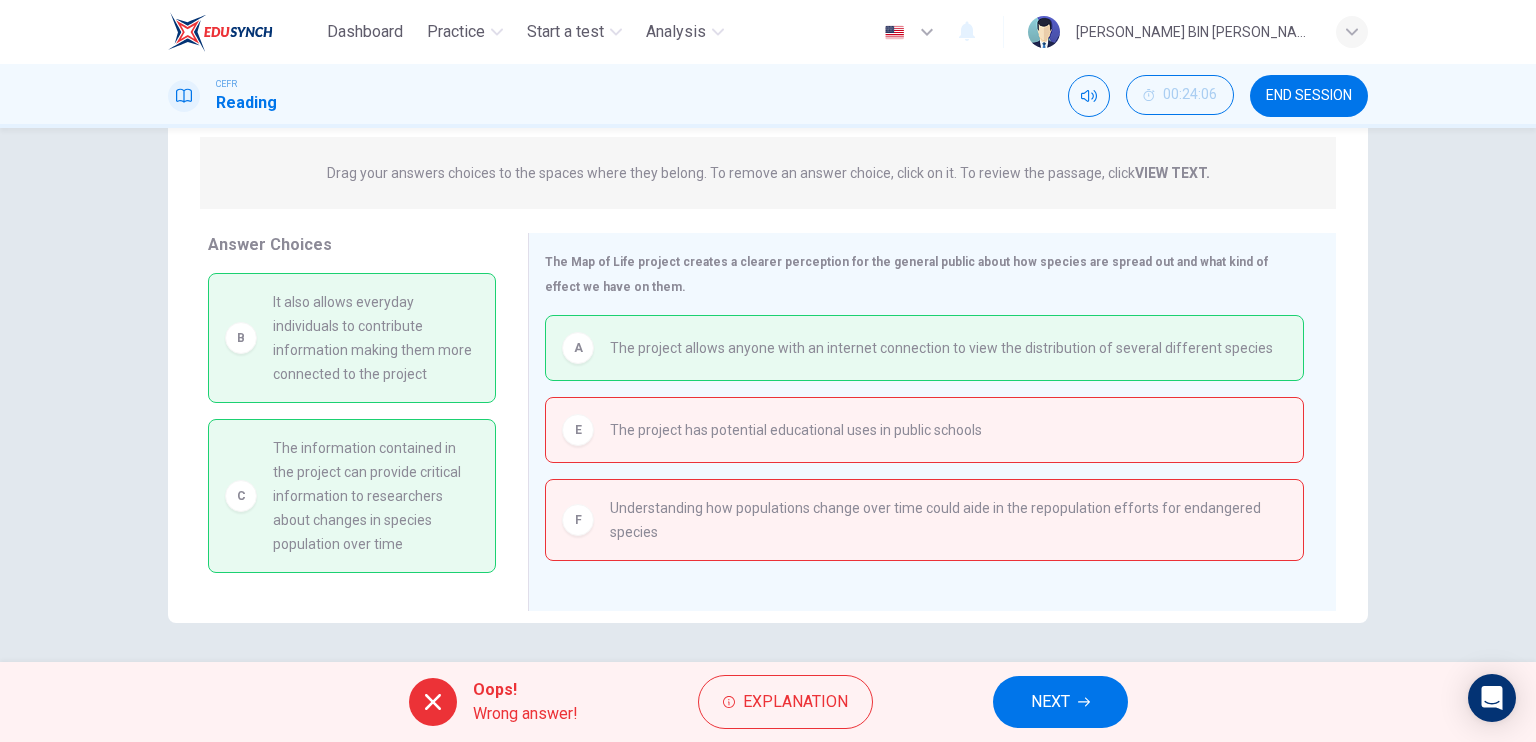 click on "NEXT" at bounding box center [1060, 702] 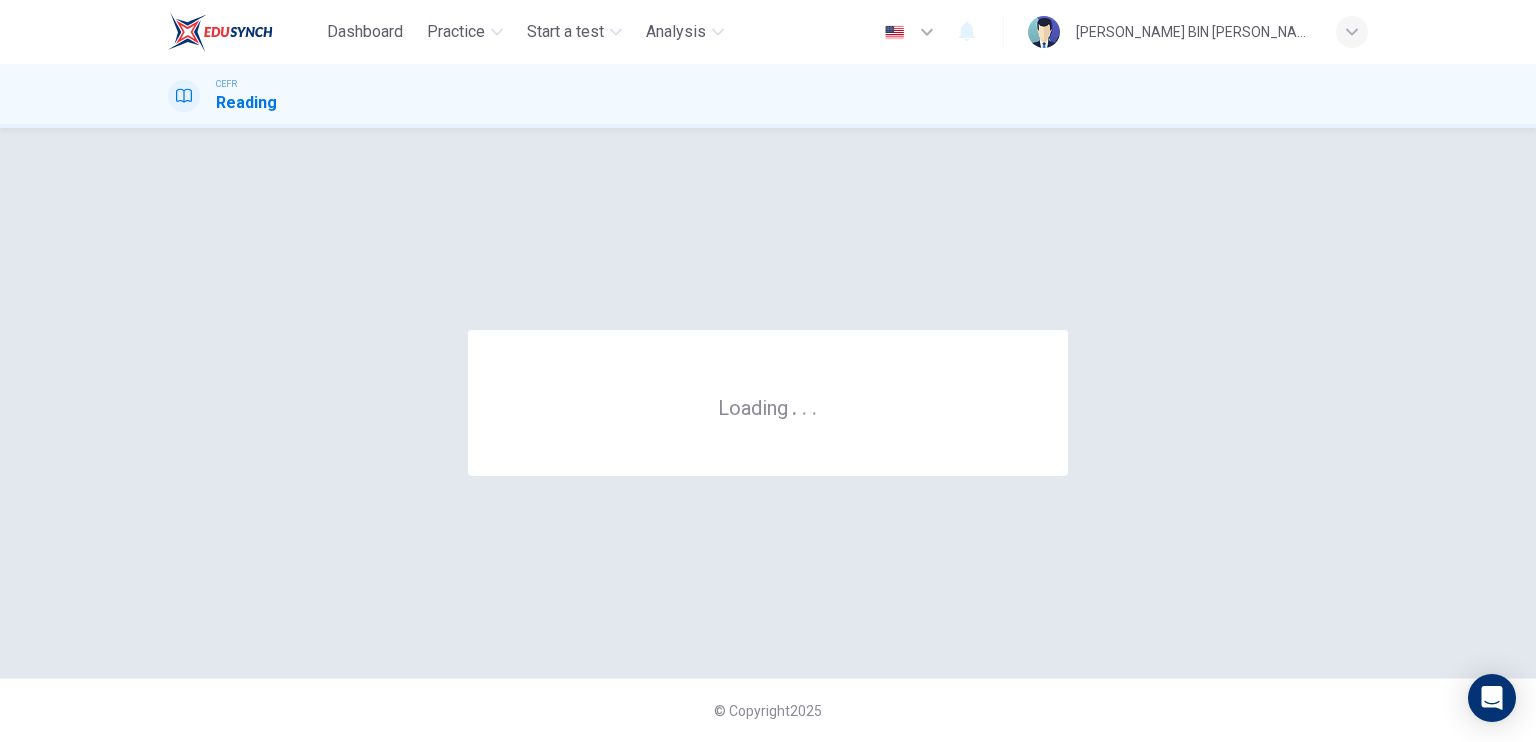 scroll, scrollTop: 0, scrollLeft: 0, axis: both 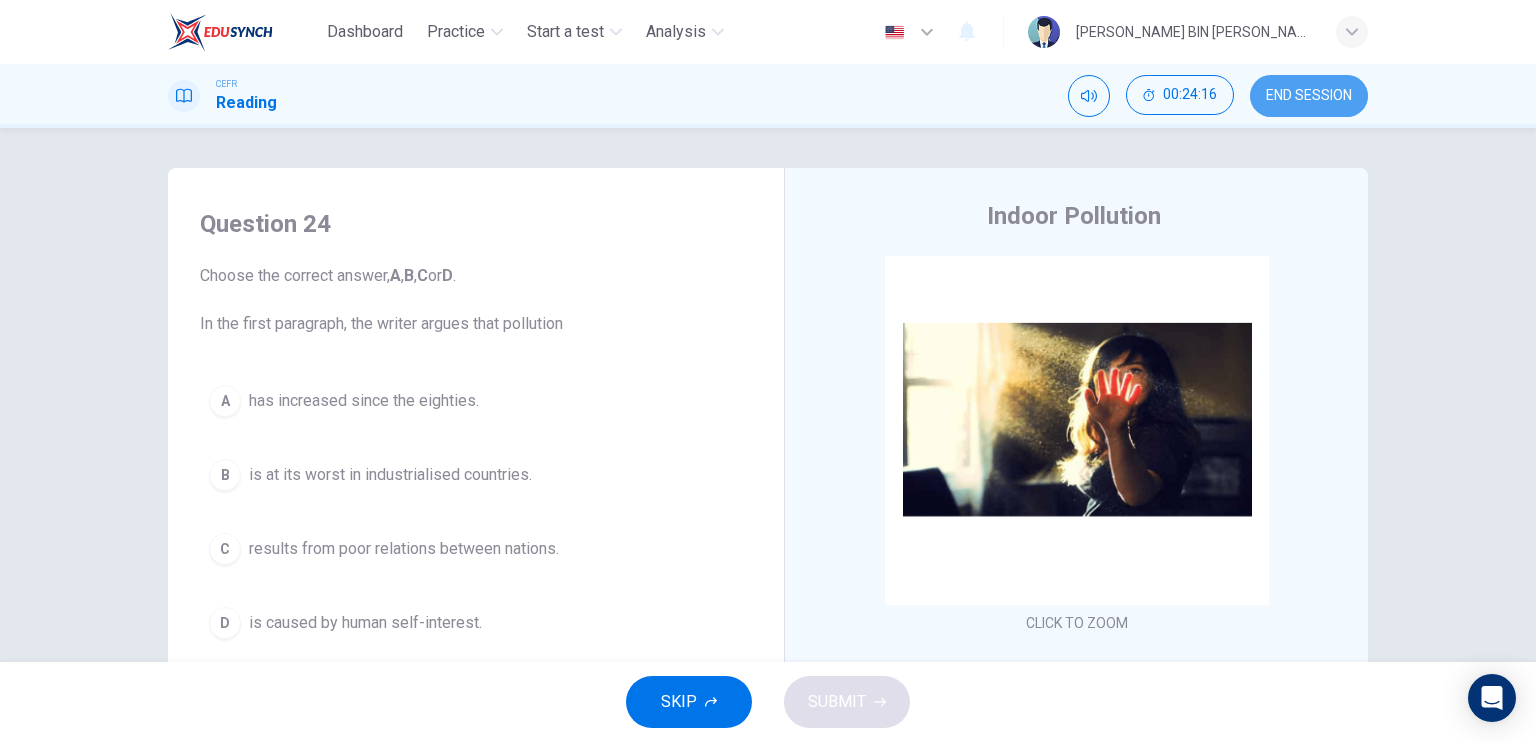 drag, startPoint x: 1312, startPoint y: 98, endPoint x: 864, endPoint y: 89, distance: 448.0904 